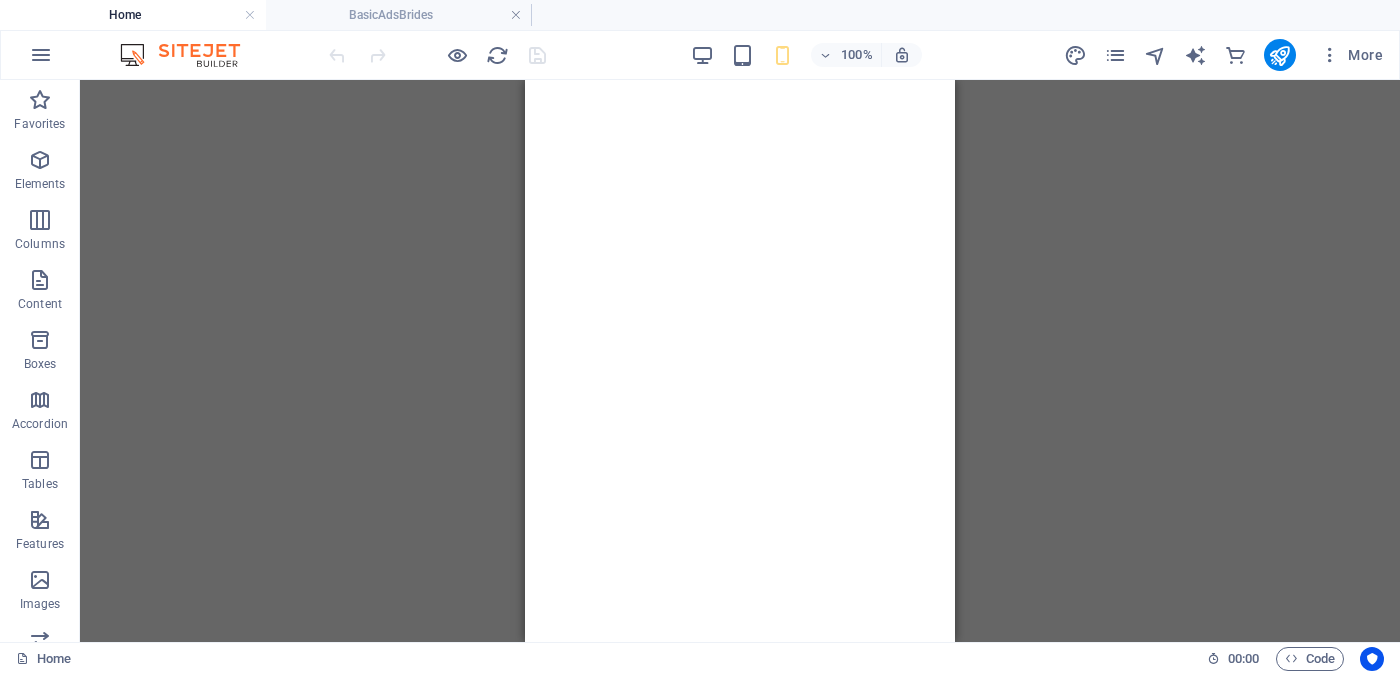 scroll, scrollTop: 0, scrollLeft: 0, axis: both 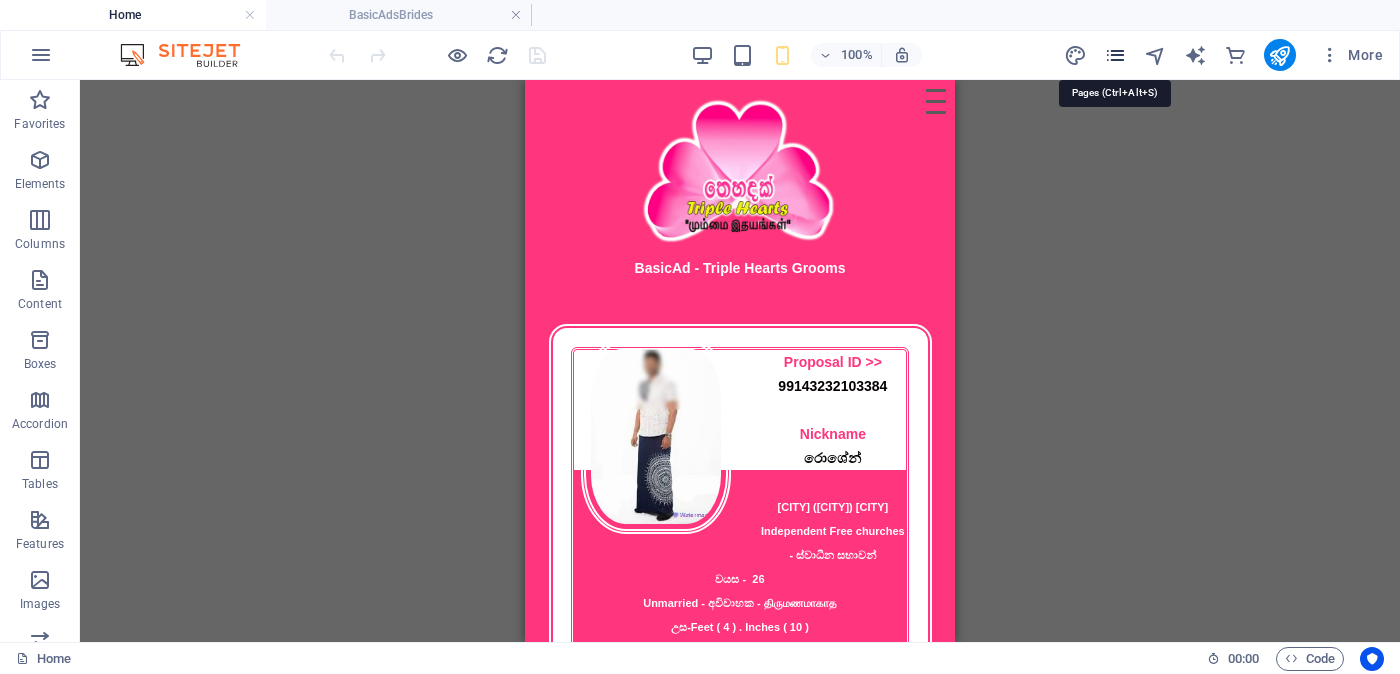 click at bounding box center (1115, 55) 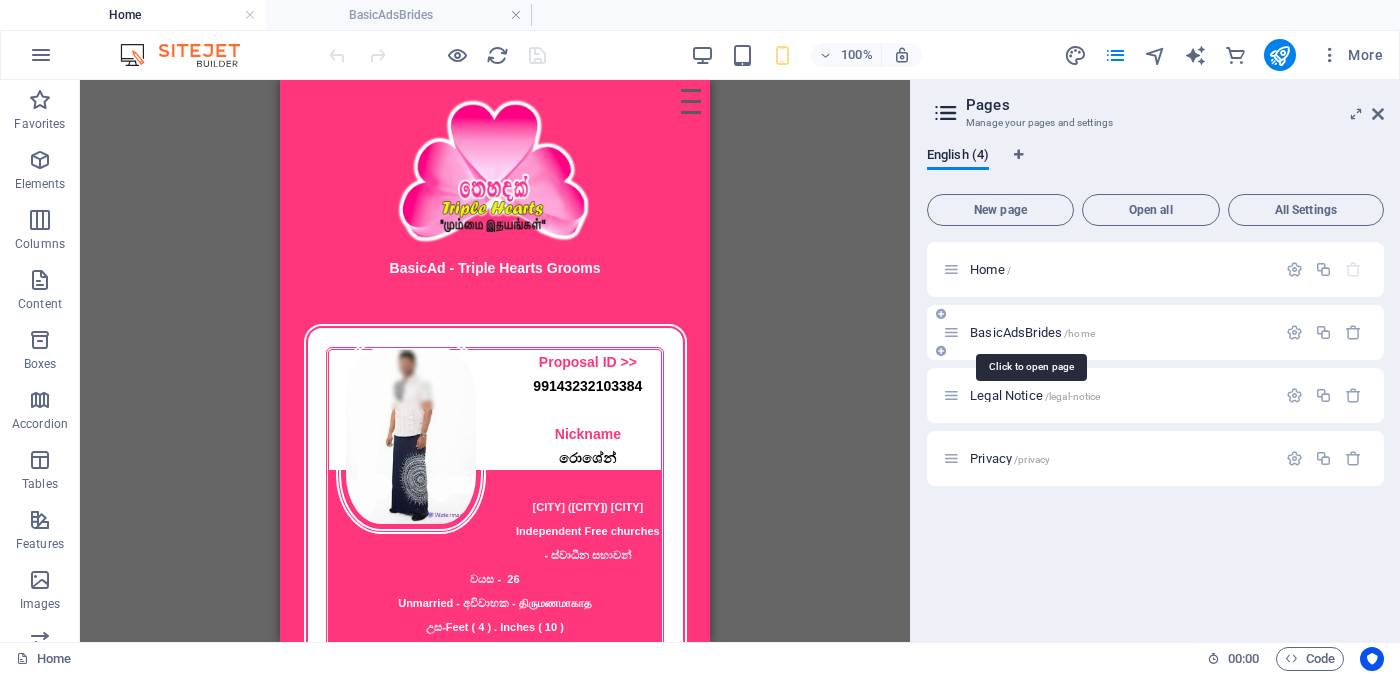 click on "BasicAdsBrides /home" at bounding box center [1032, 332] 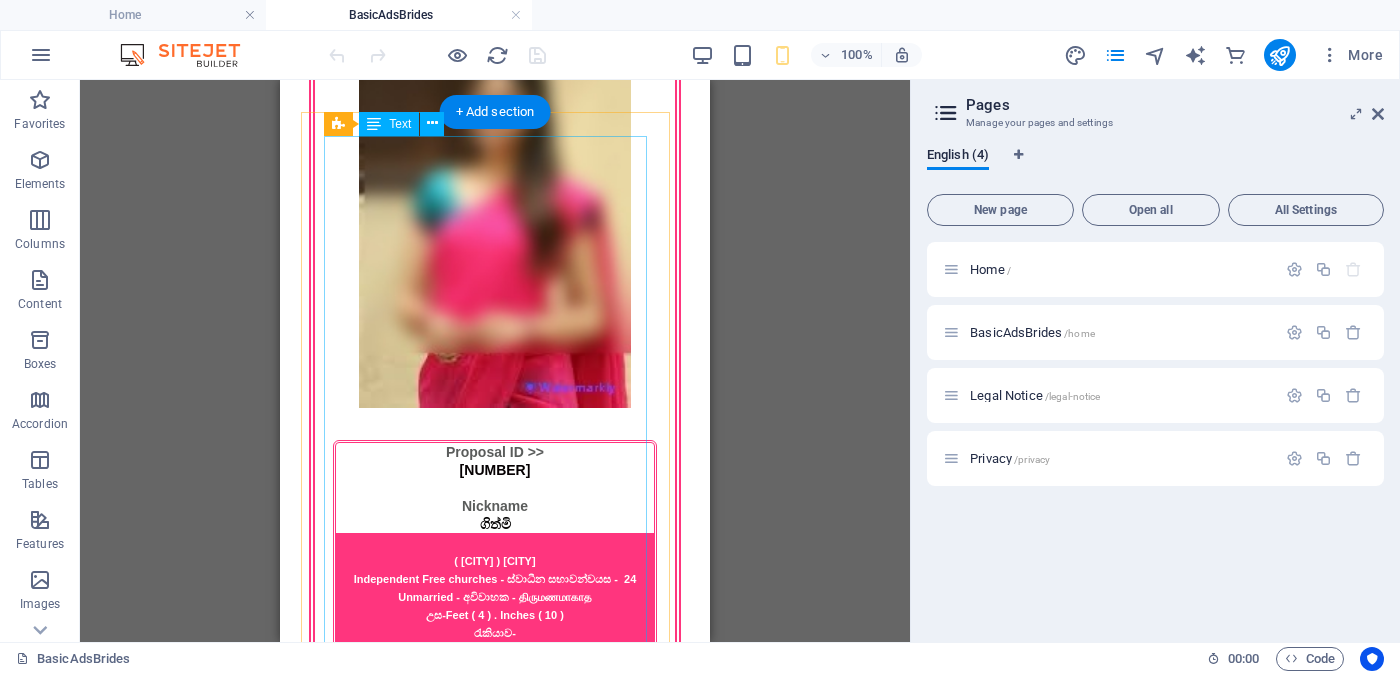 scroll, scrollTop: 1624, scrollLeft: 0, axis: vertical 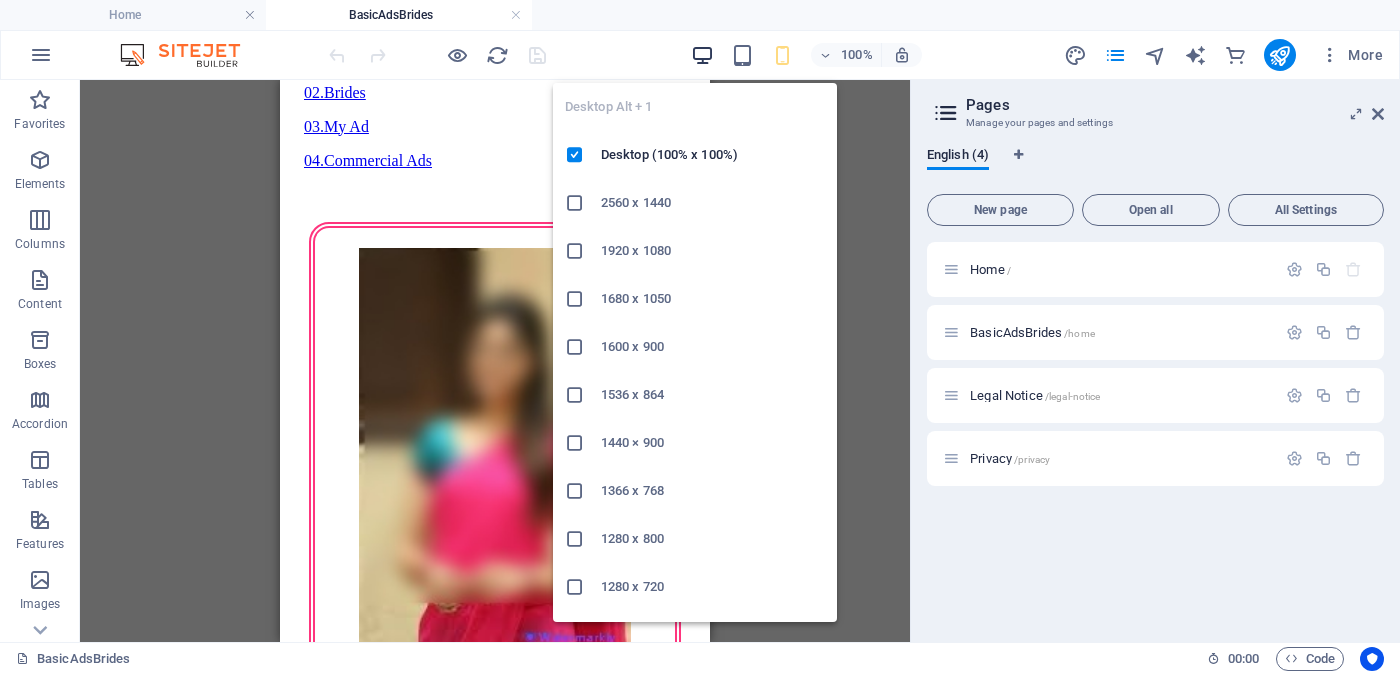 click at bounding box center (702, 55) 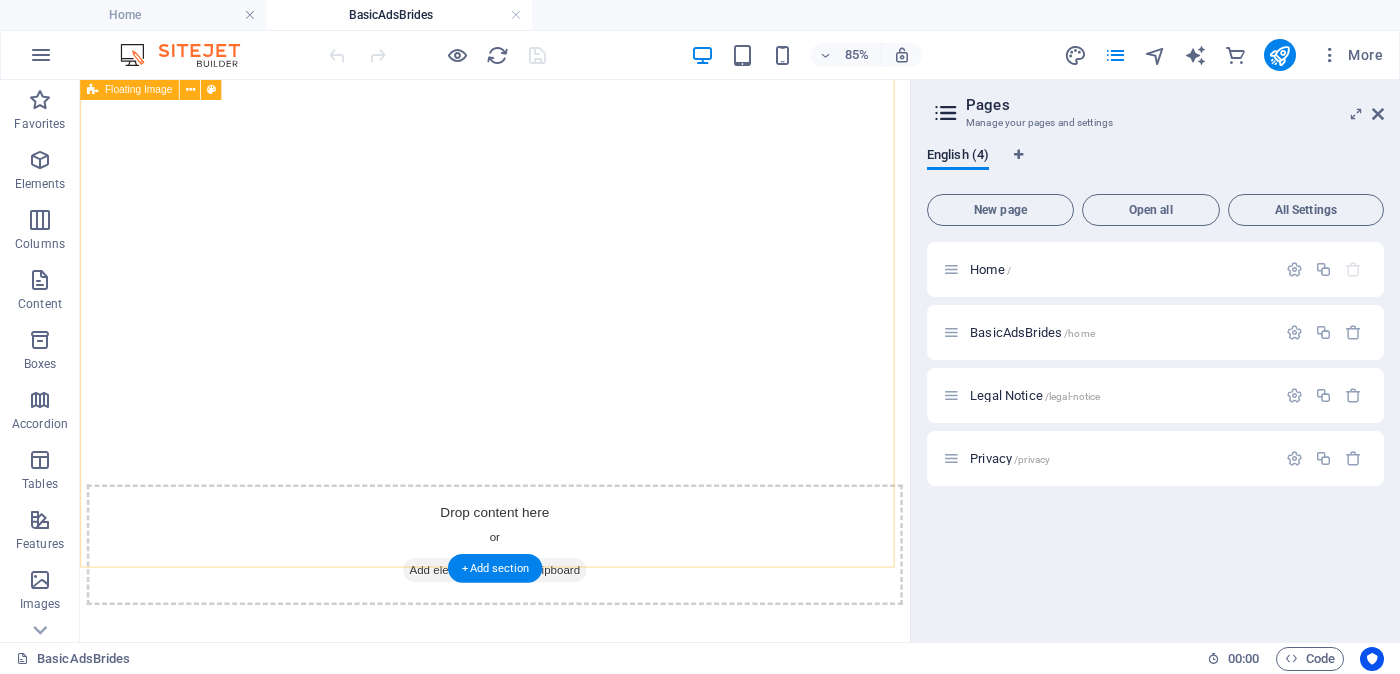 scroll, scrollTop: 2143, scrollLeft: 0, axis: vertical 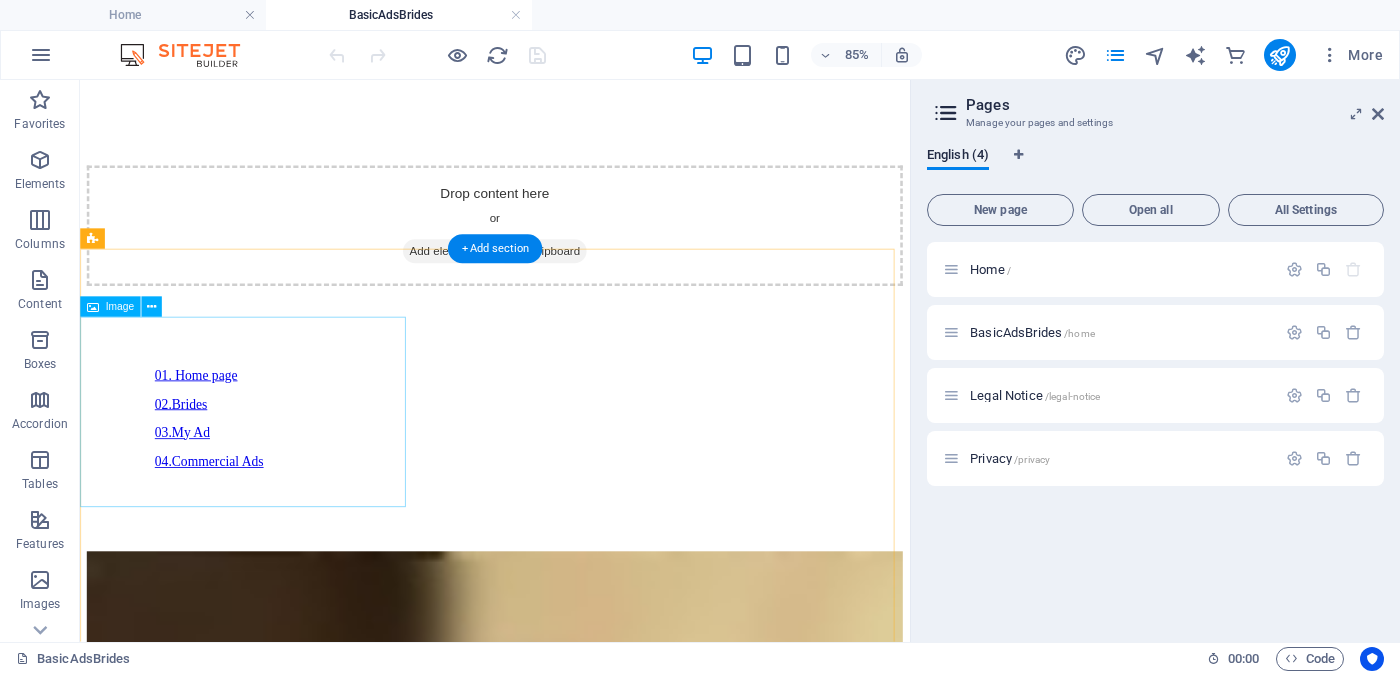 click at bounding box center [568, 5311] 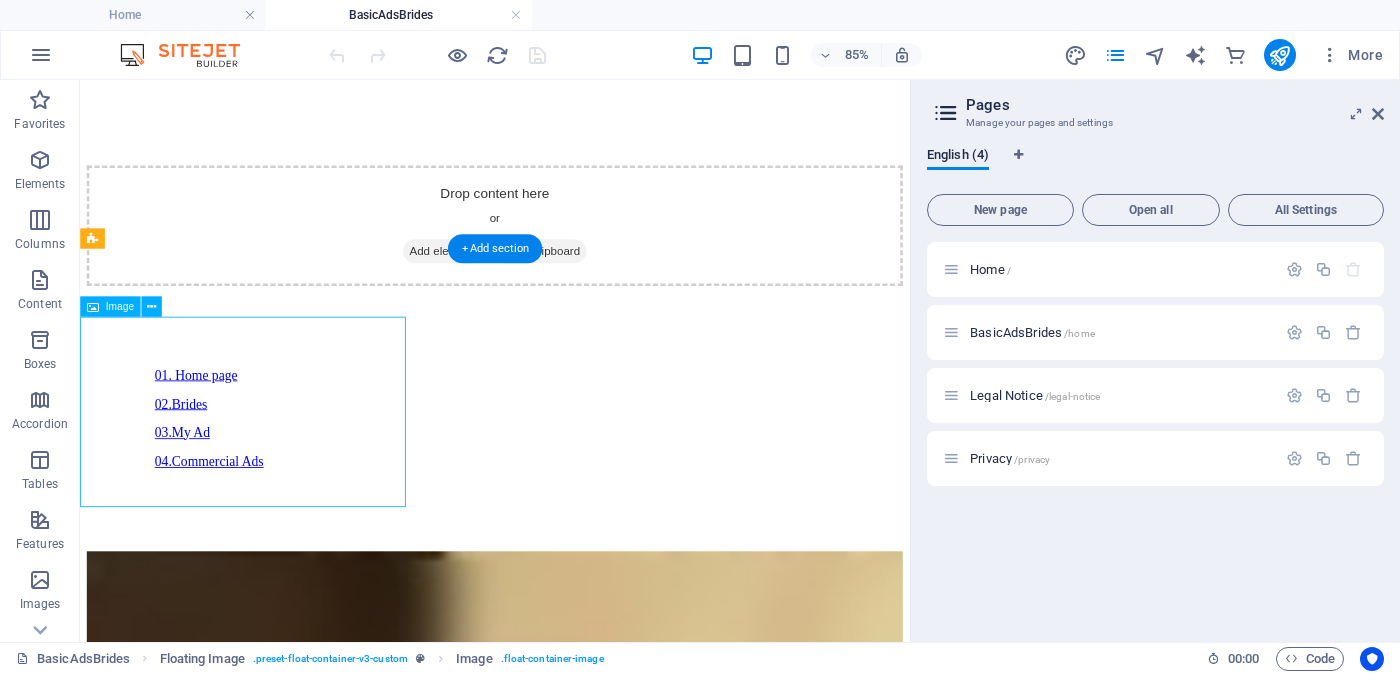 drag, startPoint x: 224, startPoint y: 445, endPoint x: 384, endPoint y: 455, distance: 160.3122 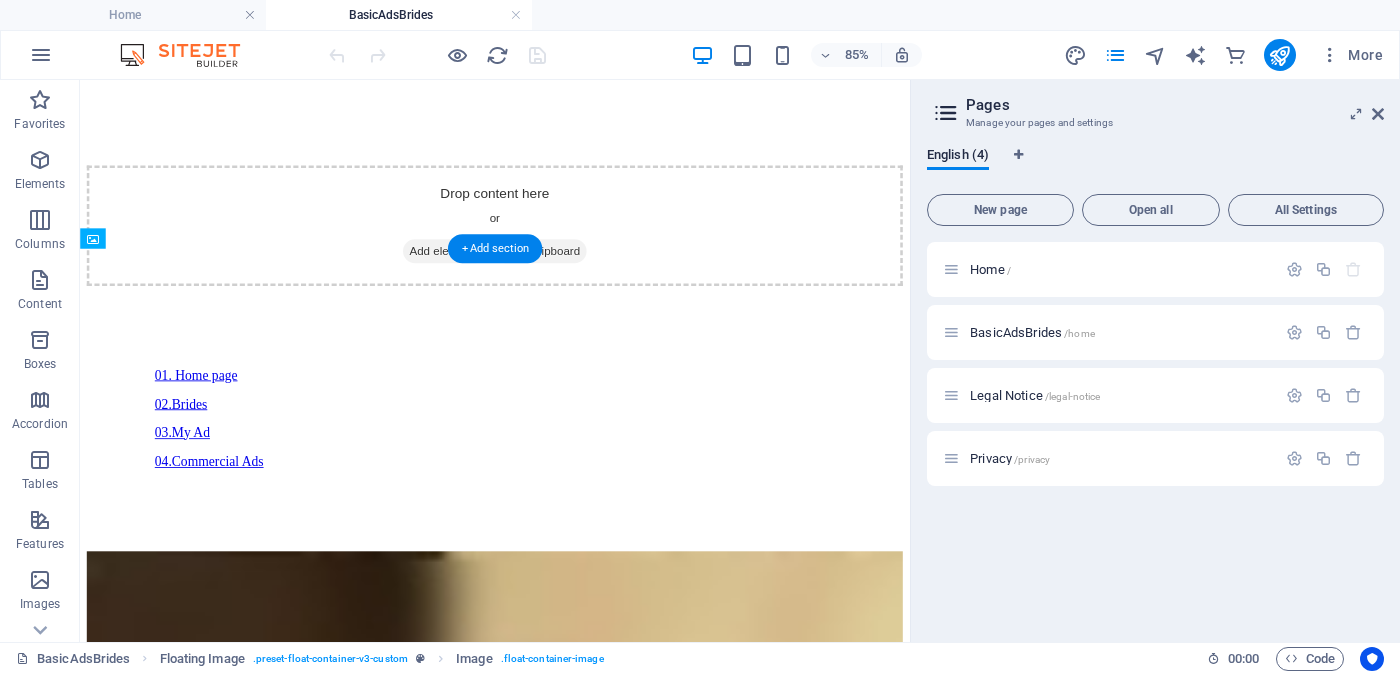 drag, startPoint x: 234, startPoint y: 444, endPoint x: 535, endPoint y: 506, distance: 307.31906 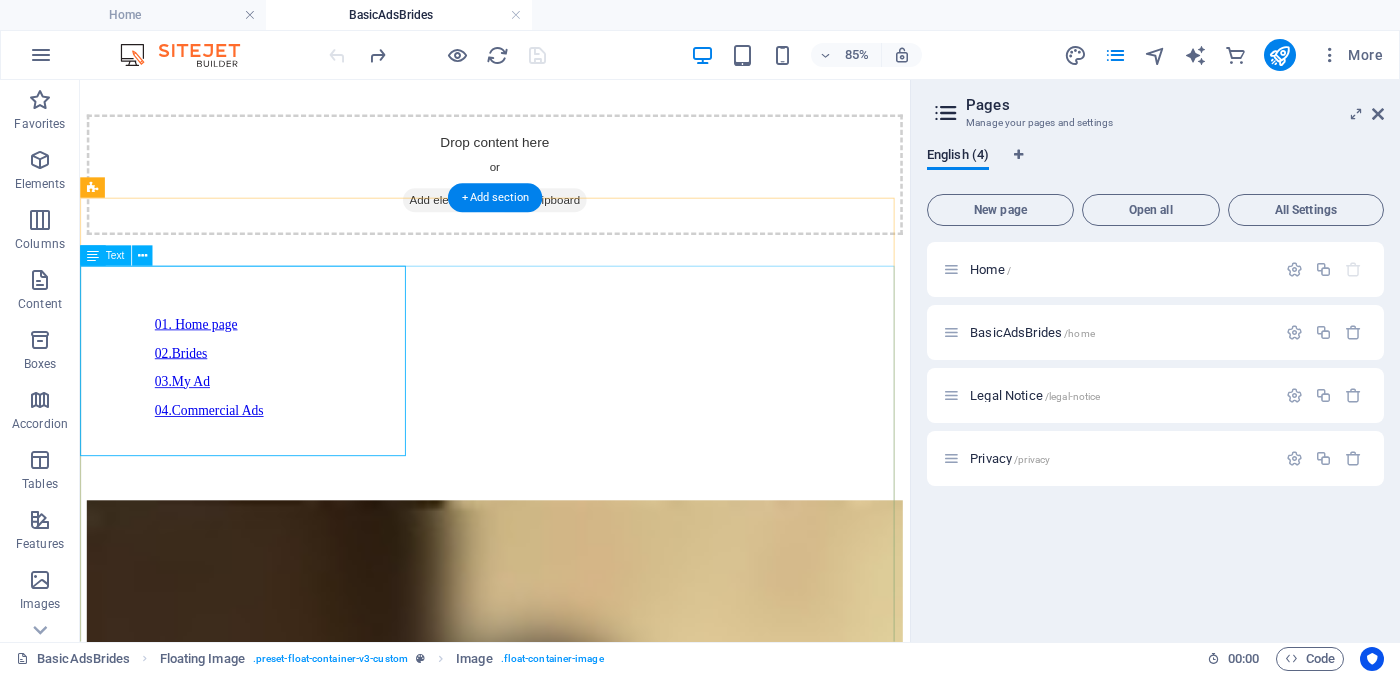 scroll, scrollTop: 2078, scrollLeft: 0, axis: vertical 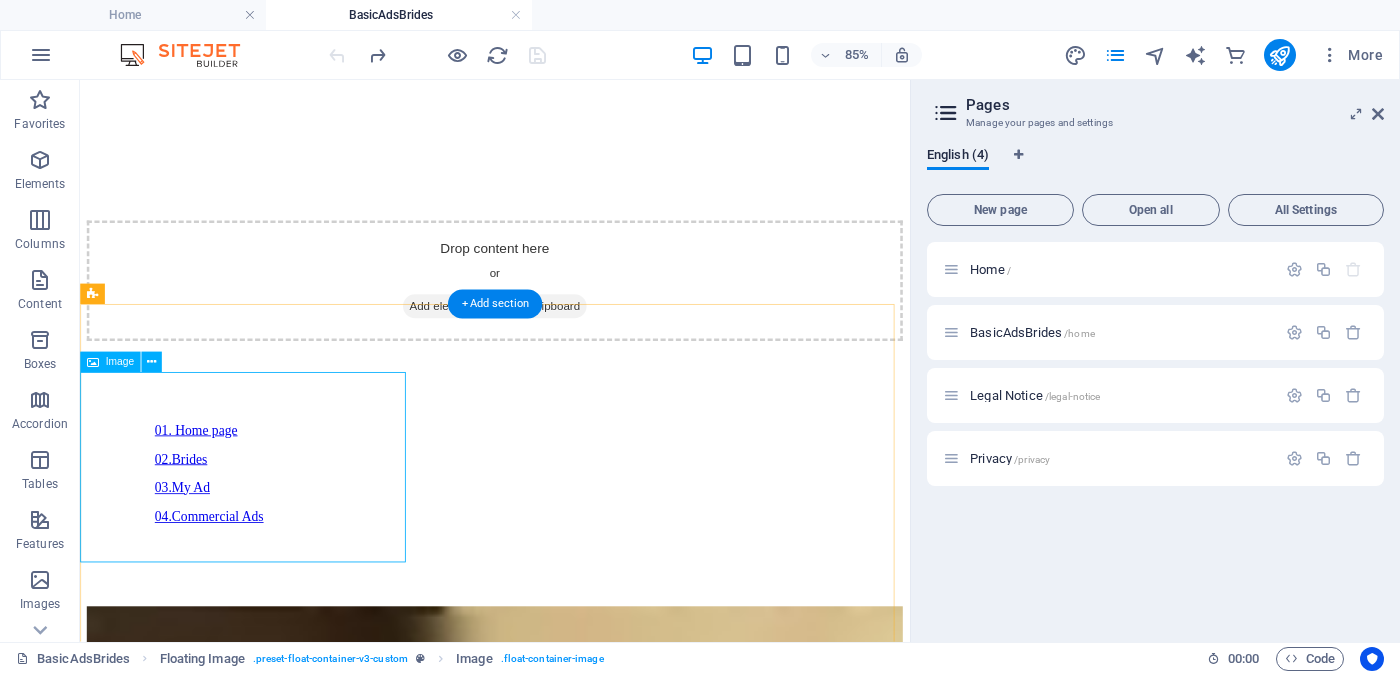 click at bounding box center (568, 5376) 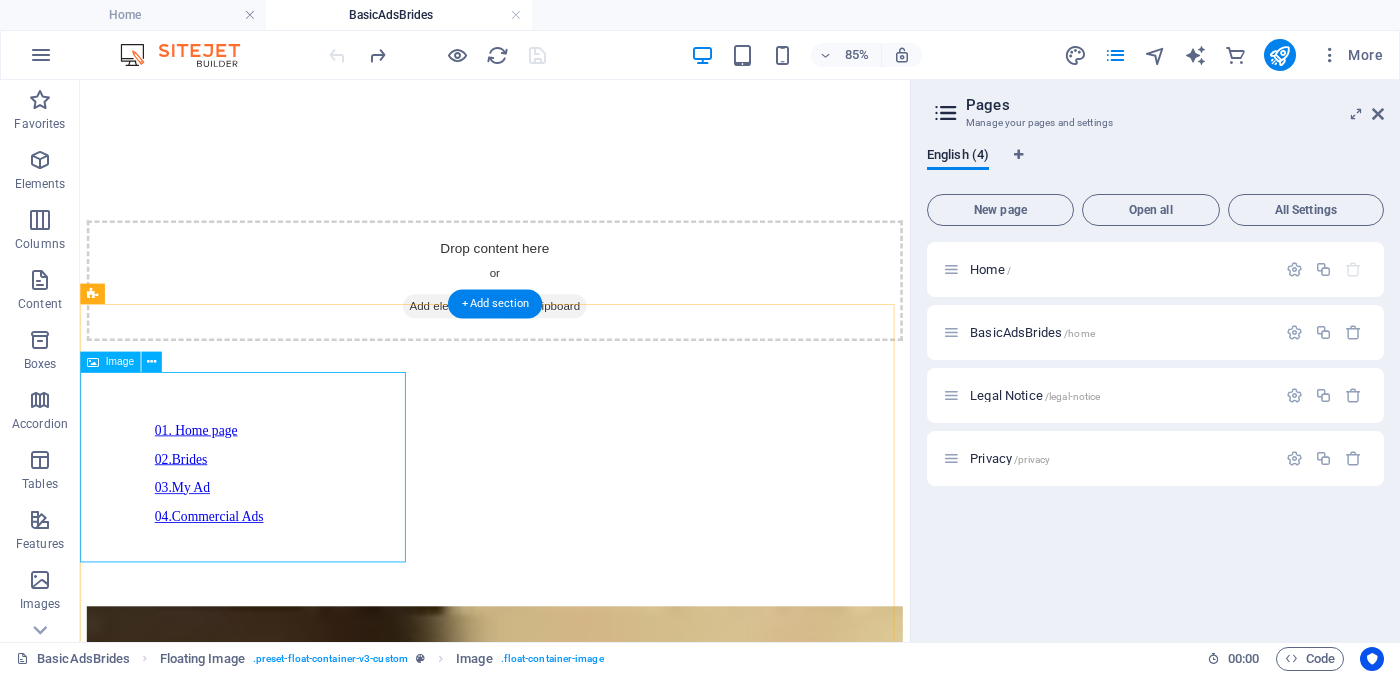 click at bounding box center (568, 5376) 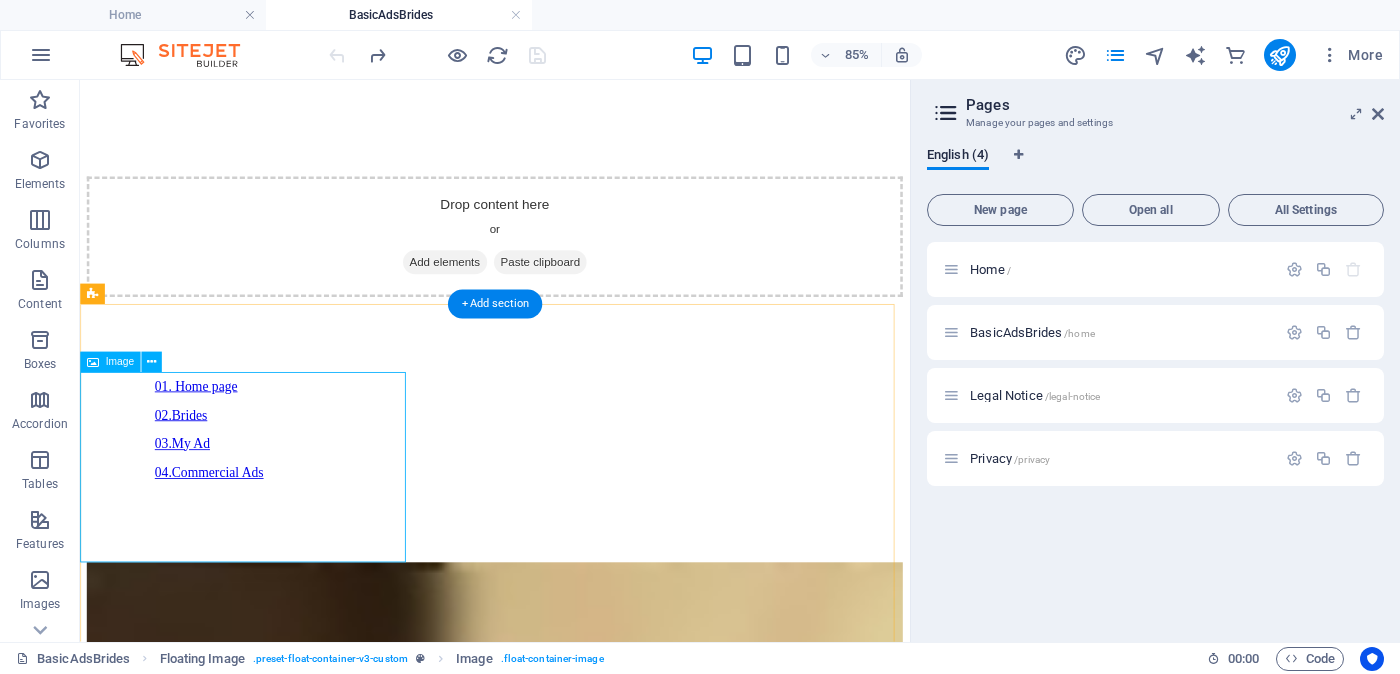 select on "px" 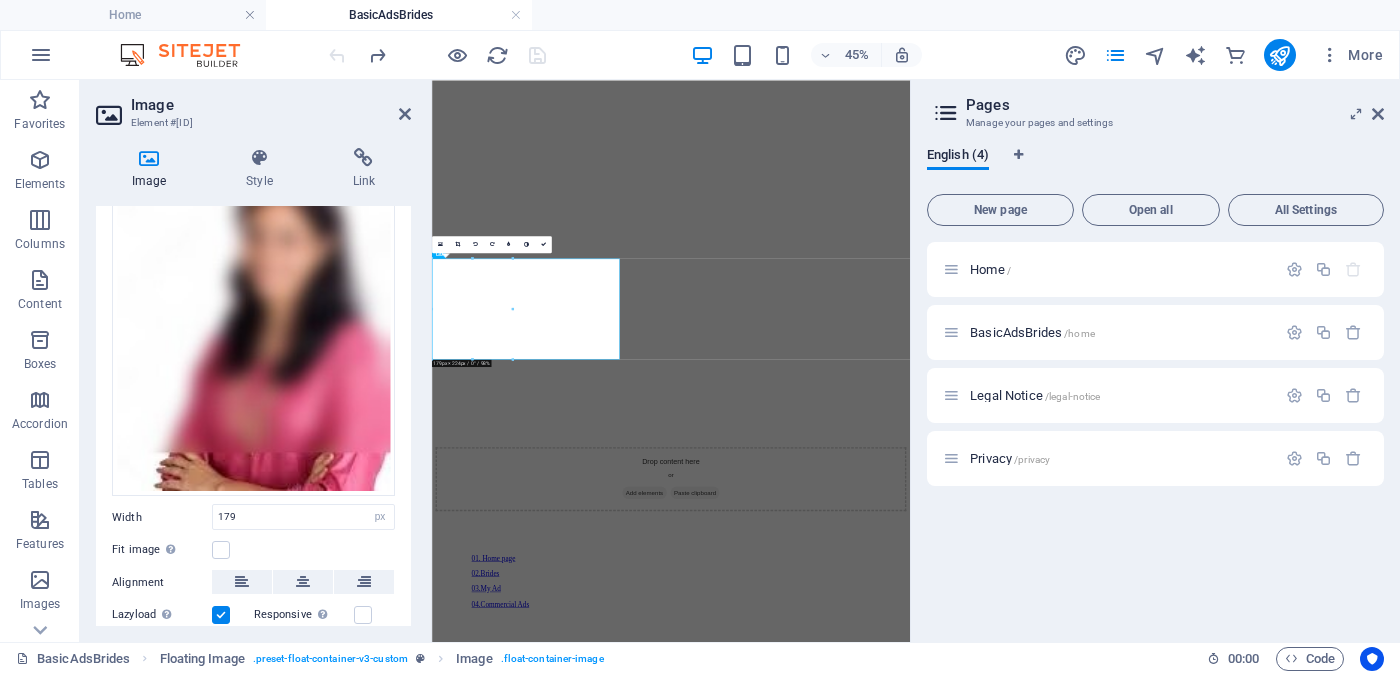 scroll, scrollTop: 0, scrollLeft: 0, axis: both 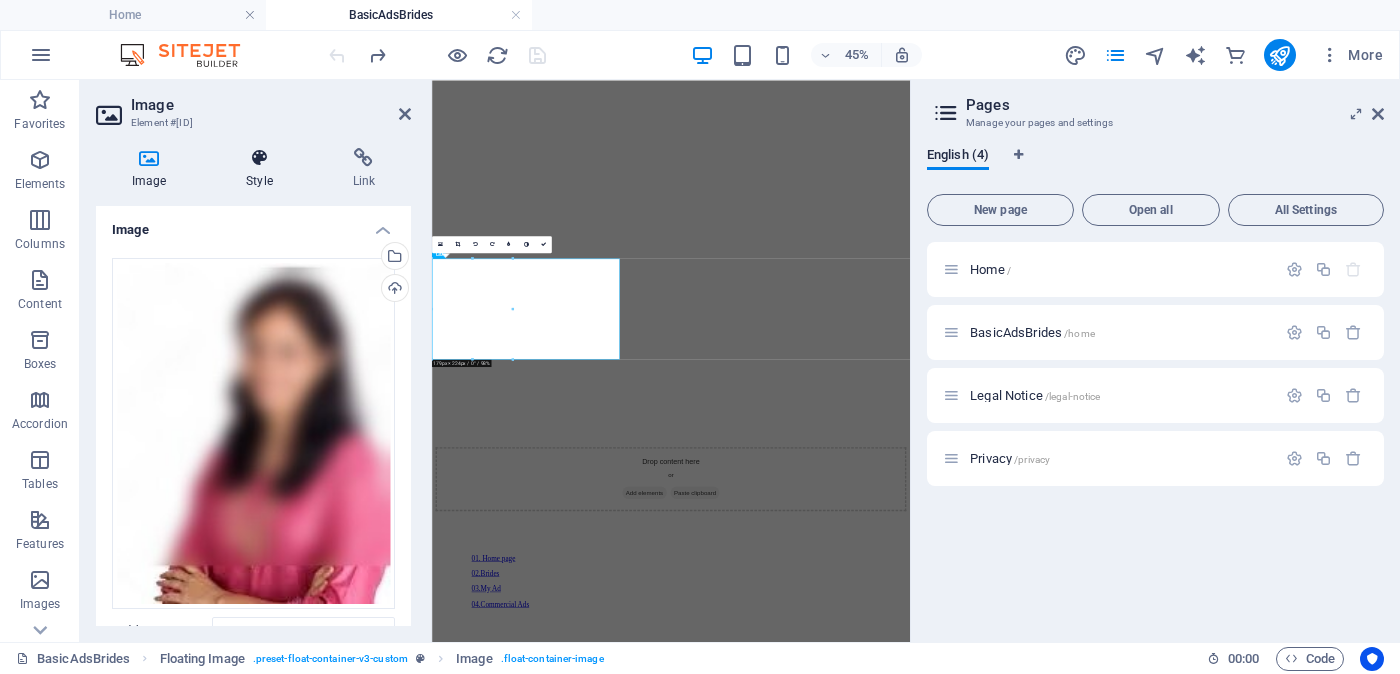 click at bounding box center [259, 158] 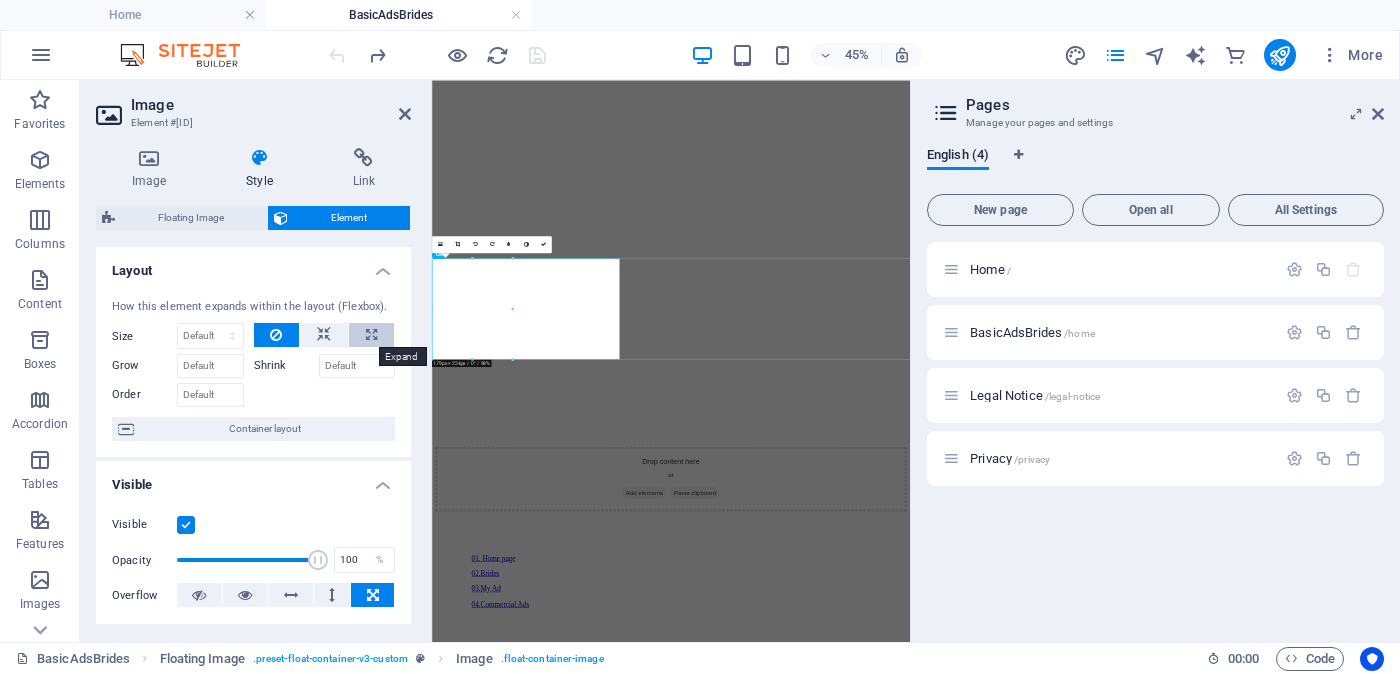 click at bounding box center (371, 335) 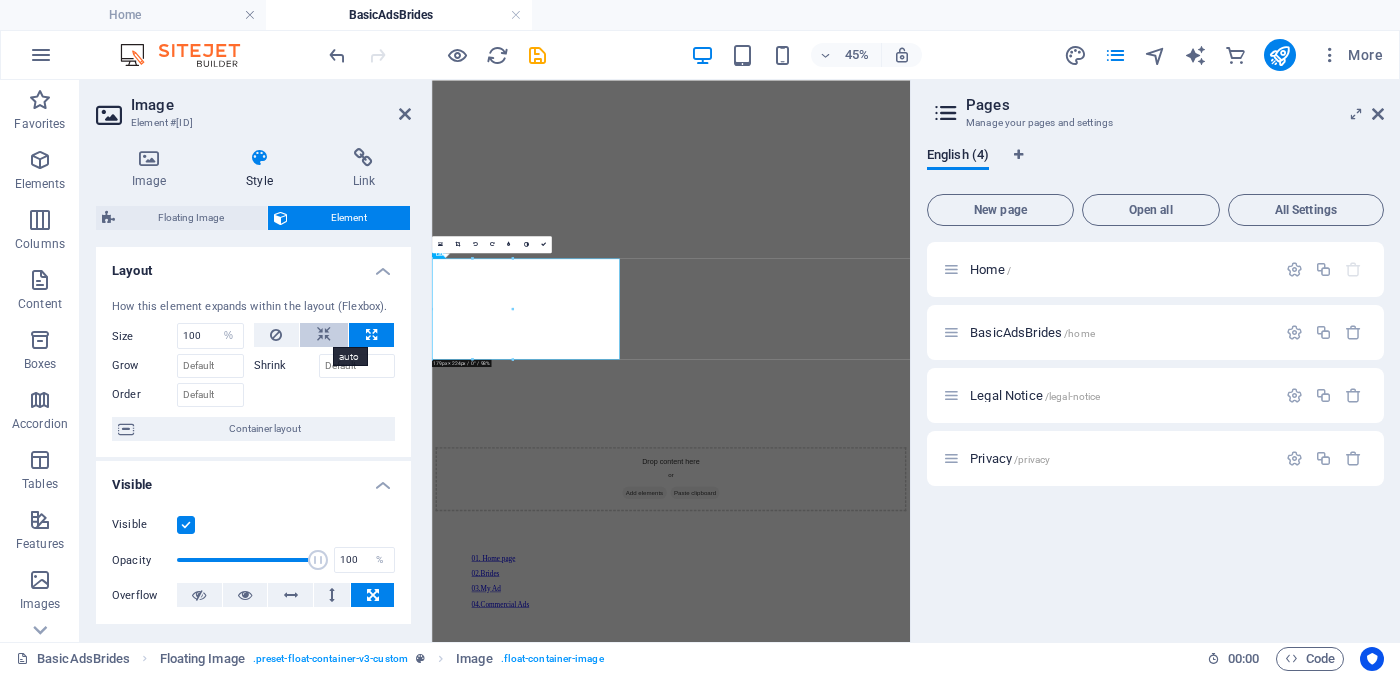 click at bounding box center (324, 335) 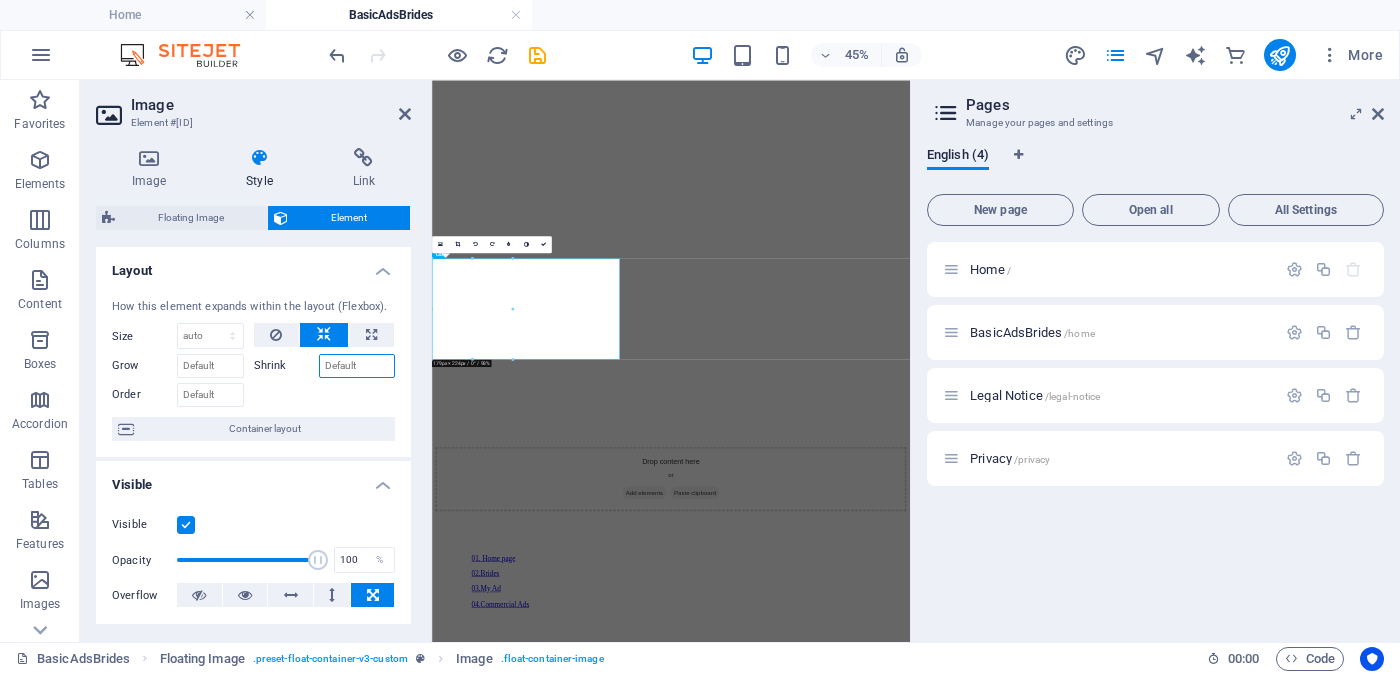 click on "Shrink" at bounding box center [357, 366] 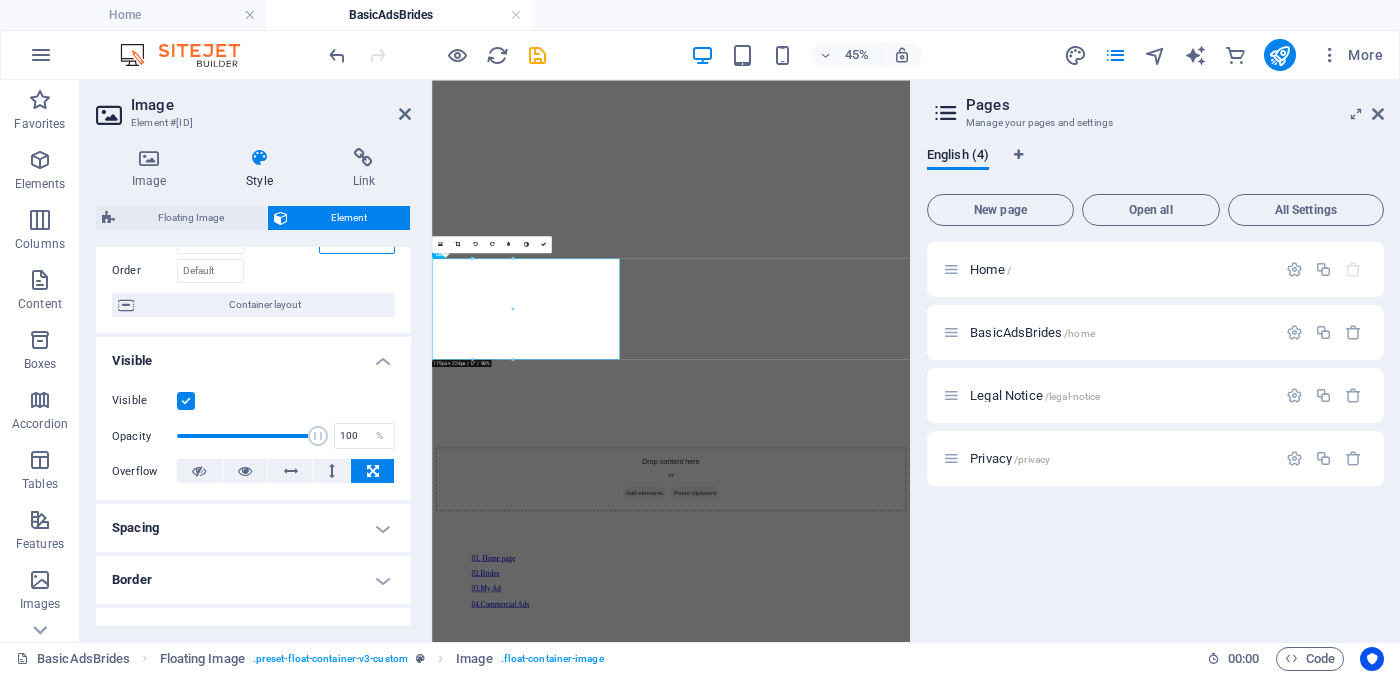 scroll, scrollTop: 0, scrollLeft: 0, axis: both 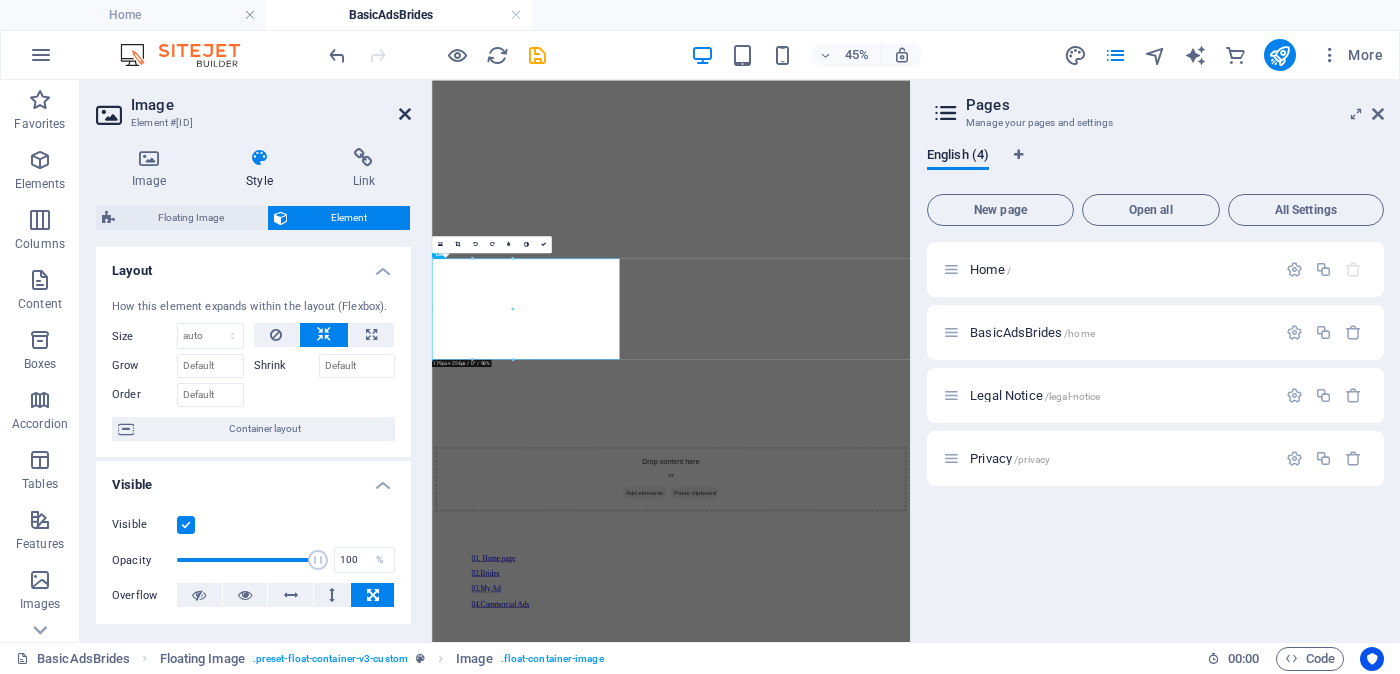 click at bounding box center [405, 114] 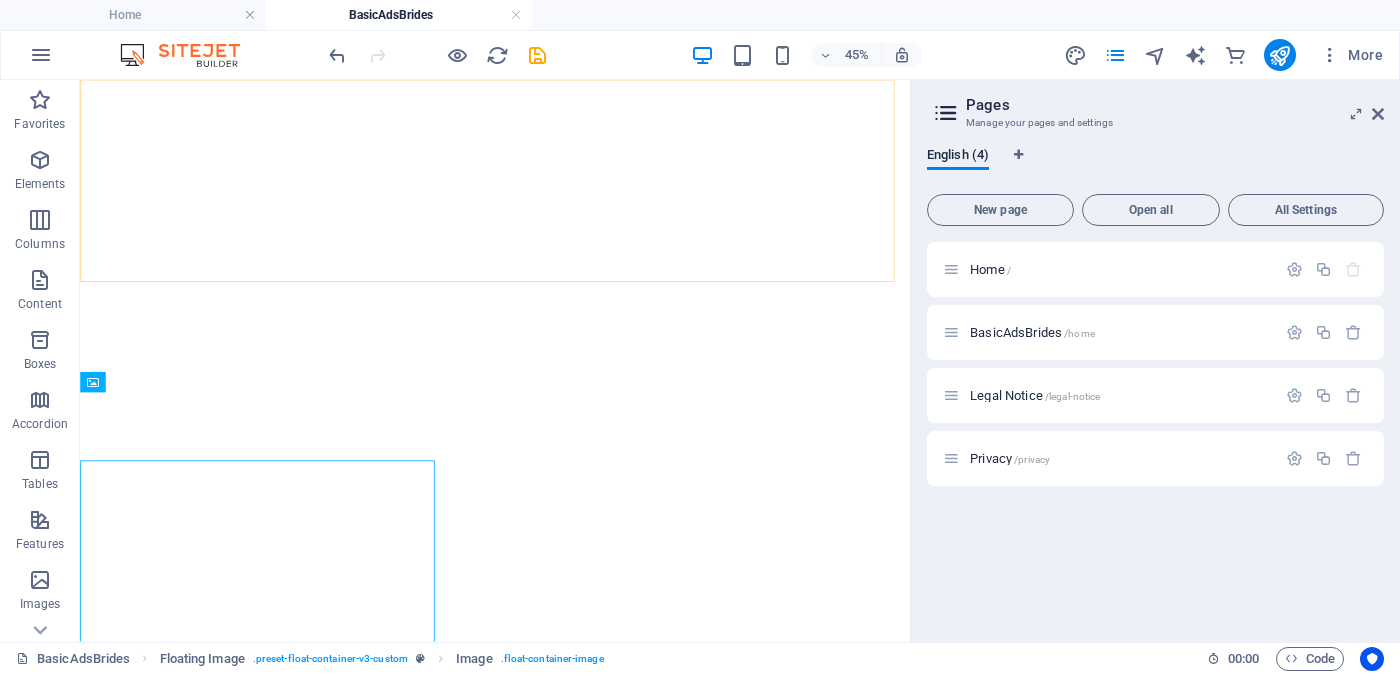 scroll, scrollTop: 2078, scrollLeft: 0, axis: vertical 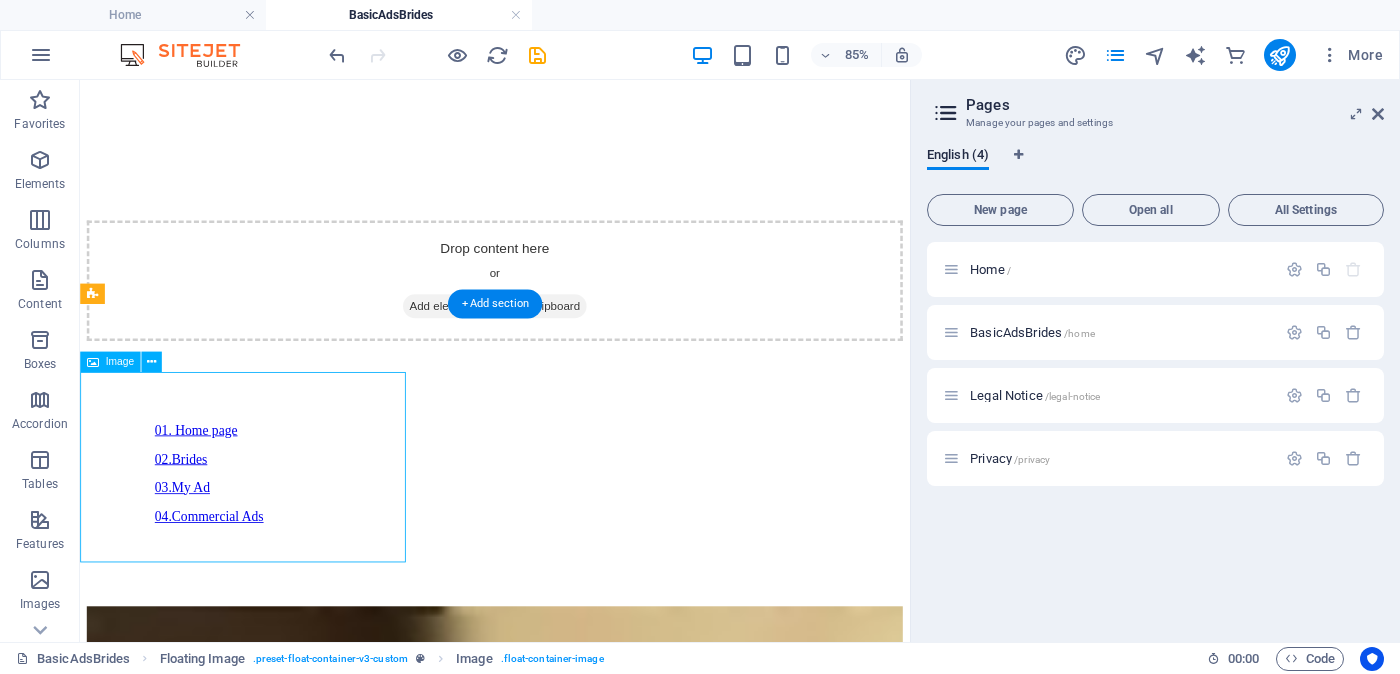 drag, startPoint x: 234, startPoint y: 521, endPoint x: 367, endPoint y: 521, distance: 133 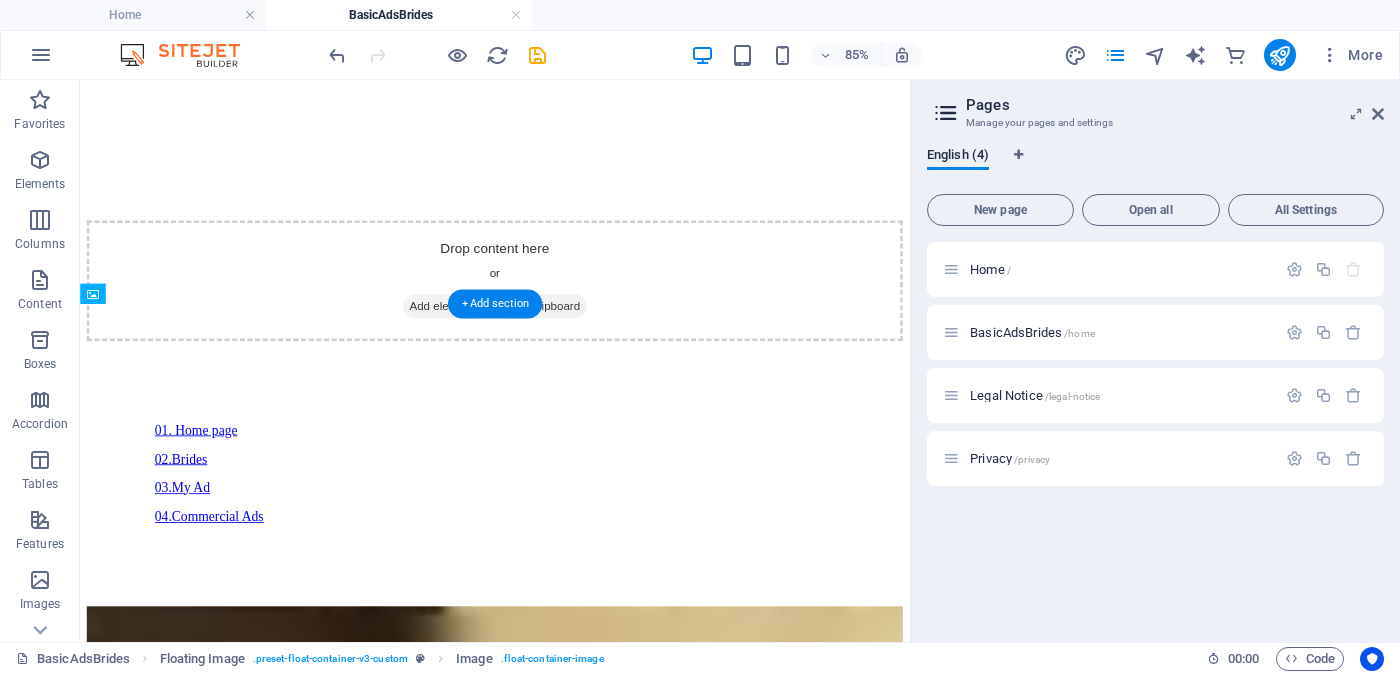 drag, startPoint x: 342, startPoint y: 511, endPoint x: 503, endPoint y: 512, distance: 161.00311 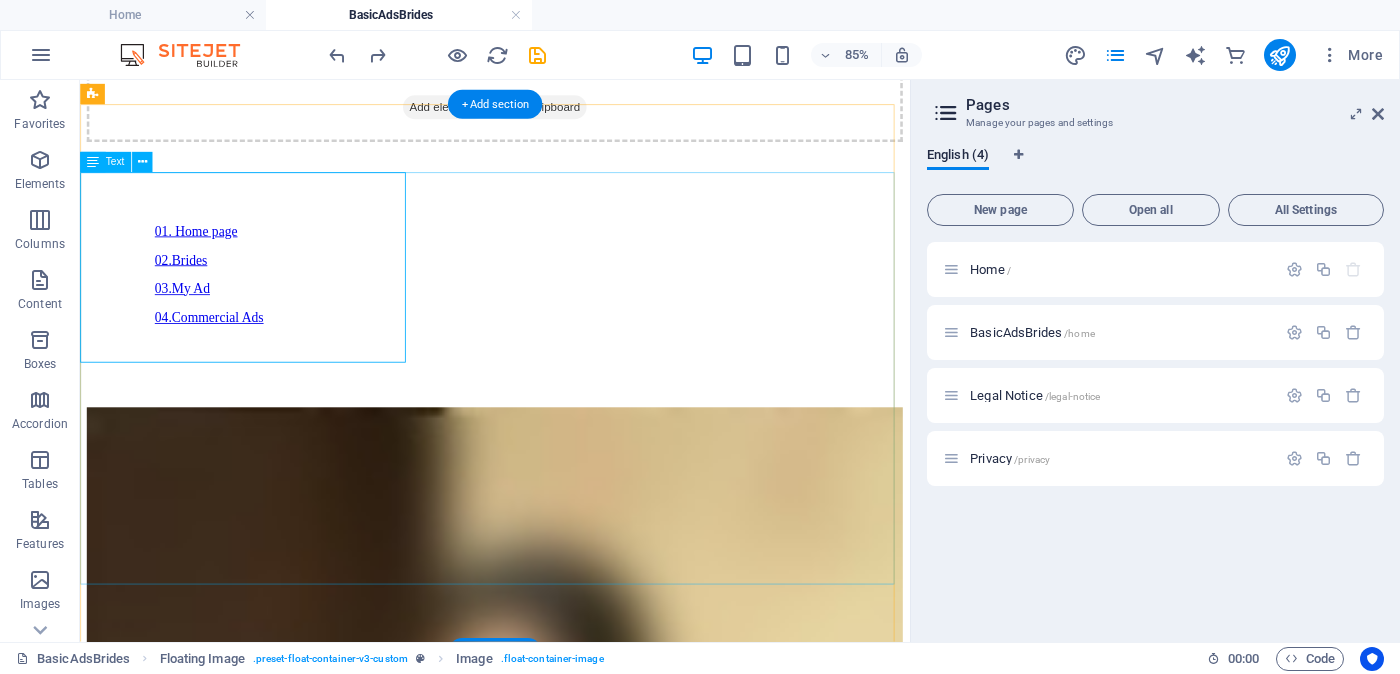 scroll, scrollTop: 2063, scrollLeft: 0, axis: vertical 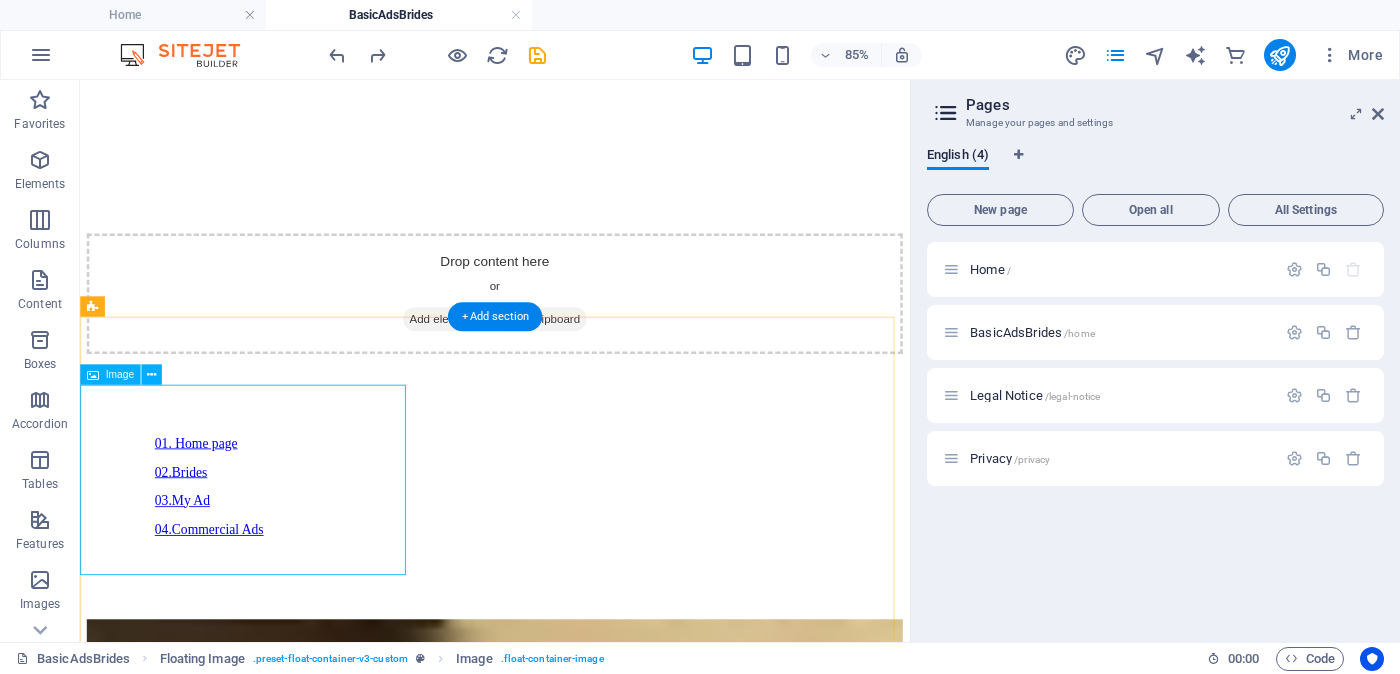 click at bounding box center [568, 5391] 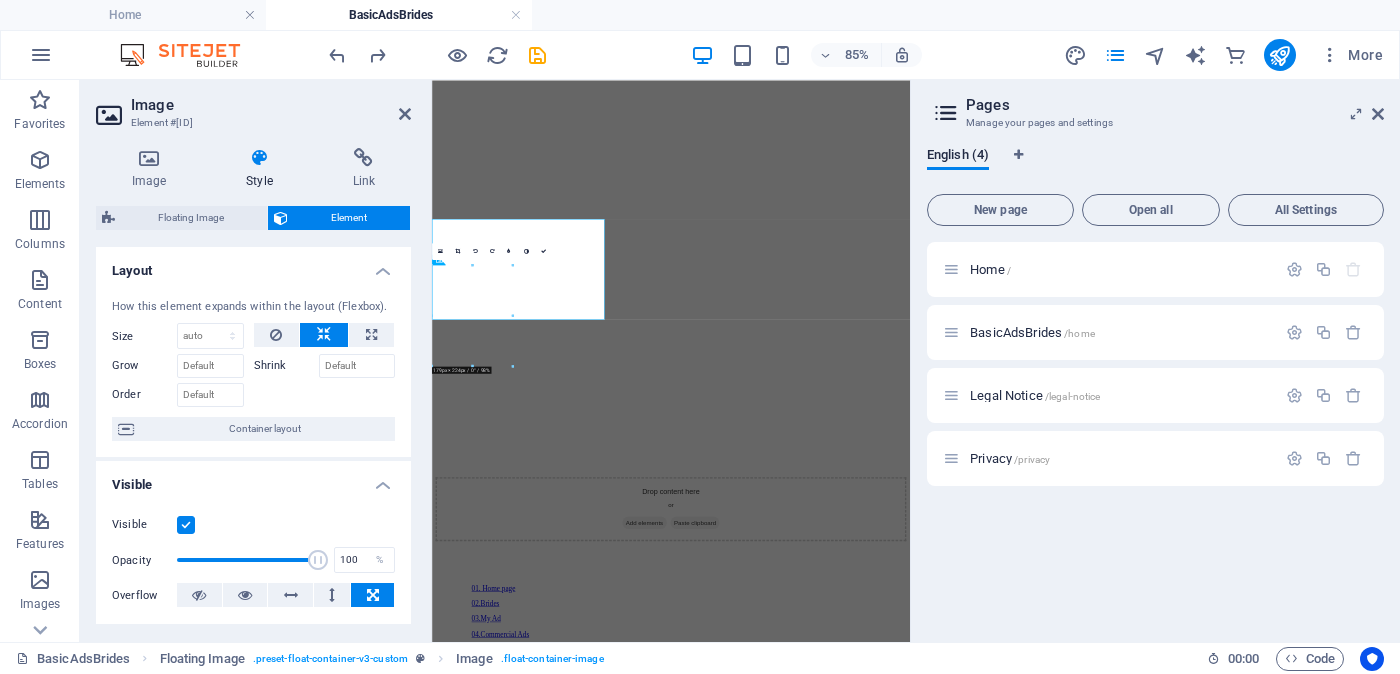 scroll, scrollTop: 2115, scrollLeft: 0, axis: vertical 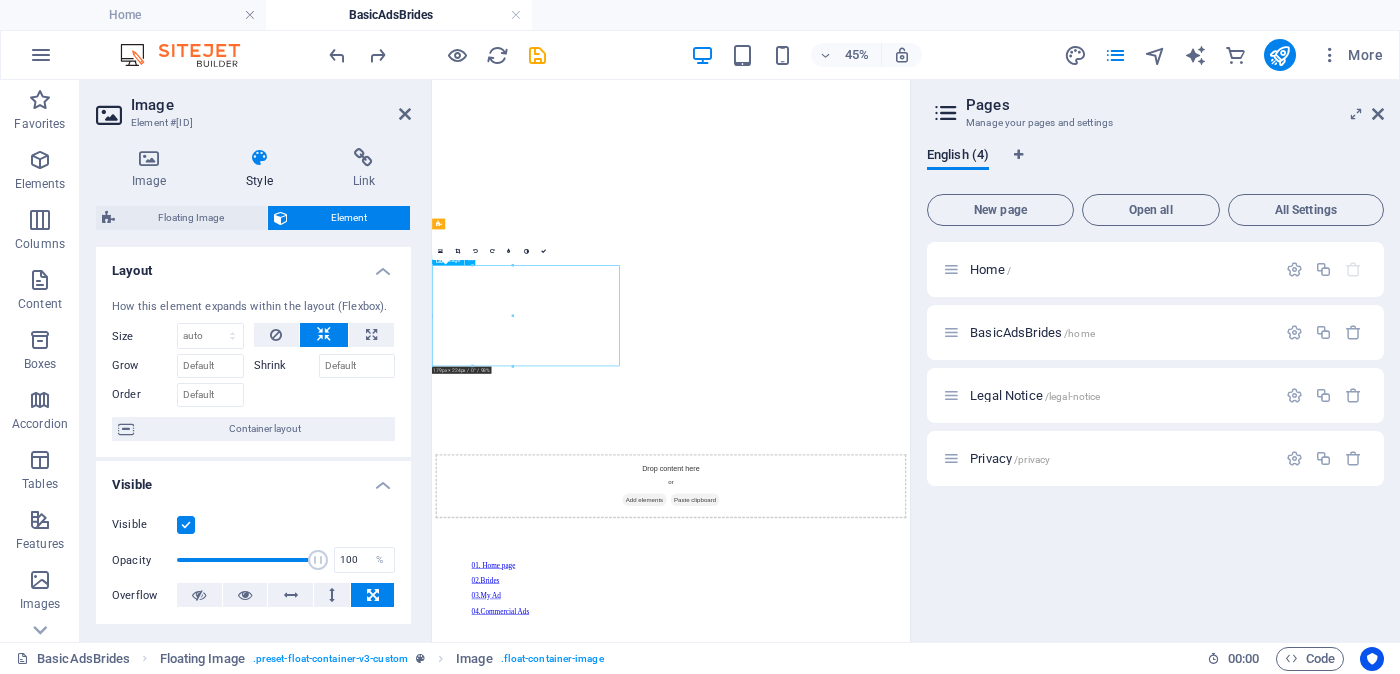 drag, startPoint x: 942, startPoint y: 389, endPoint x: 738, endPoint y: 590, distance: 286.3861 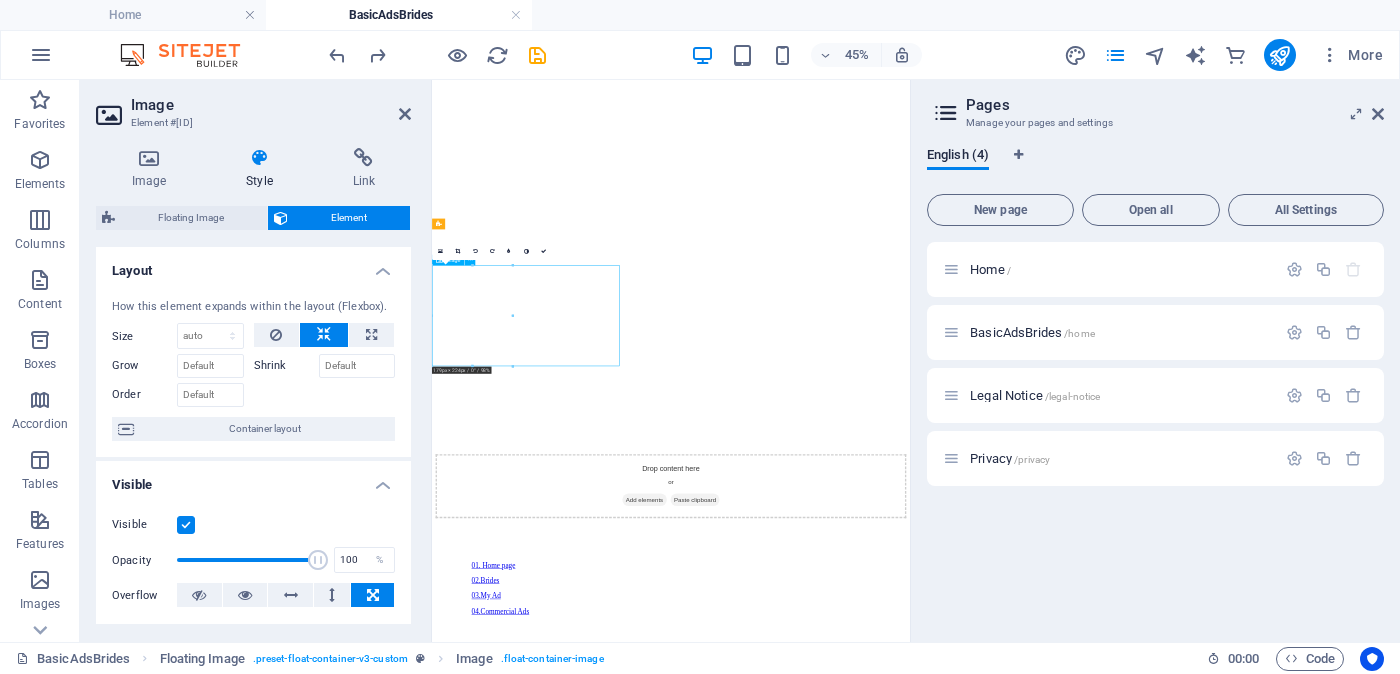 click at bounding box center [963, 6356] 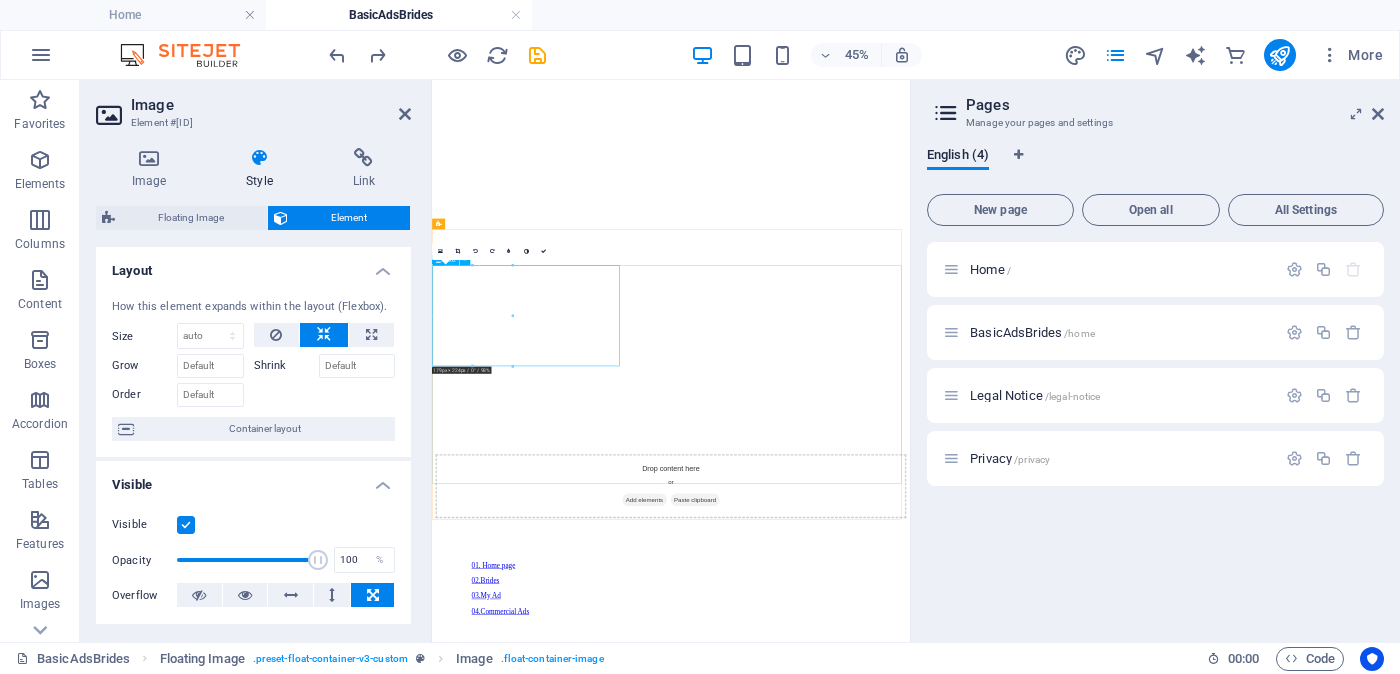 drag, startPoint x: 944, startPoint y: 391, endPoint x: 909, endPoint y: 597, distance: 208.95215 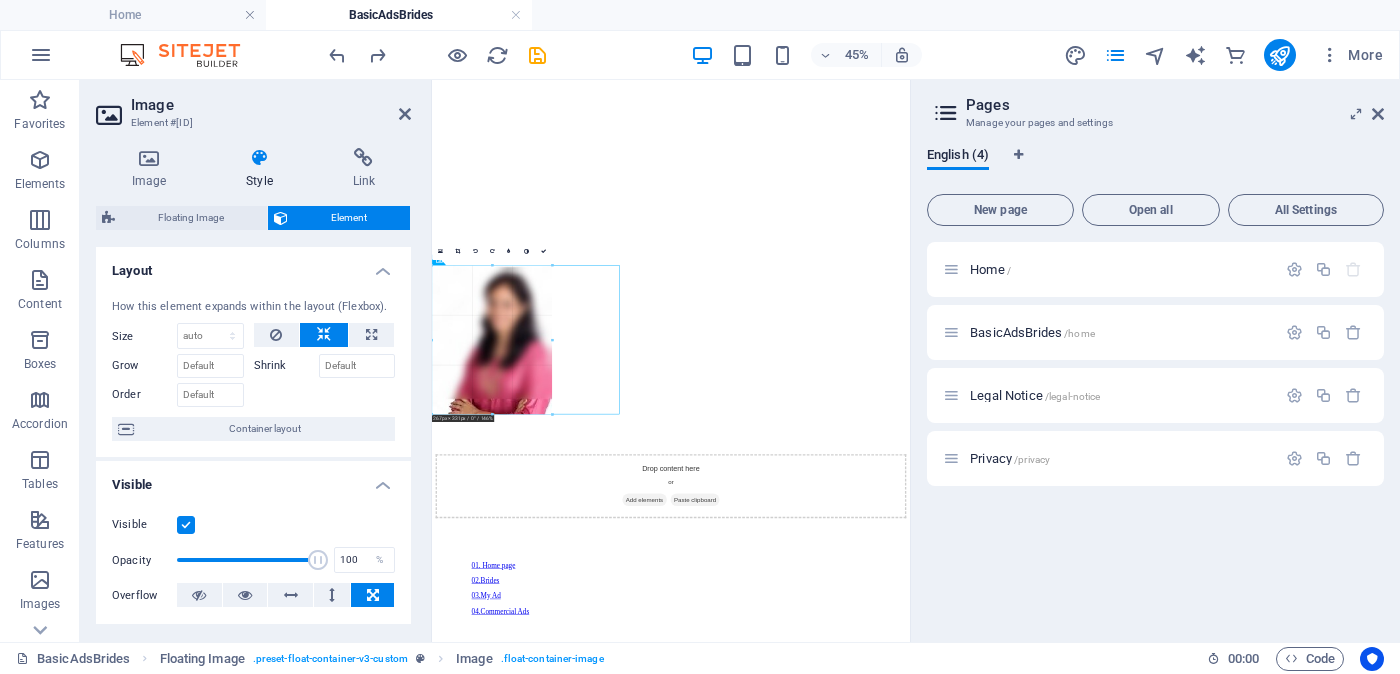 drag, startPoint x: 512, startPoint y: 316, endPoint x: 600, endPoint y: 299, distance: 89.62701 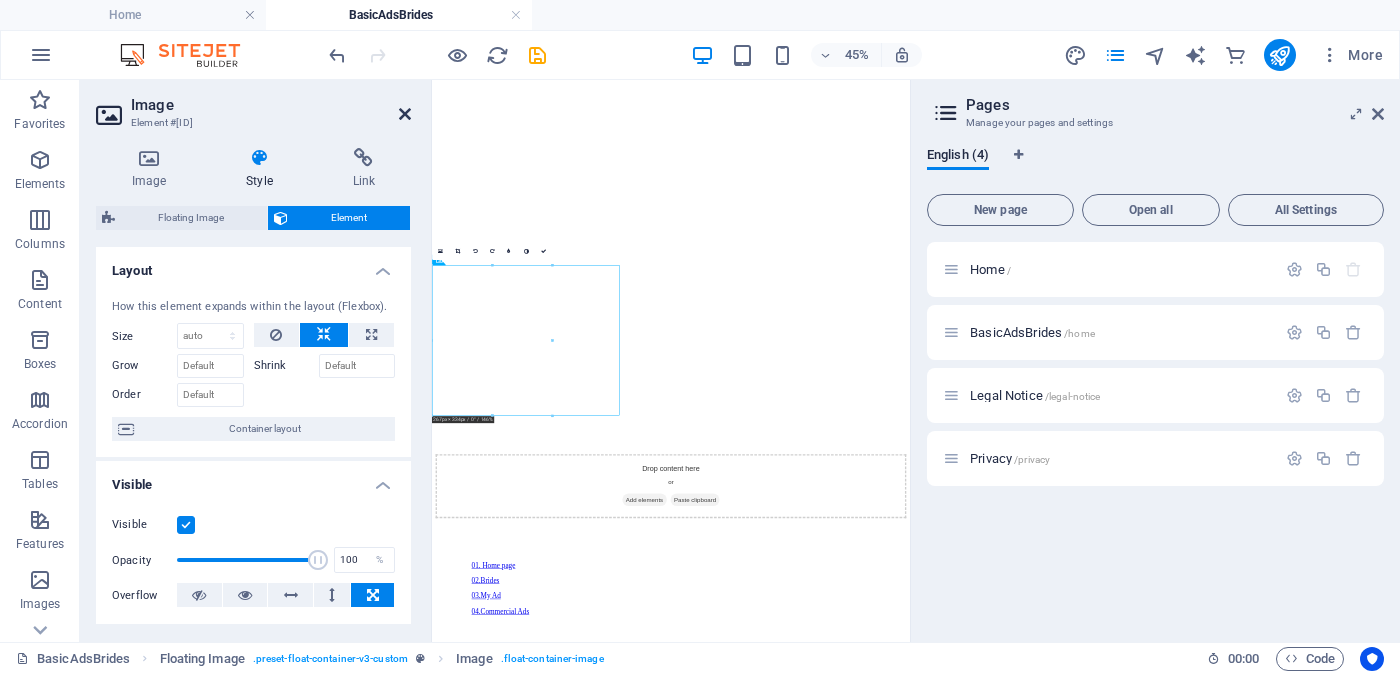 click at bounding box center (405, 114) 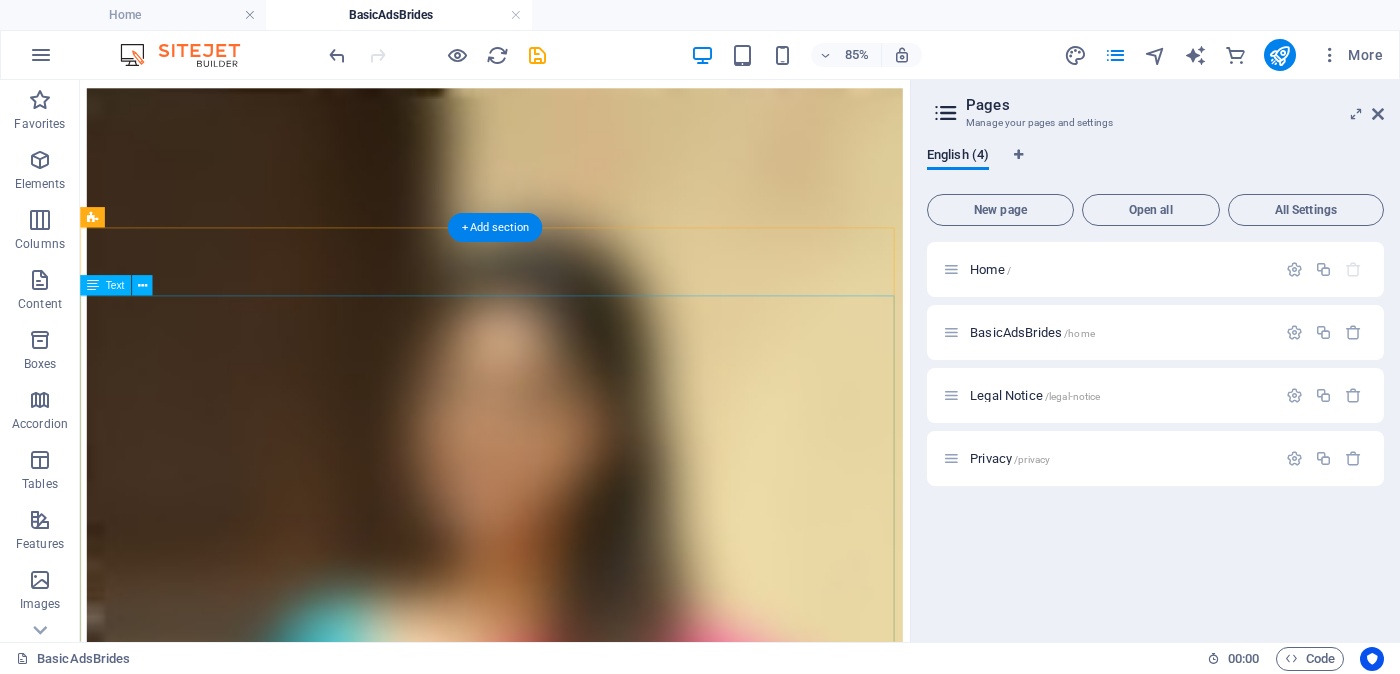 scroll, scrollTop: 2813, scrollLeft: 0, axis: vertical 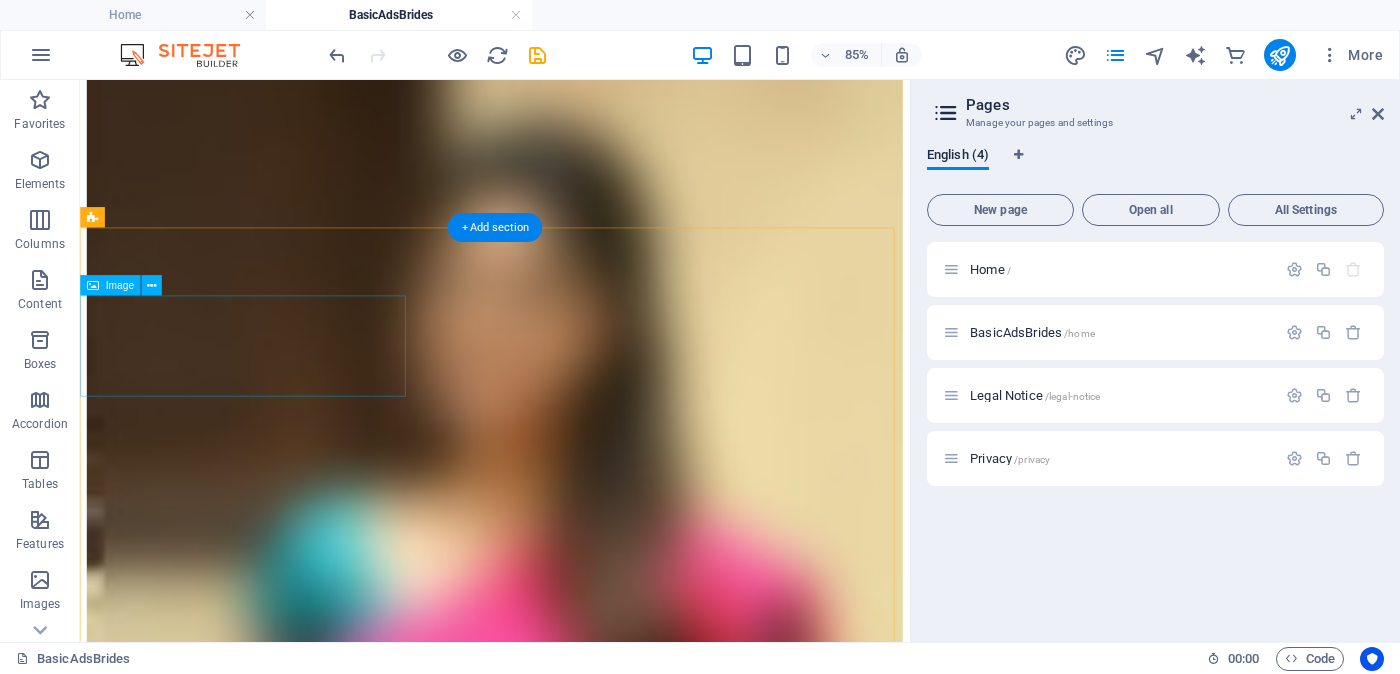 click at bounding box center (568, 5286) 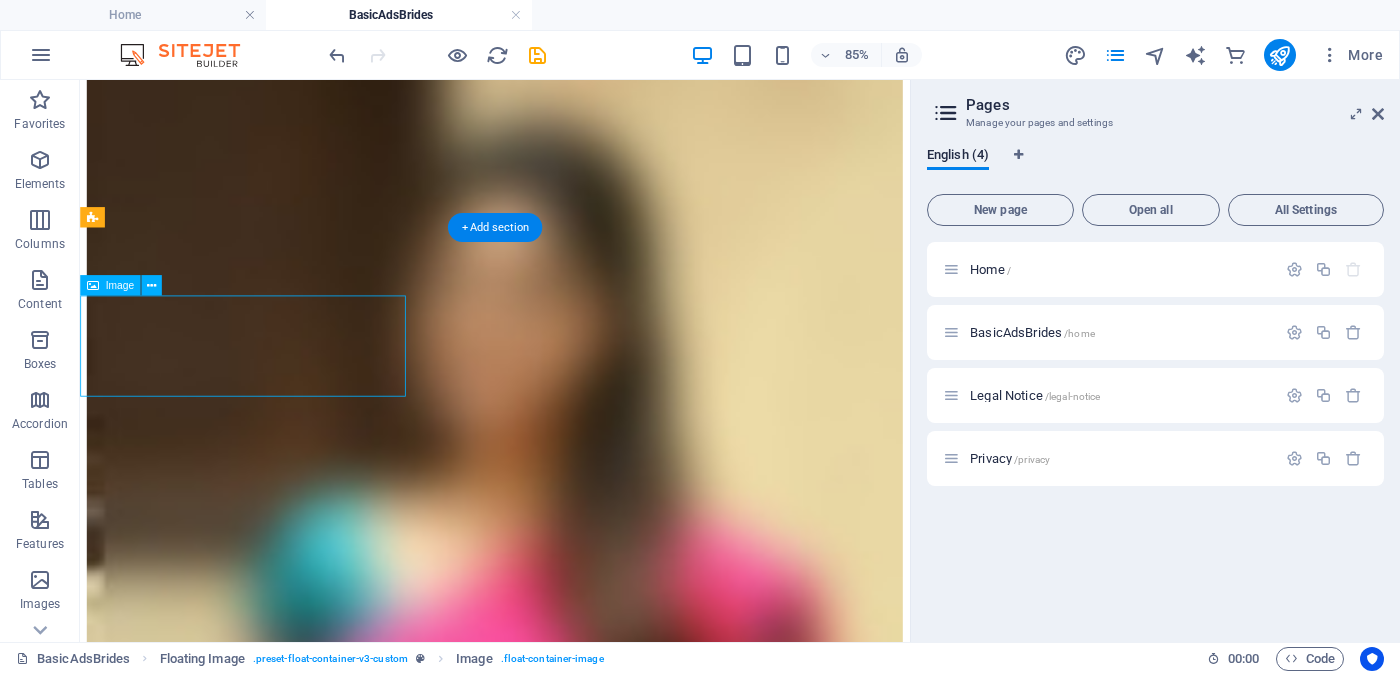 click at bounding box center (568, 5286) 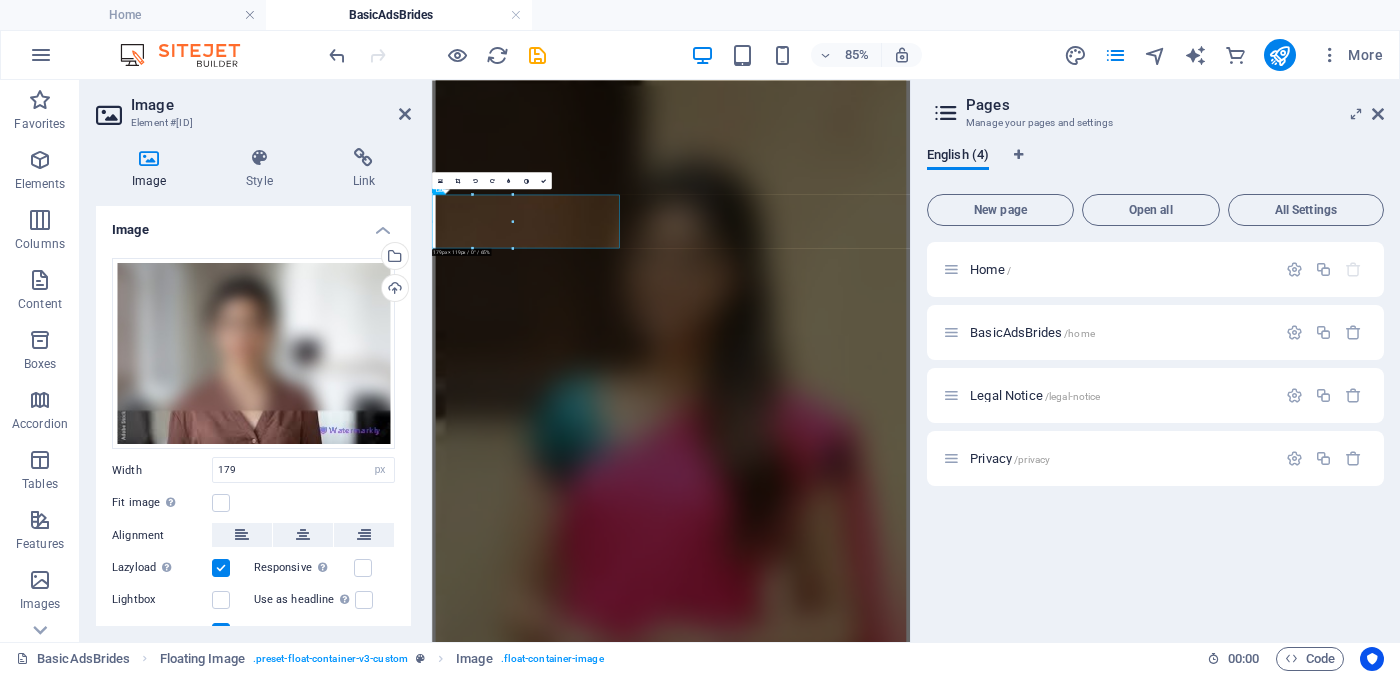 scroll, scrollTop: 2916, scrollLeft: 0, axis: vertical 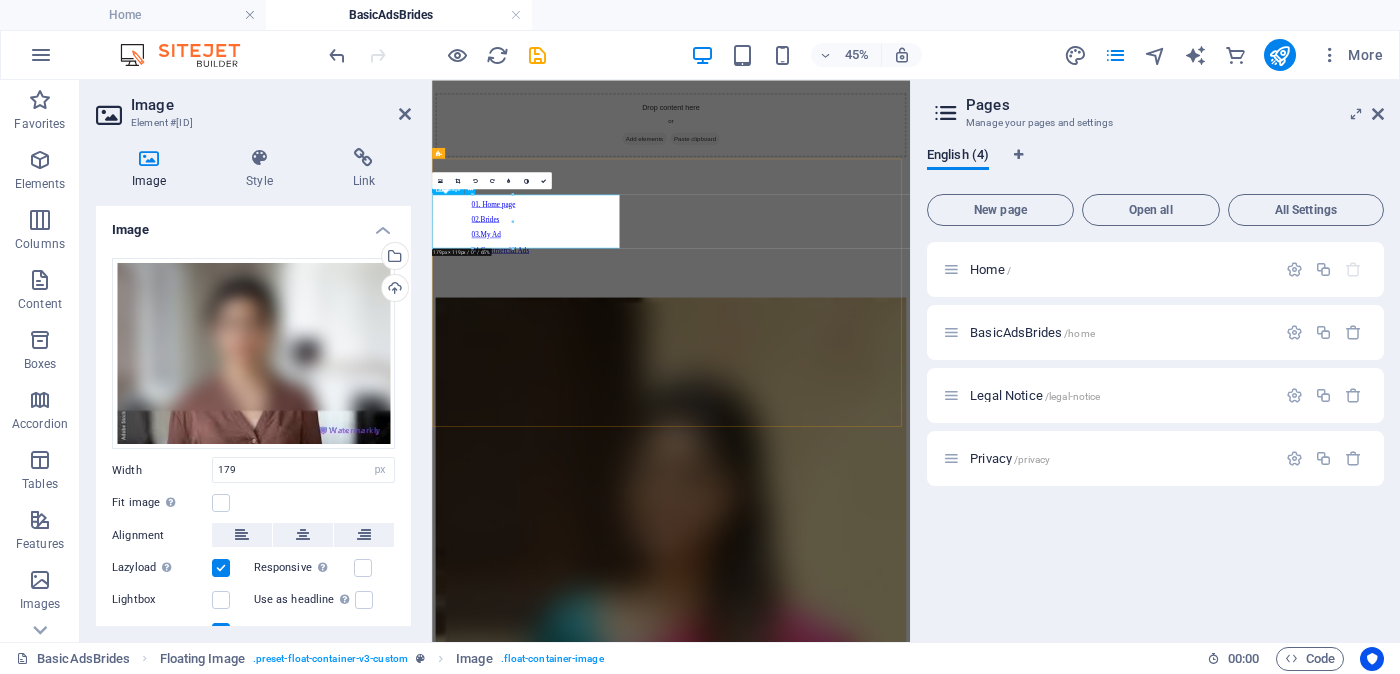 click at bounding box center (963, 6200) 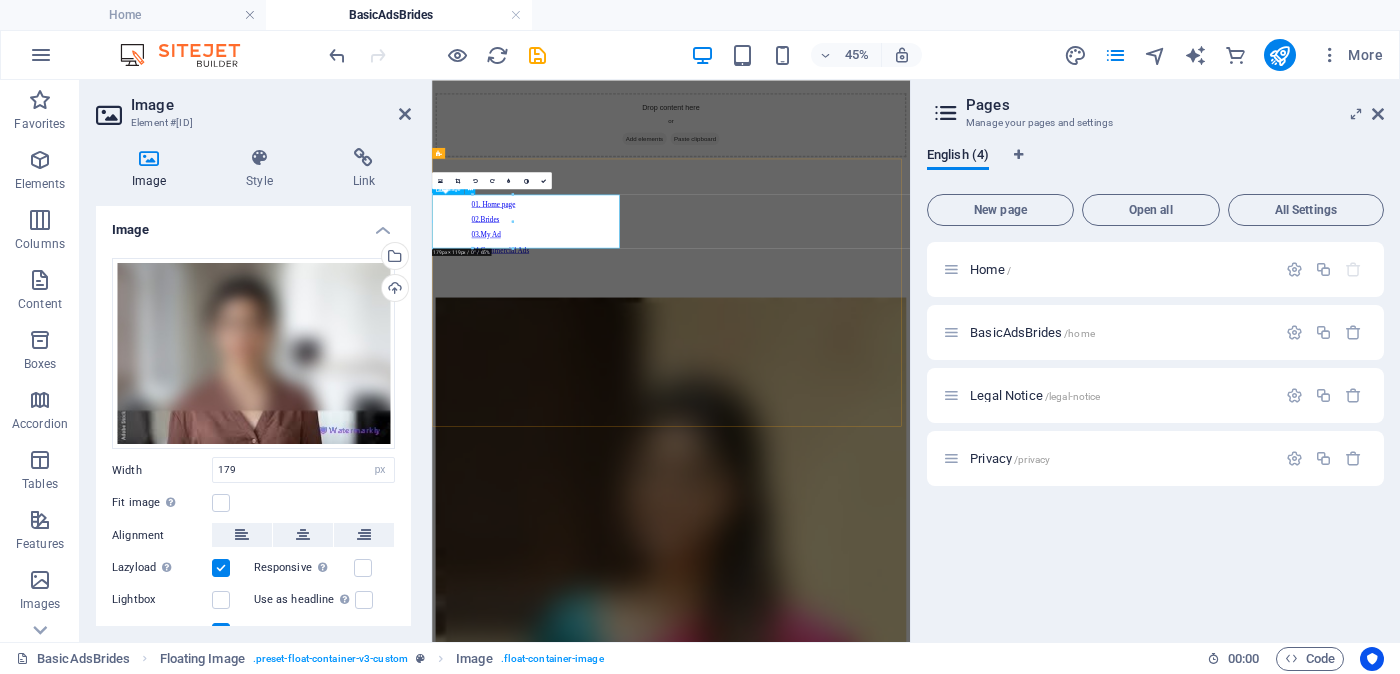 click at bounding box center [512, 221] 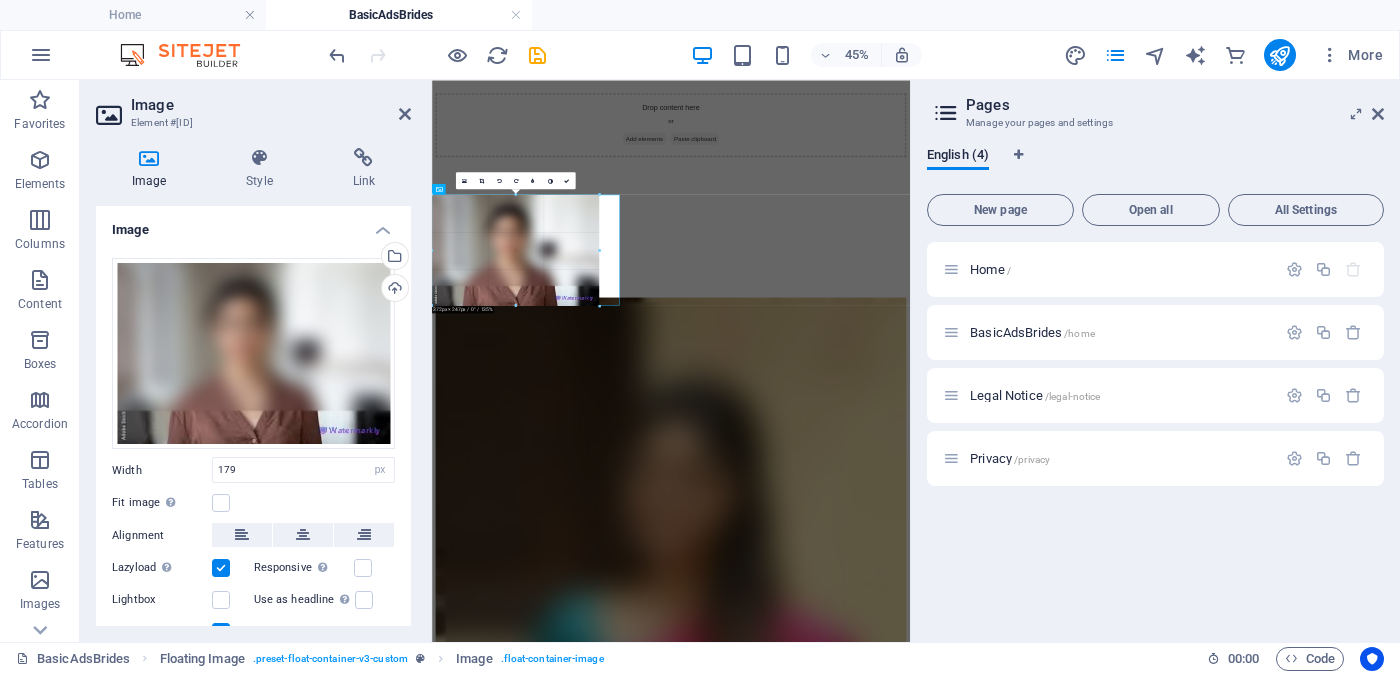 drag, startPoint x: 512, startPoint y: 246, endPoint x: 456, endPoint y: 667, distance: 424.70813 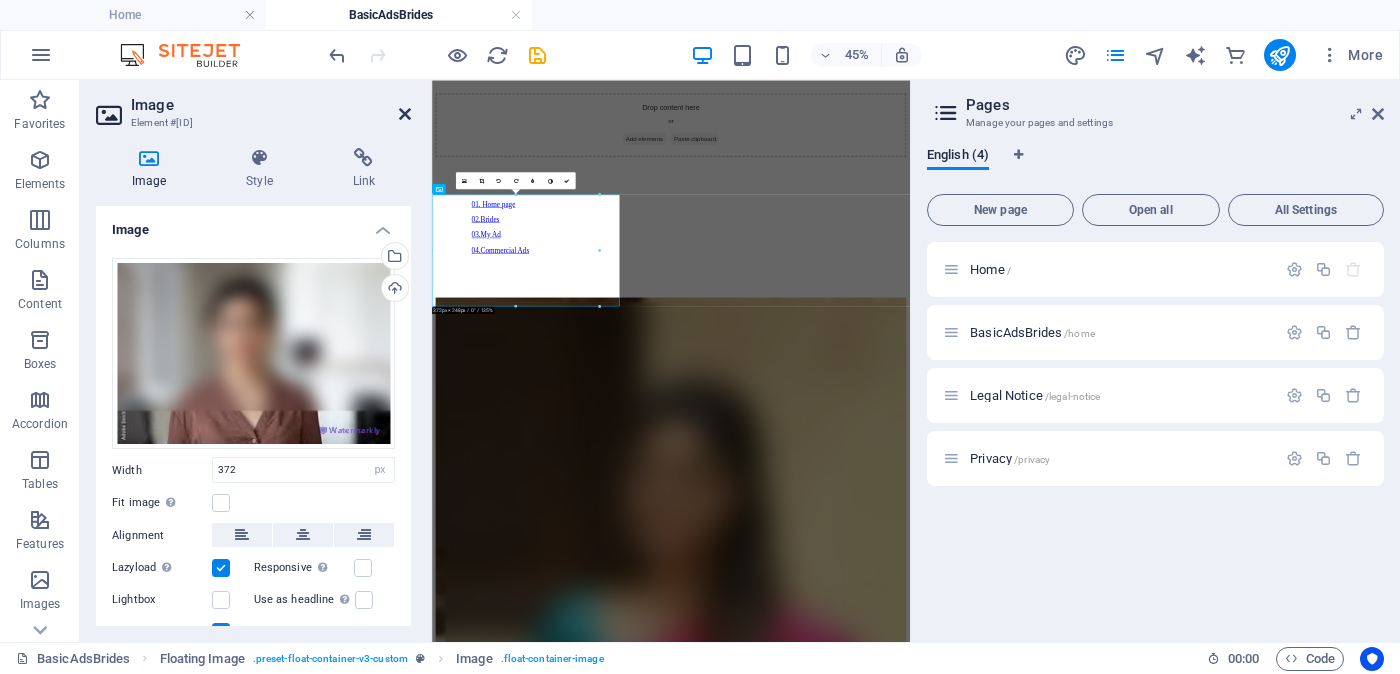 click at bounding box center (405, 114) 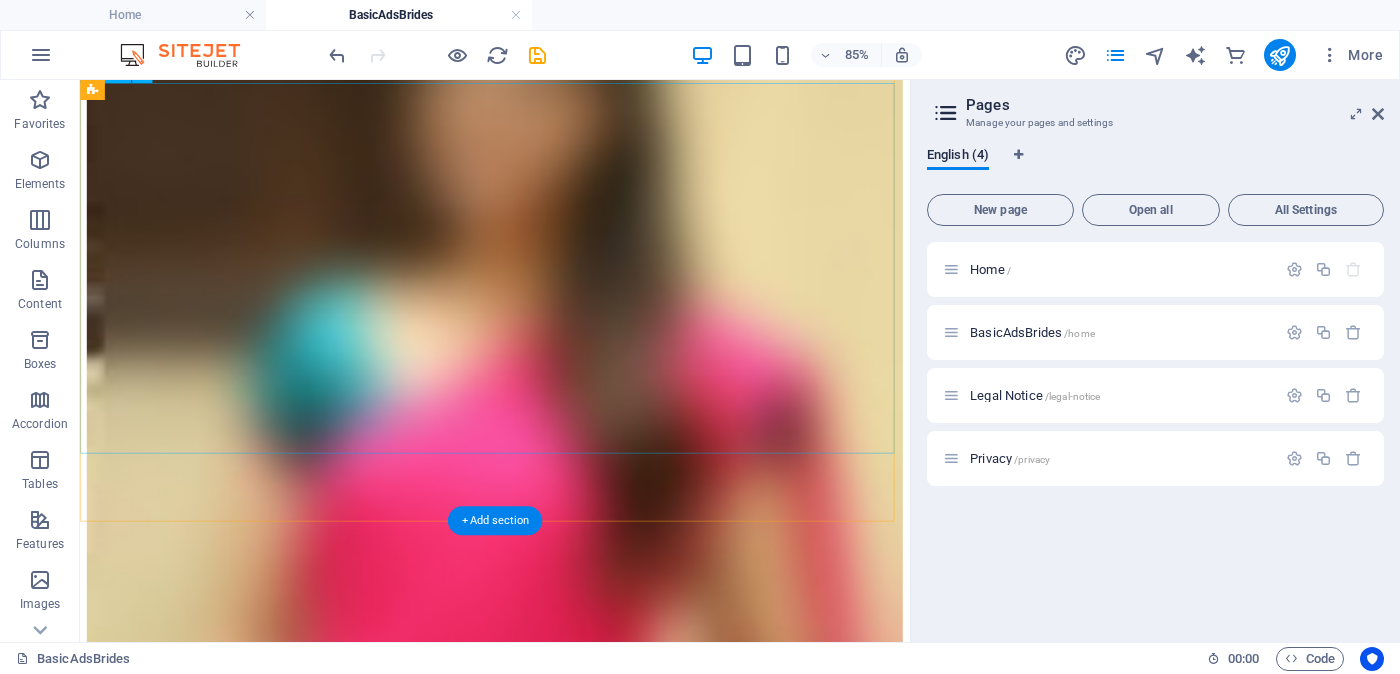 scroll, scrollTop: 3313, scrollLeft: 0, axis: vertical 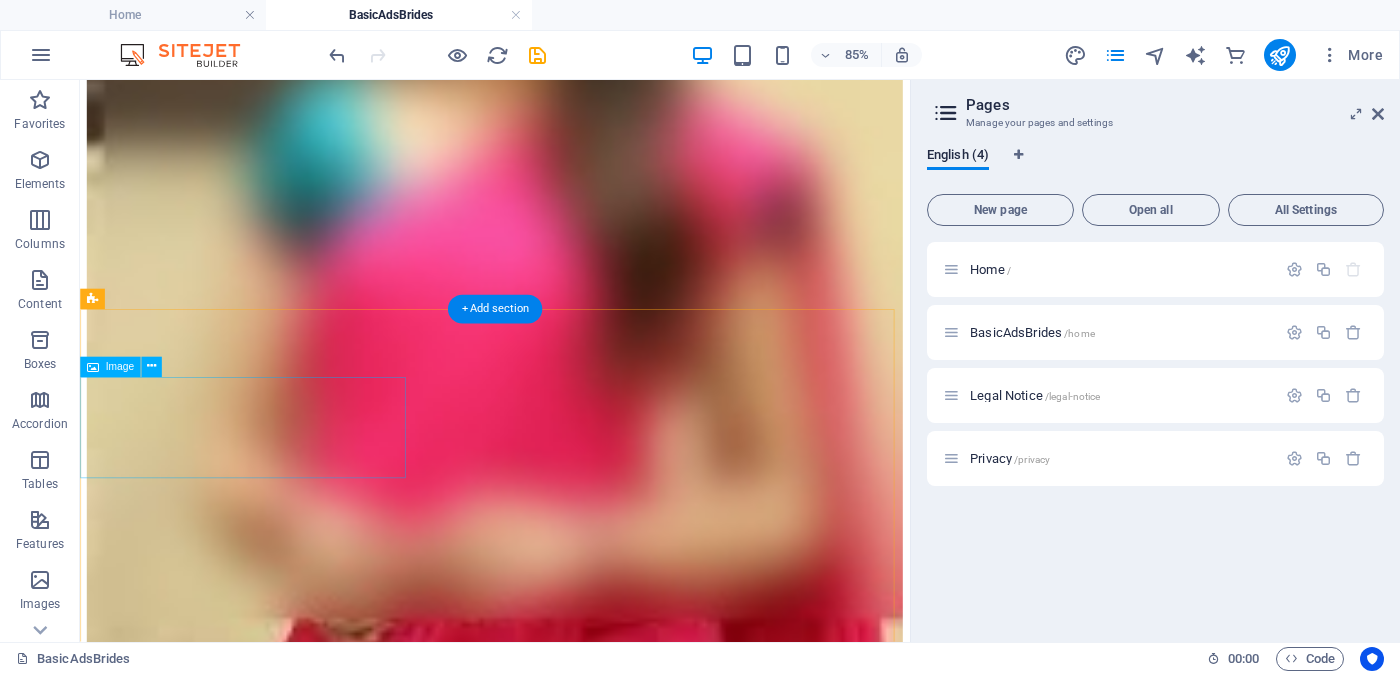 click at bounding box center [568, 5361] 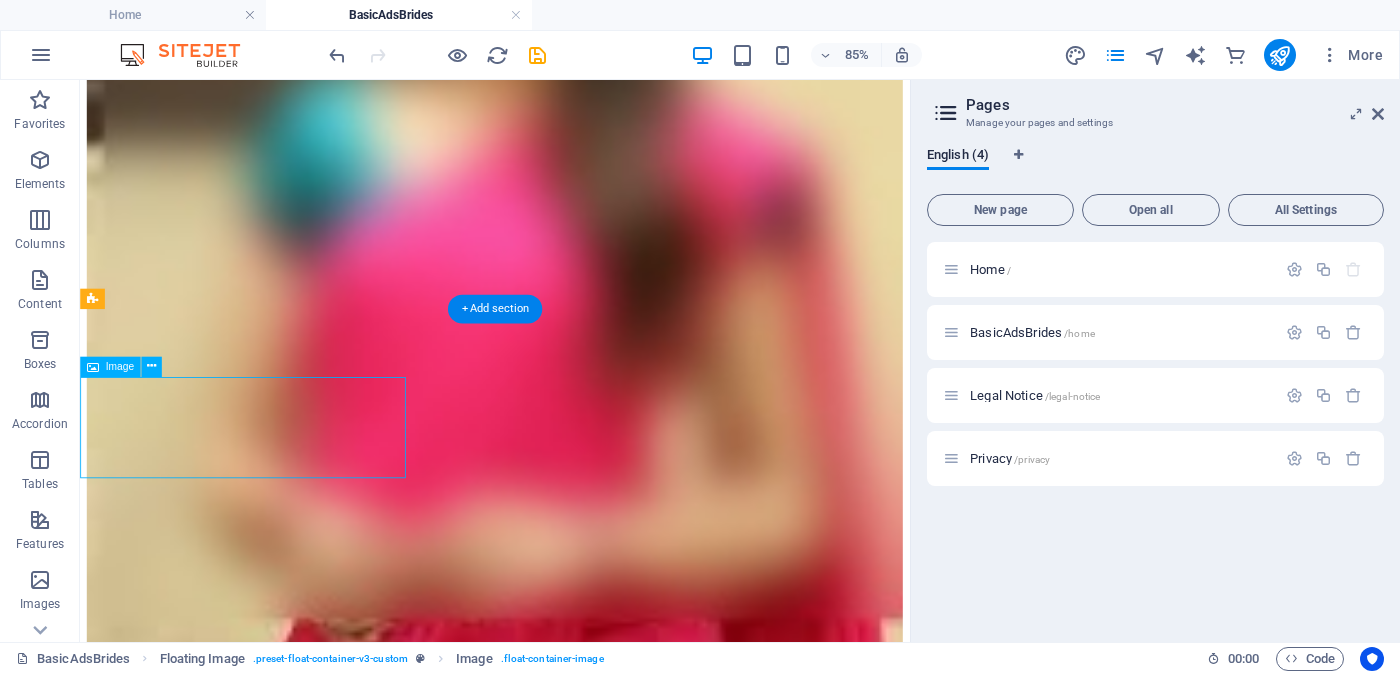 click at bounding box center [568, 5361] 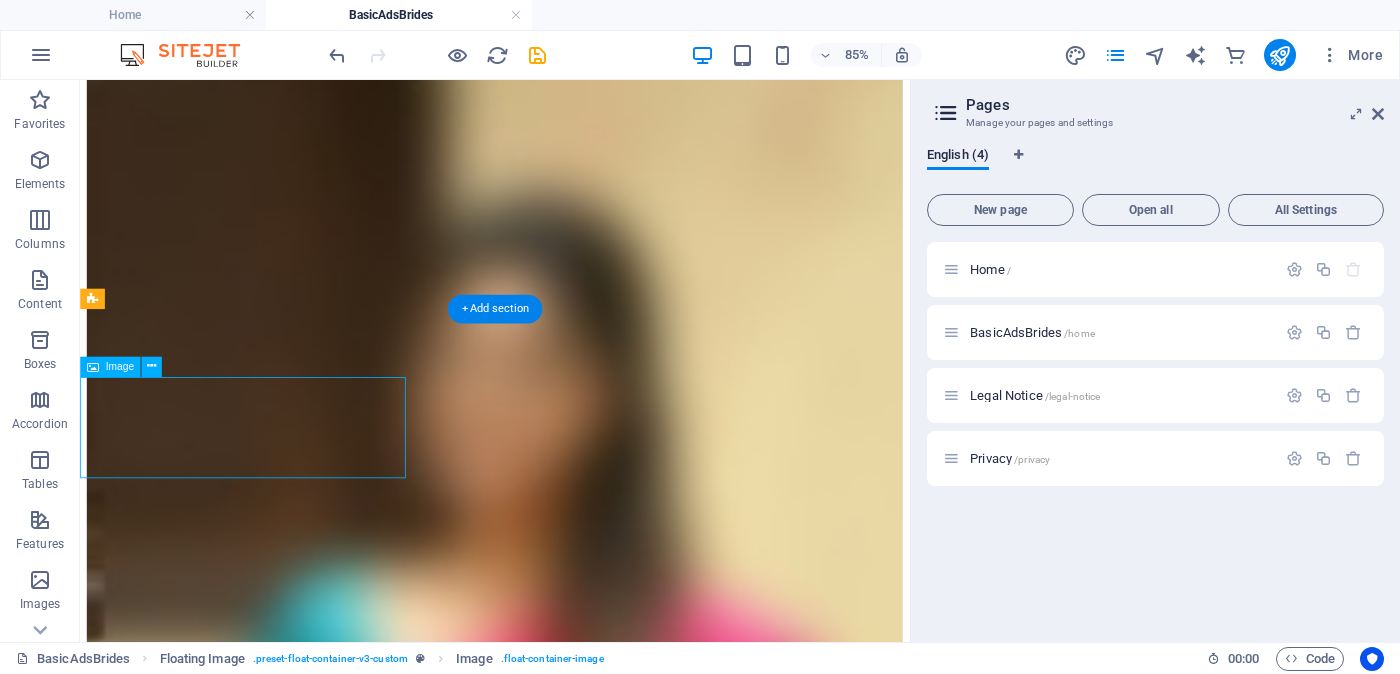 scroll, scrollTop: 3416, scrollLeft: 0, axis: vertical 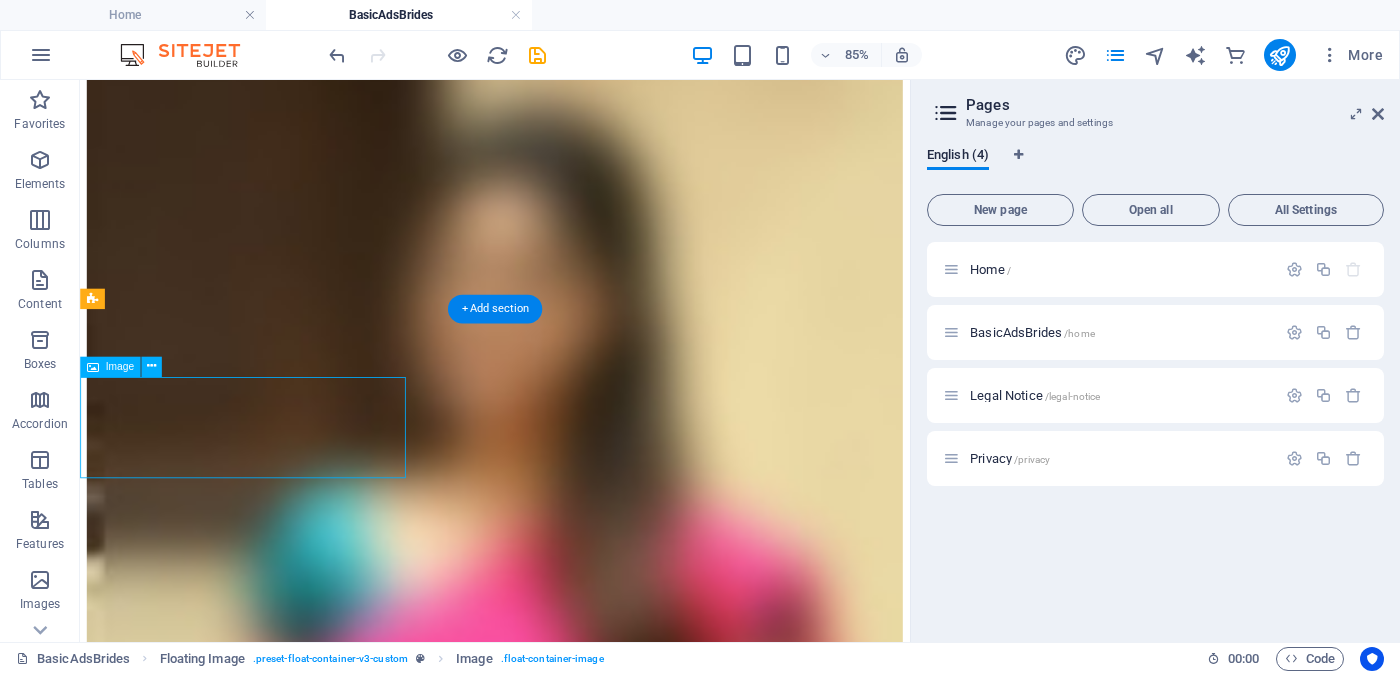 select on "px" 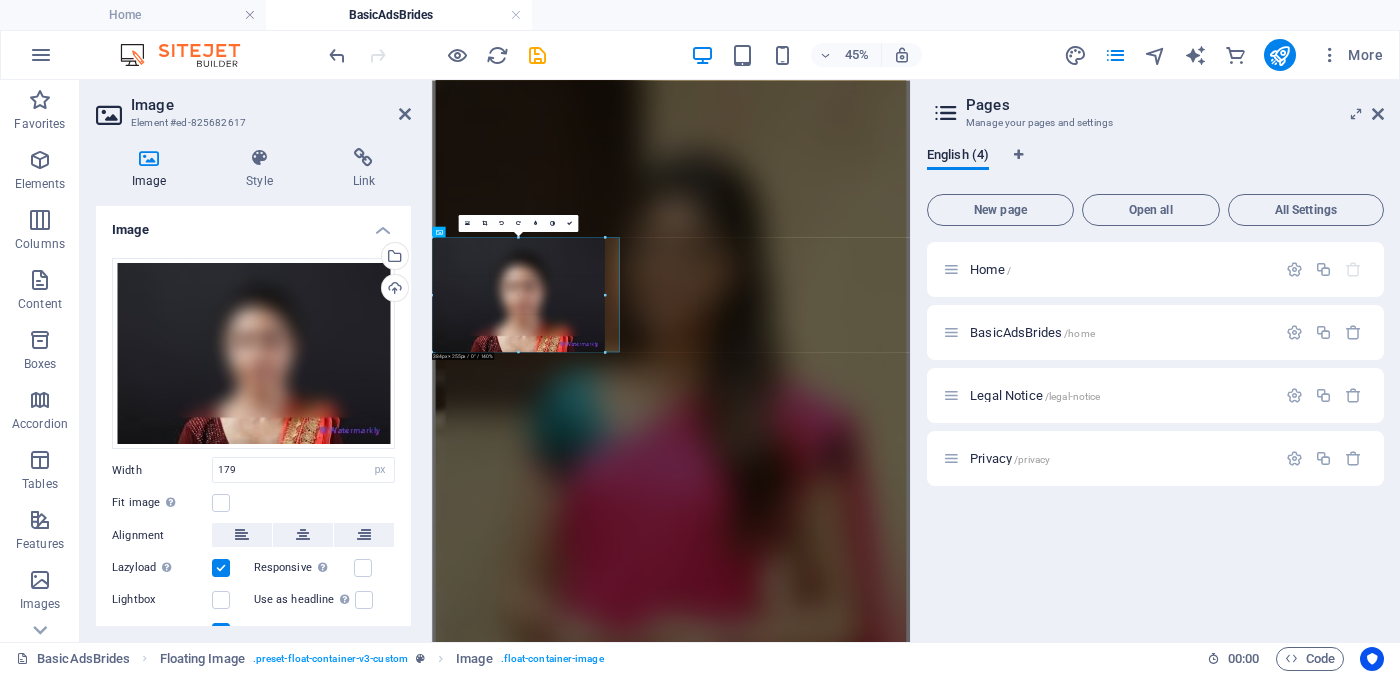 drag, startPoint x: 510, startPoint y: 288, endPoint x: 490, endPoint y: 765, distance: 477.4191 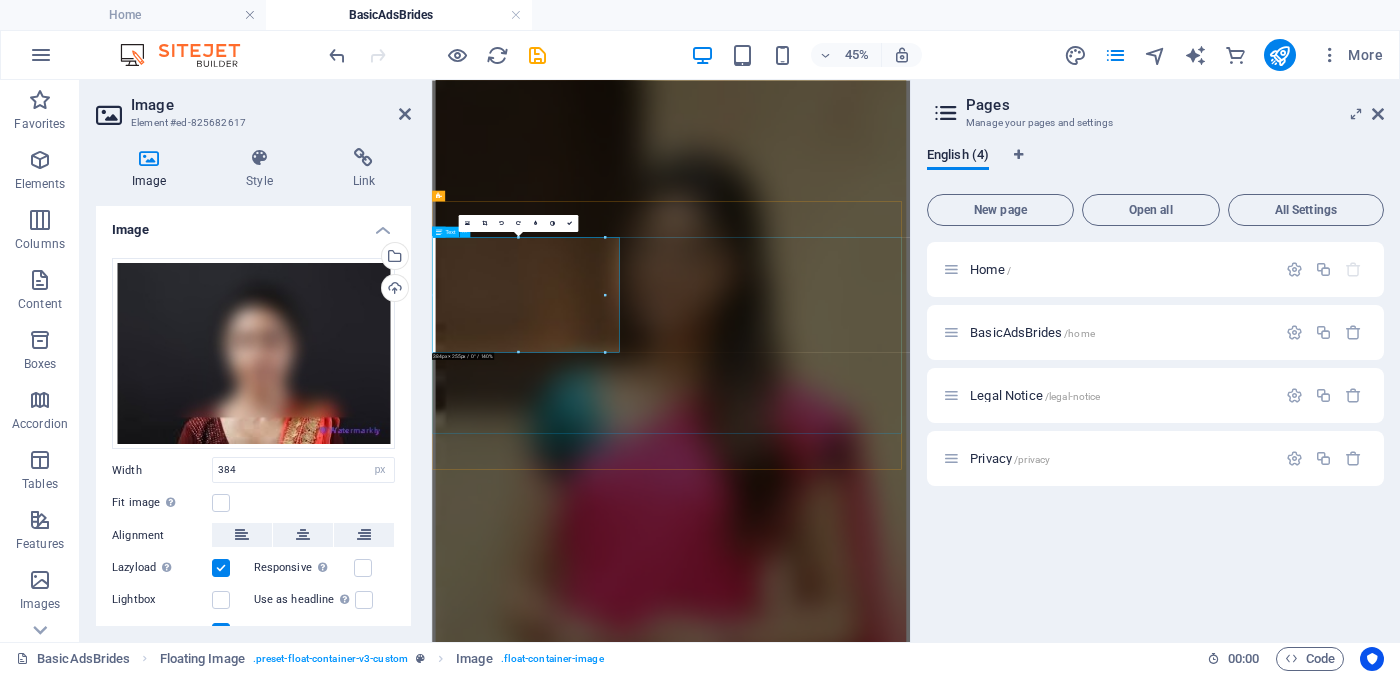 scroll, scrollTop: 3627, scrollLeft: 0, axis: vertical 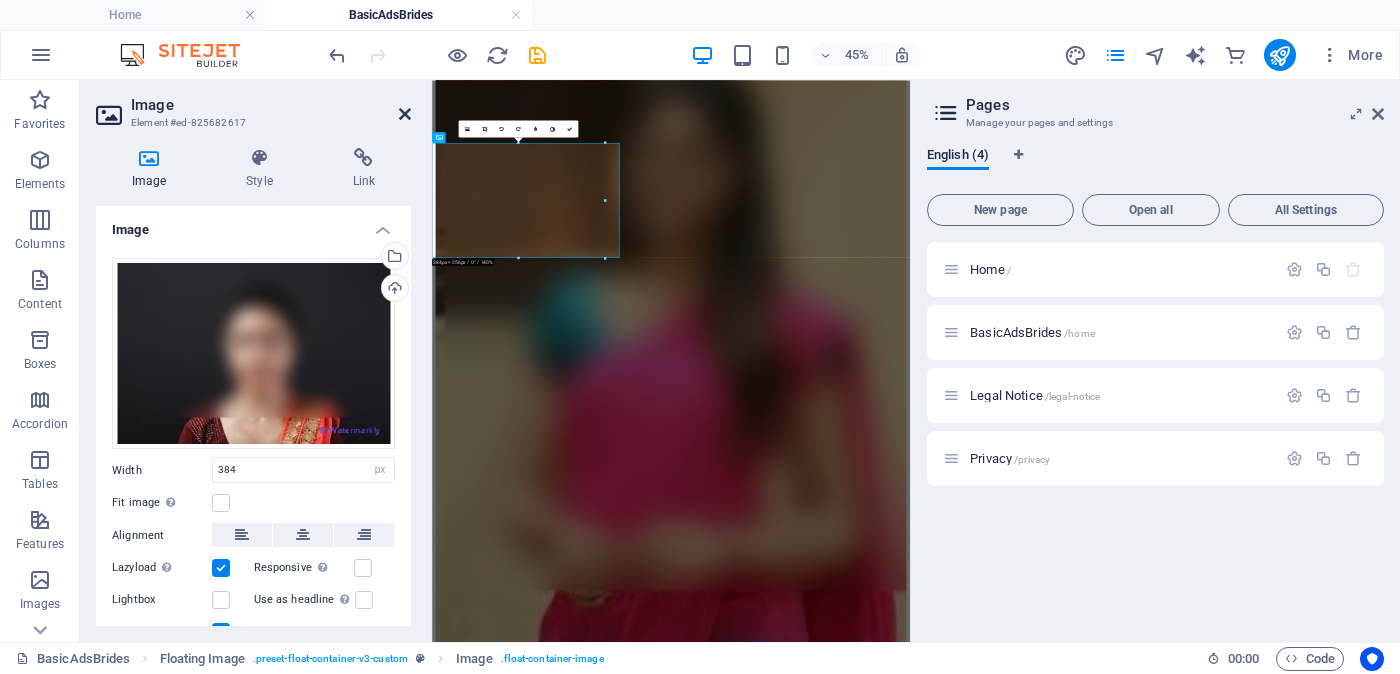 click at bounding box center (405, 114) 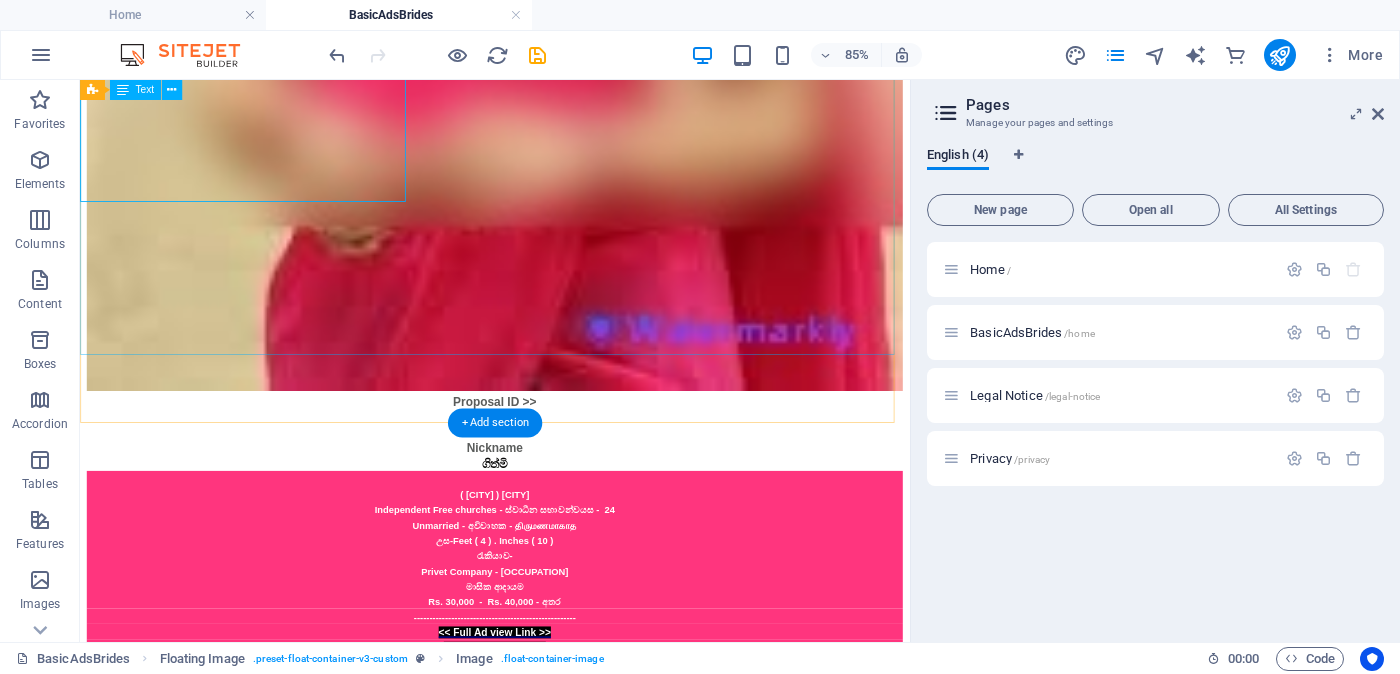 scroll, scrollTop: 3899, scrollLeft: 0, axis: vertical 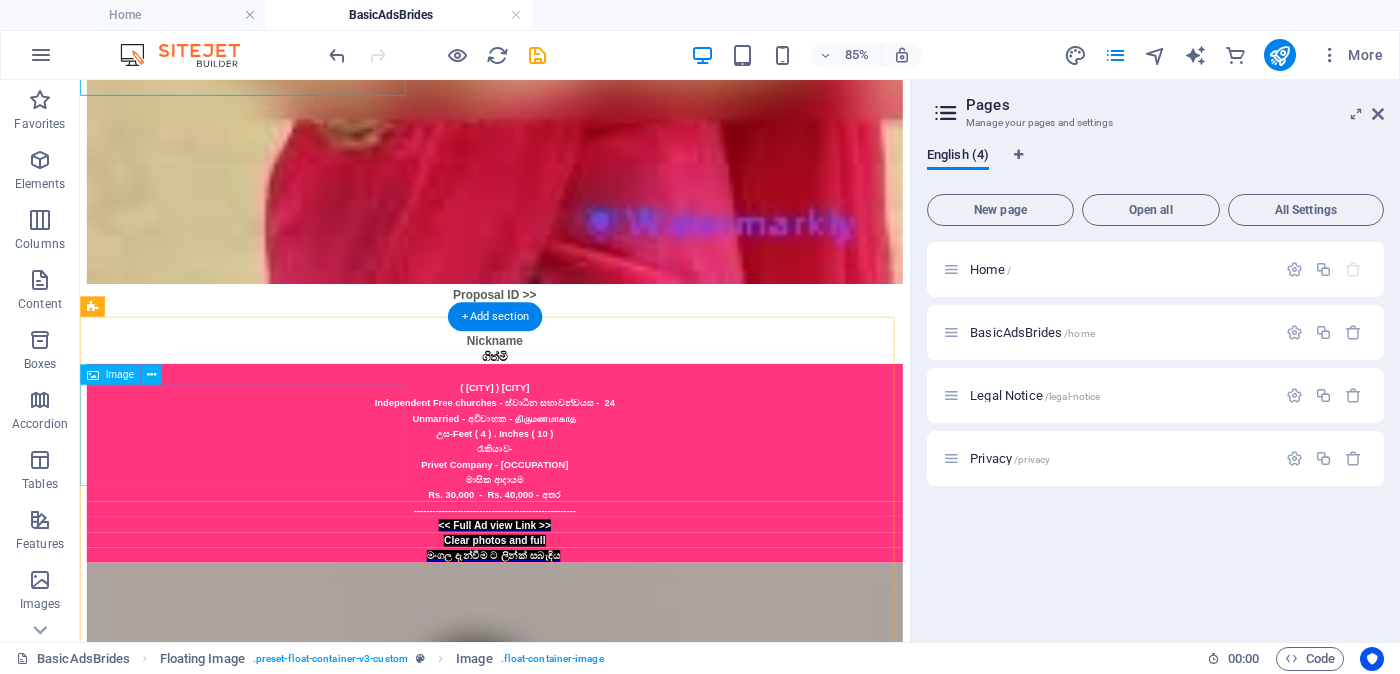 click at bounding box center [568, 5359] 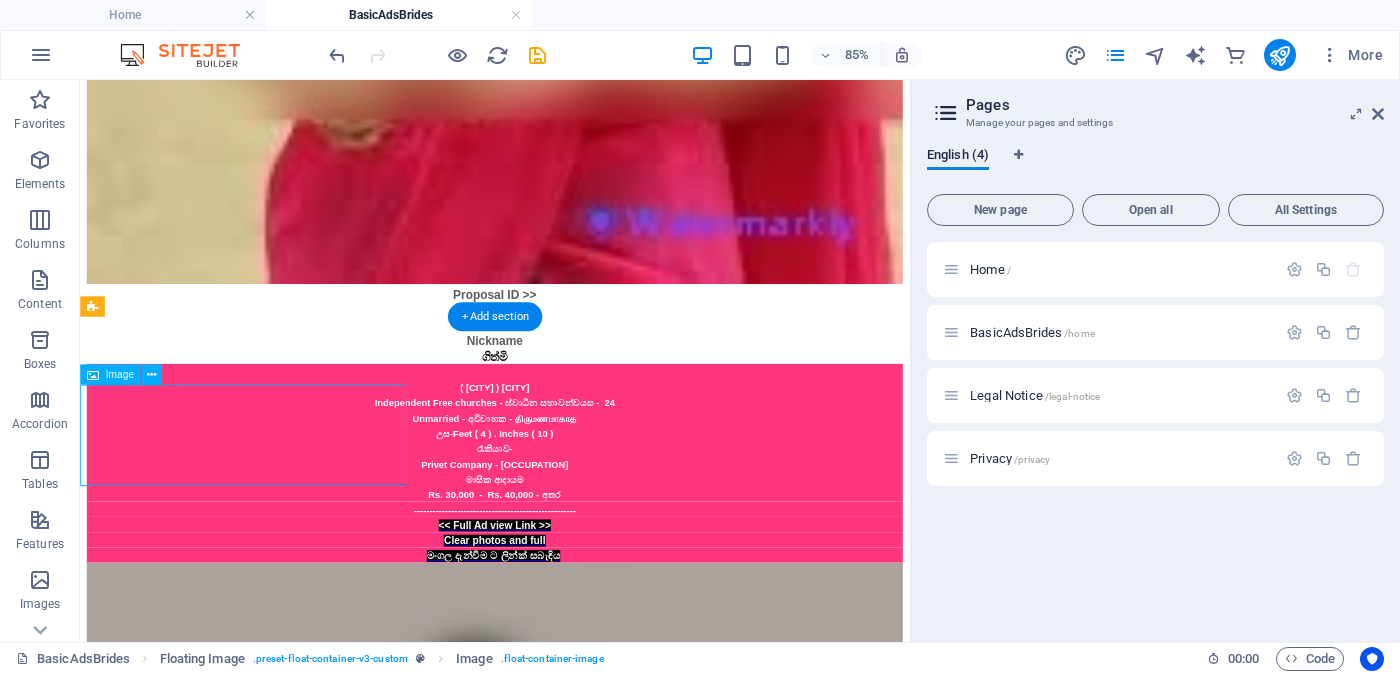 click at bounding box center [568, 5359] 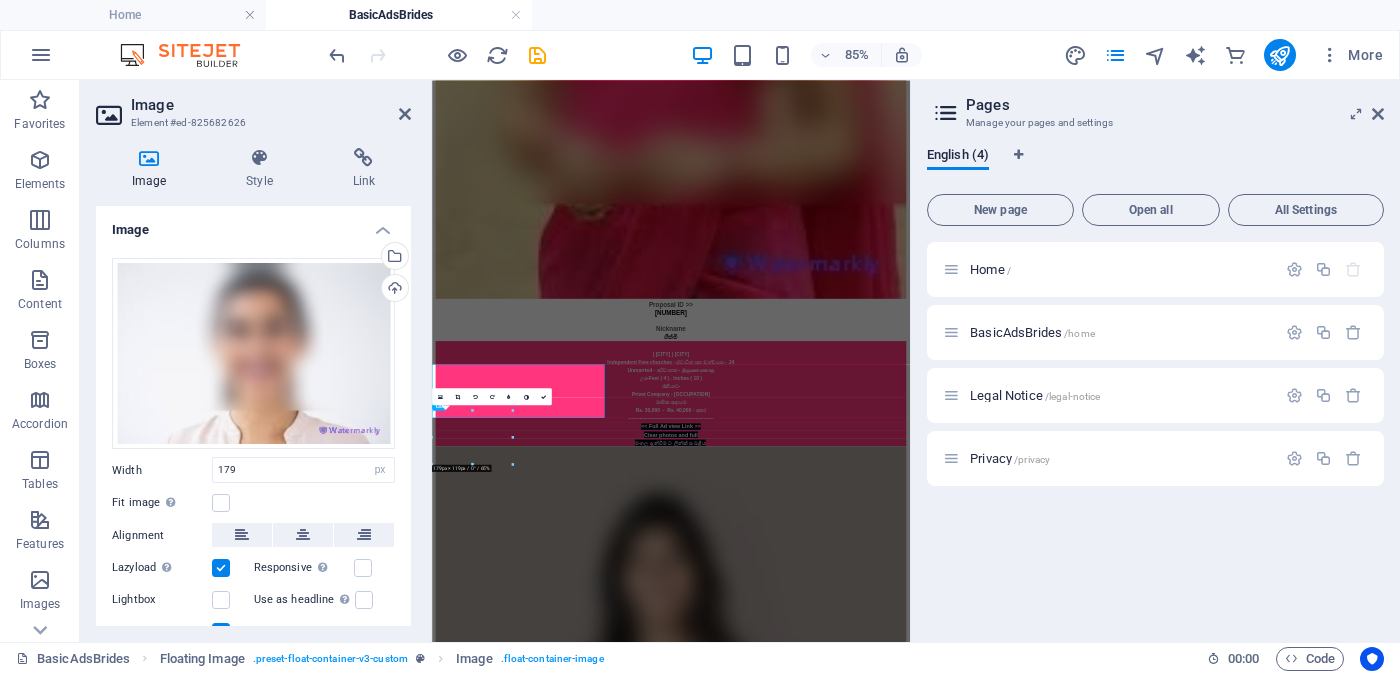 scroll, scrollTop: 3627, scrollLeft: 0, axis: vertical 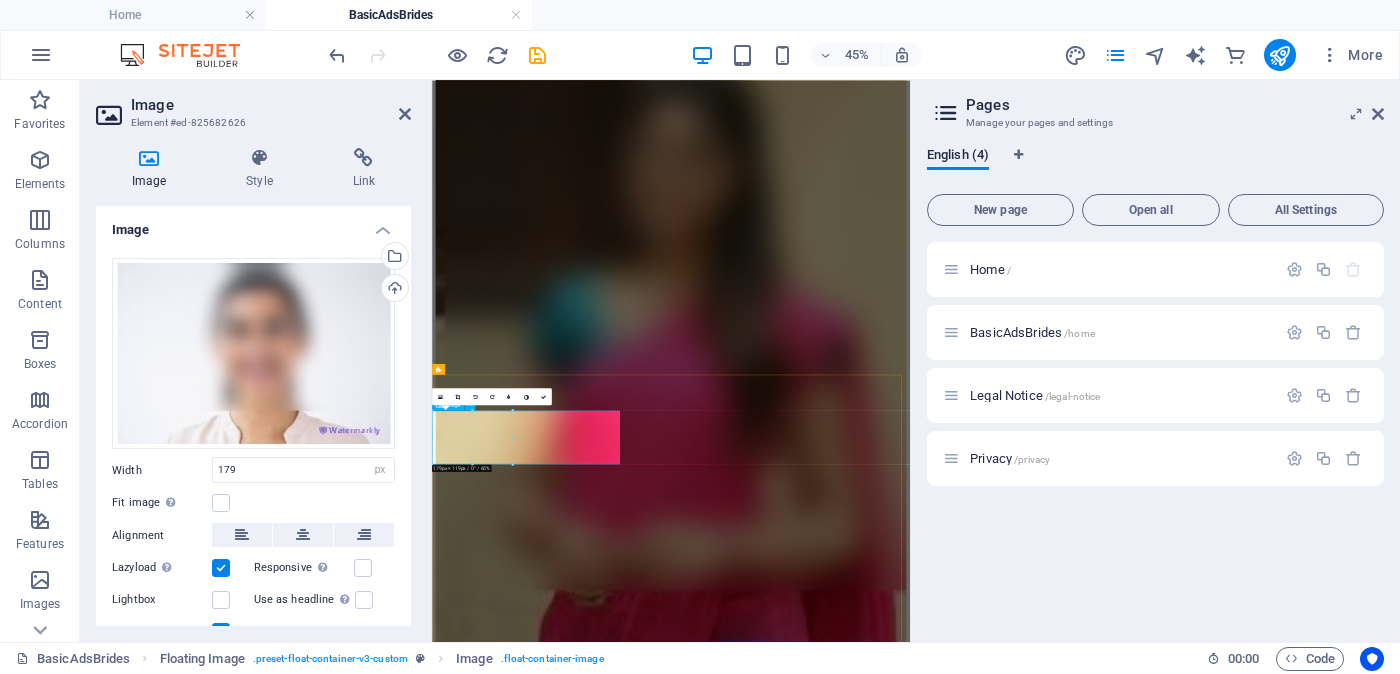 click at bounding box center (963, 6648) 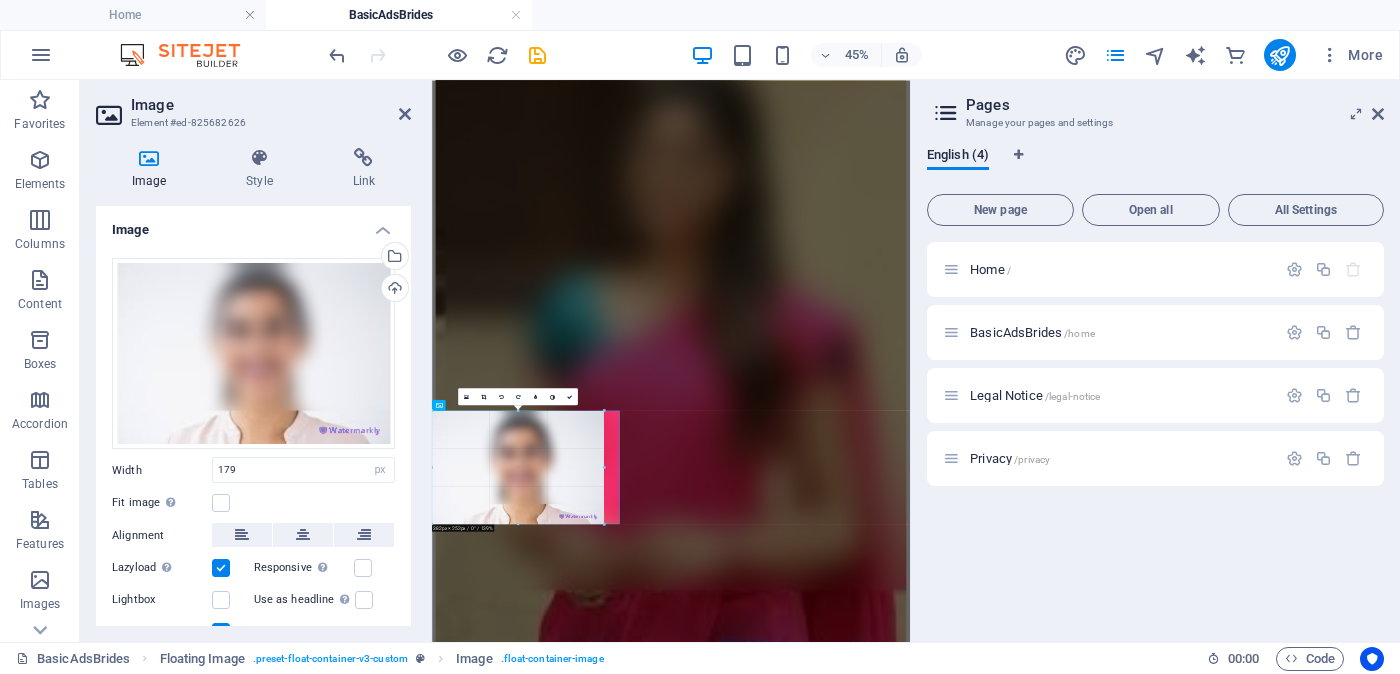 drag, startPoint x: 510, startPoint y: 465, endPoint x: 527, endPoint y: 1147, distance: 682.21185 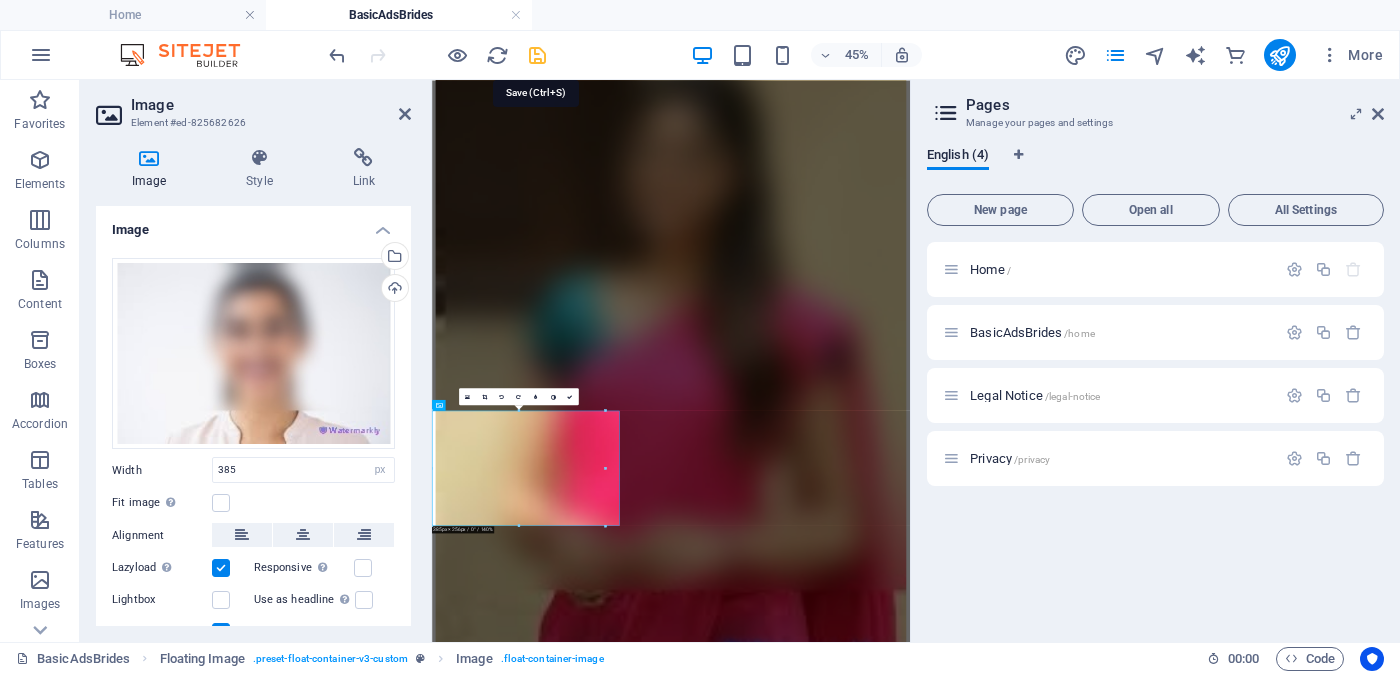 click at bounding box center (537, 55) 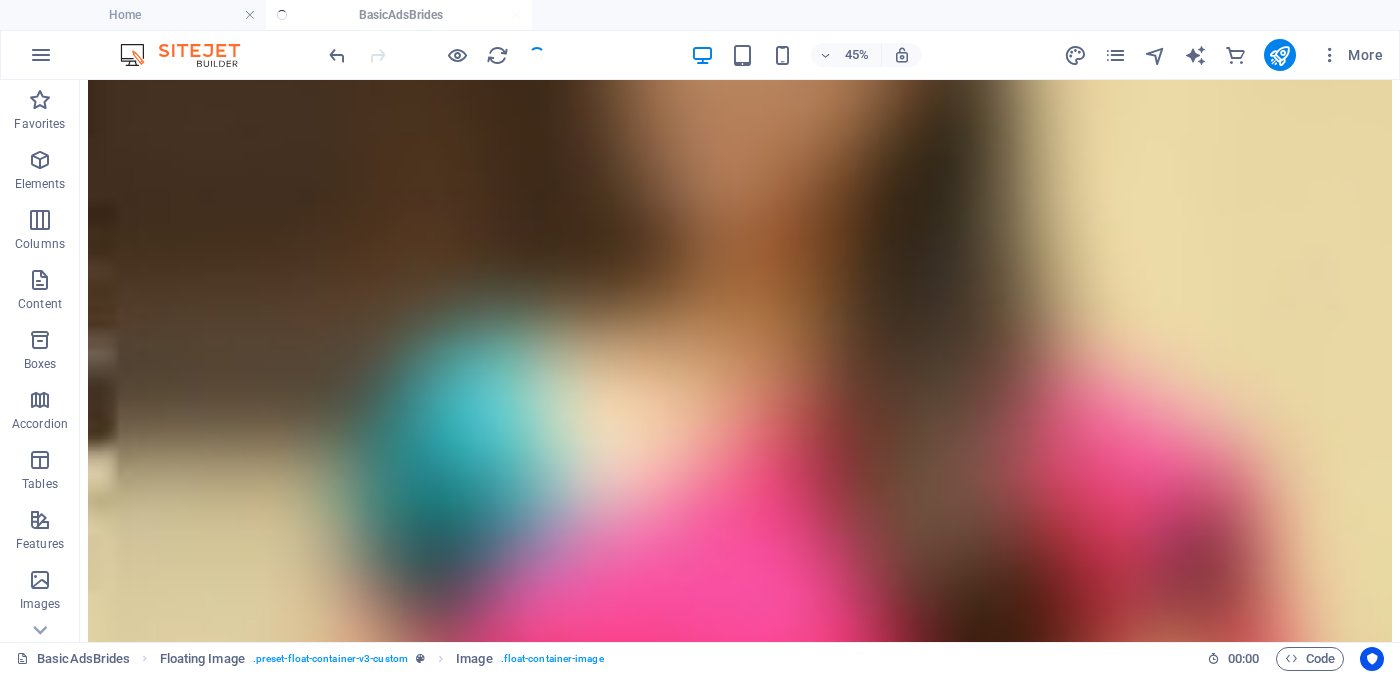 scroll, scrollTop: 4312, scrollLeft: 0, axis: vertical 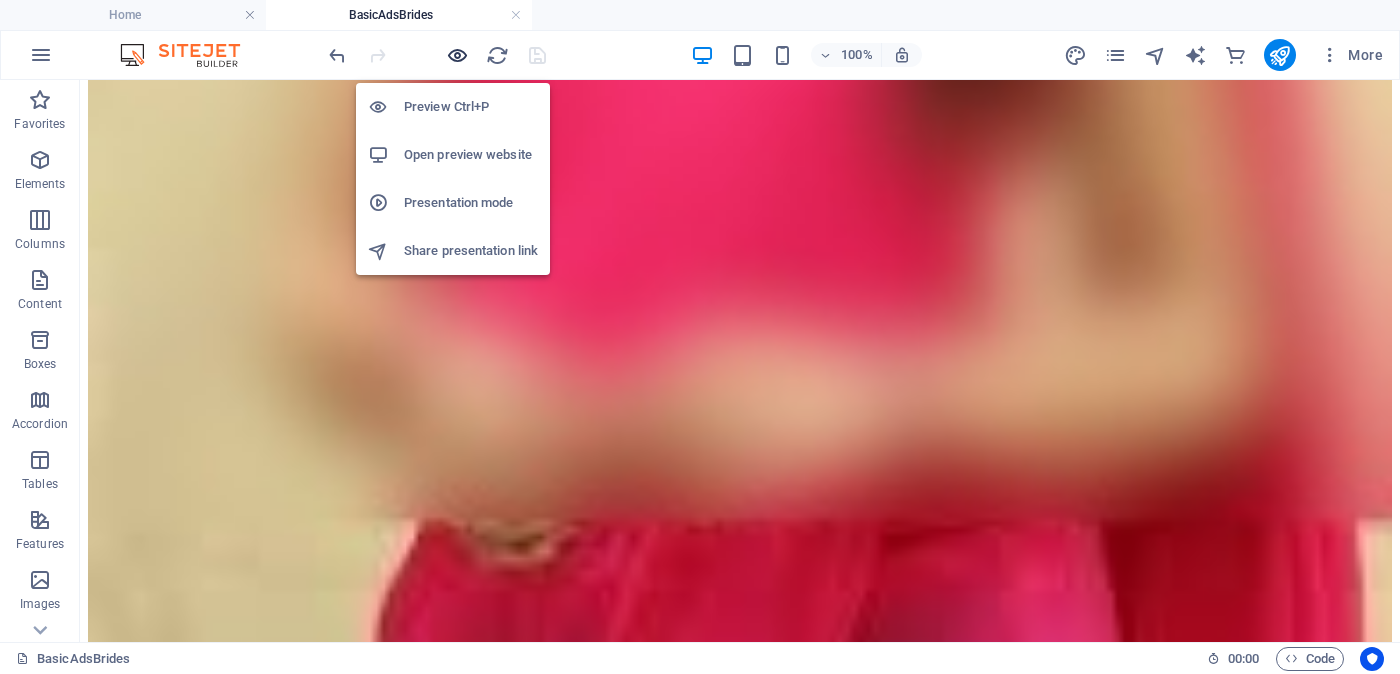 click at bounding box center (457, 55) 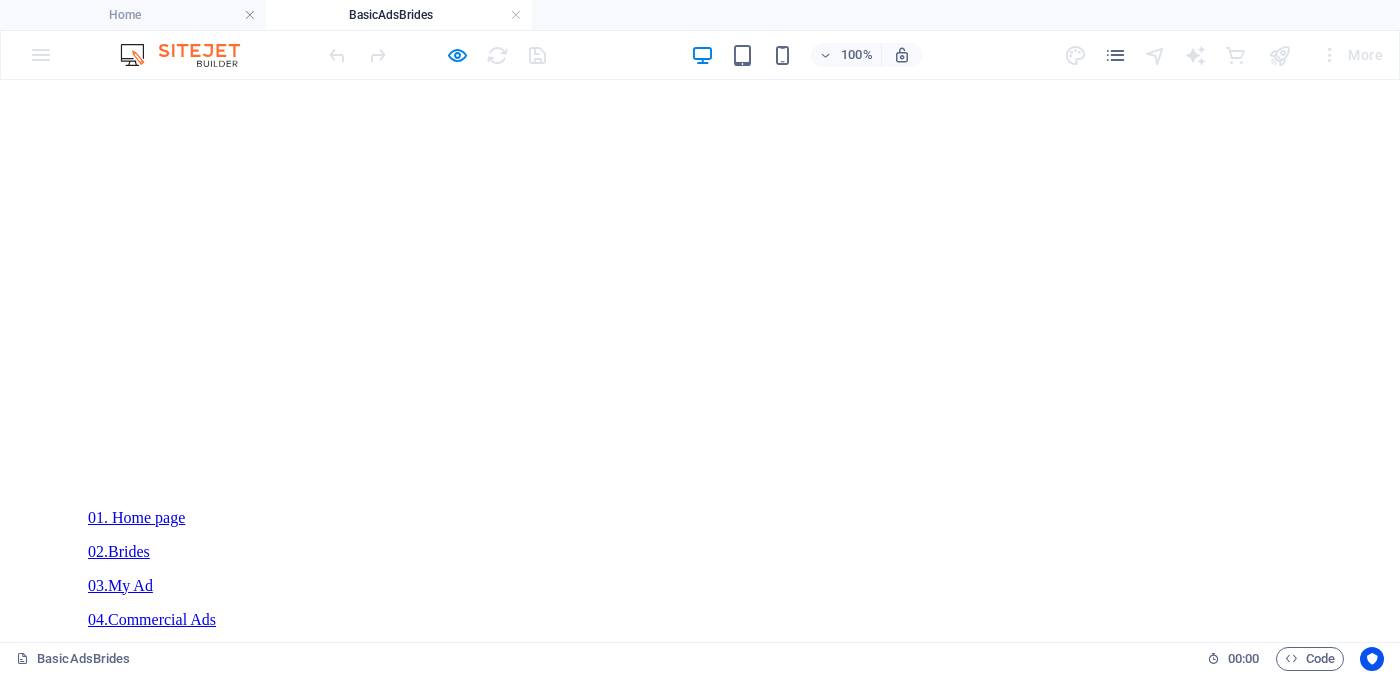 scroll, scrollTop: 2750, scrollLeft: 0, axis: vertical 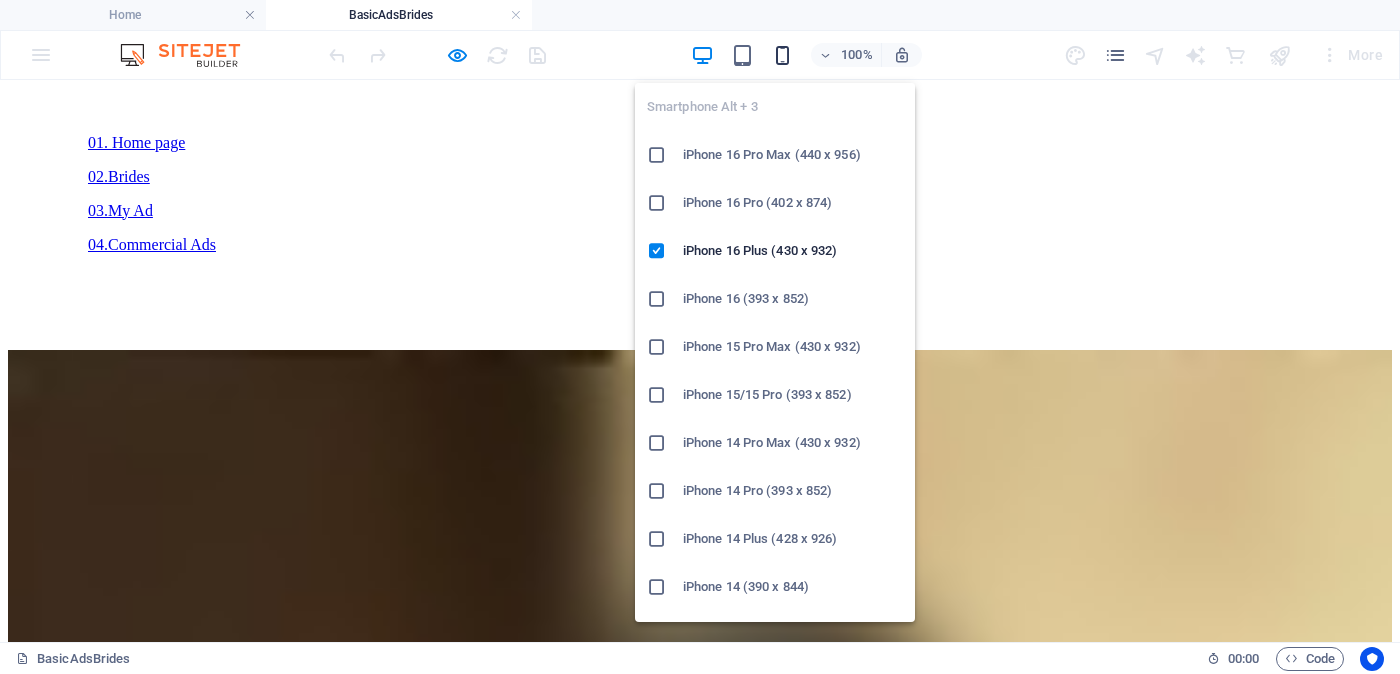 click at bounding box center [782, 55] 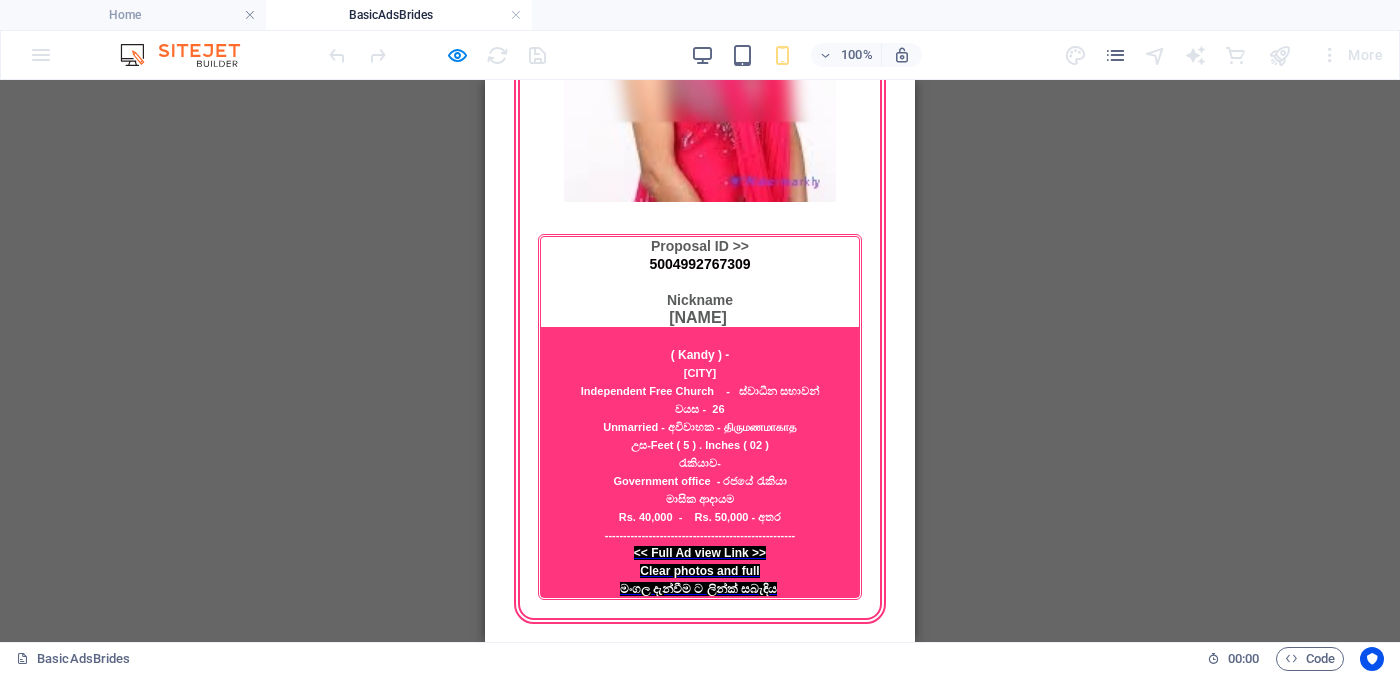 scroll, scrollTop: 3225, scrollLeft: 0, axis: vertical 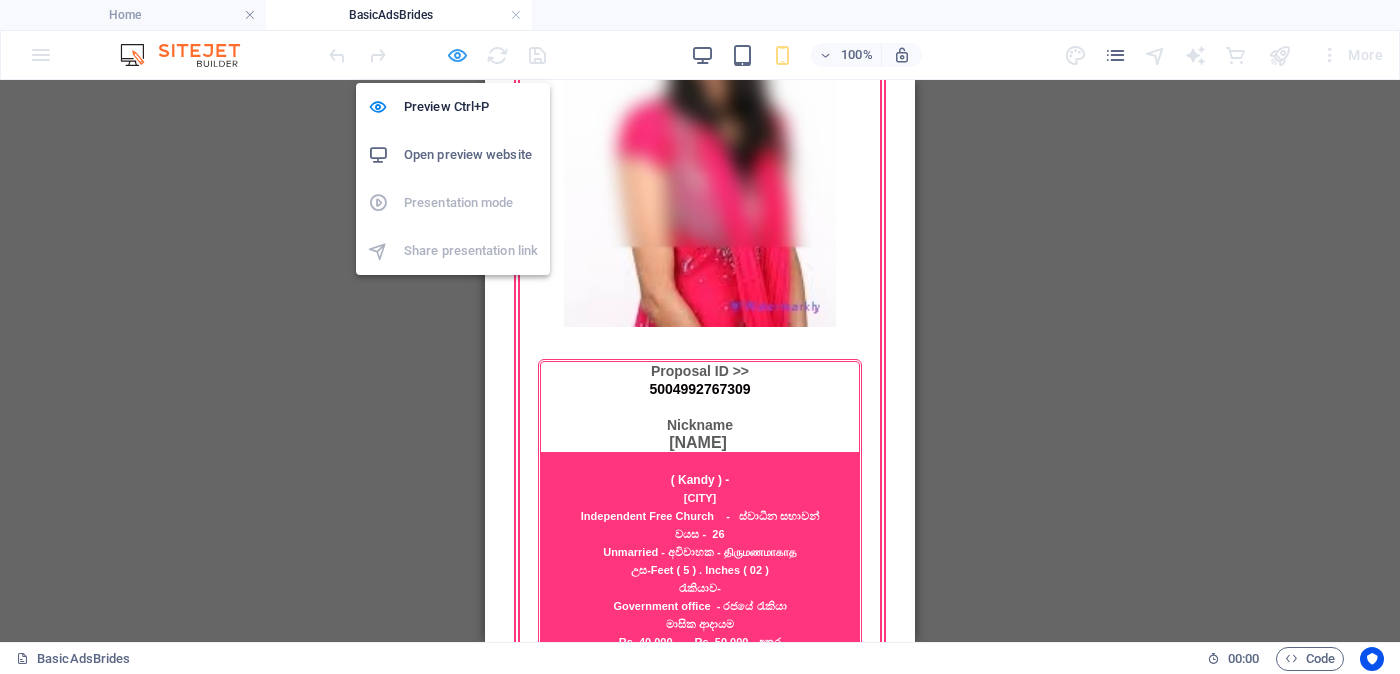 click at bounding box center (457, 55) 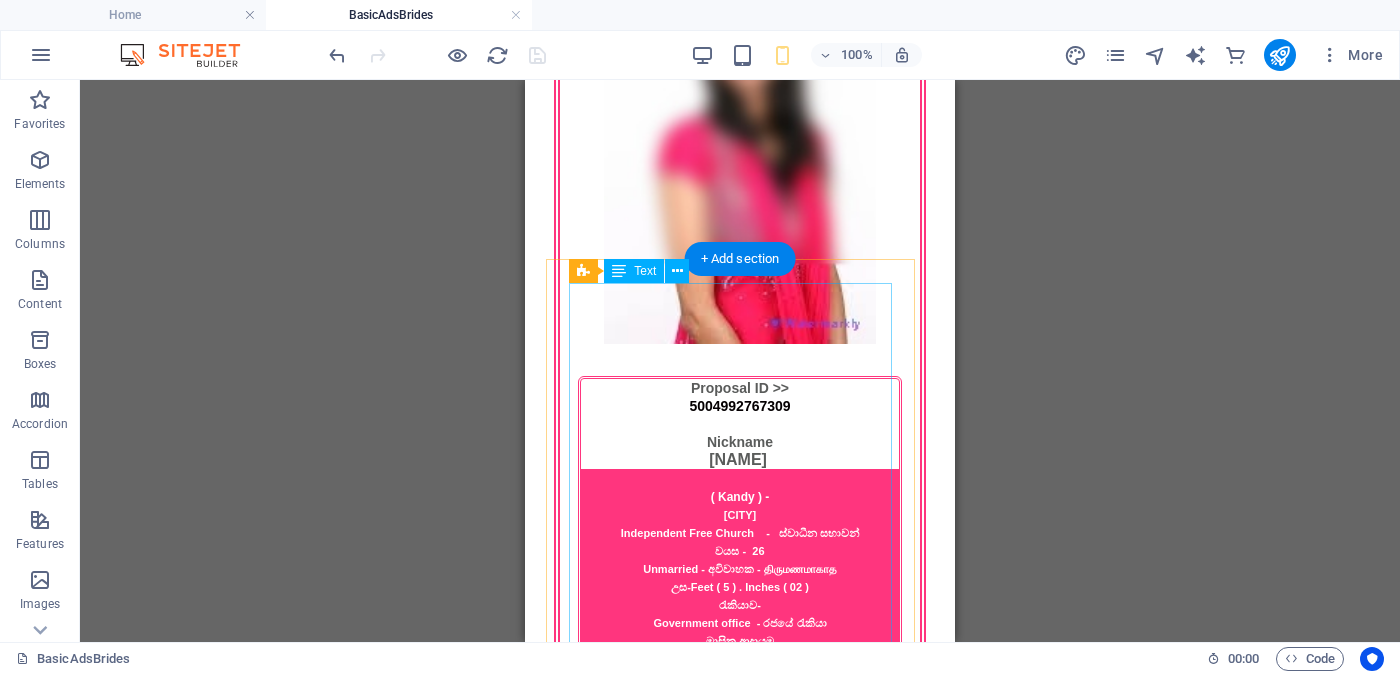scroll, scrollTop: 3100, scrollLeft: 0, axis: vertical 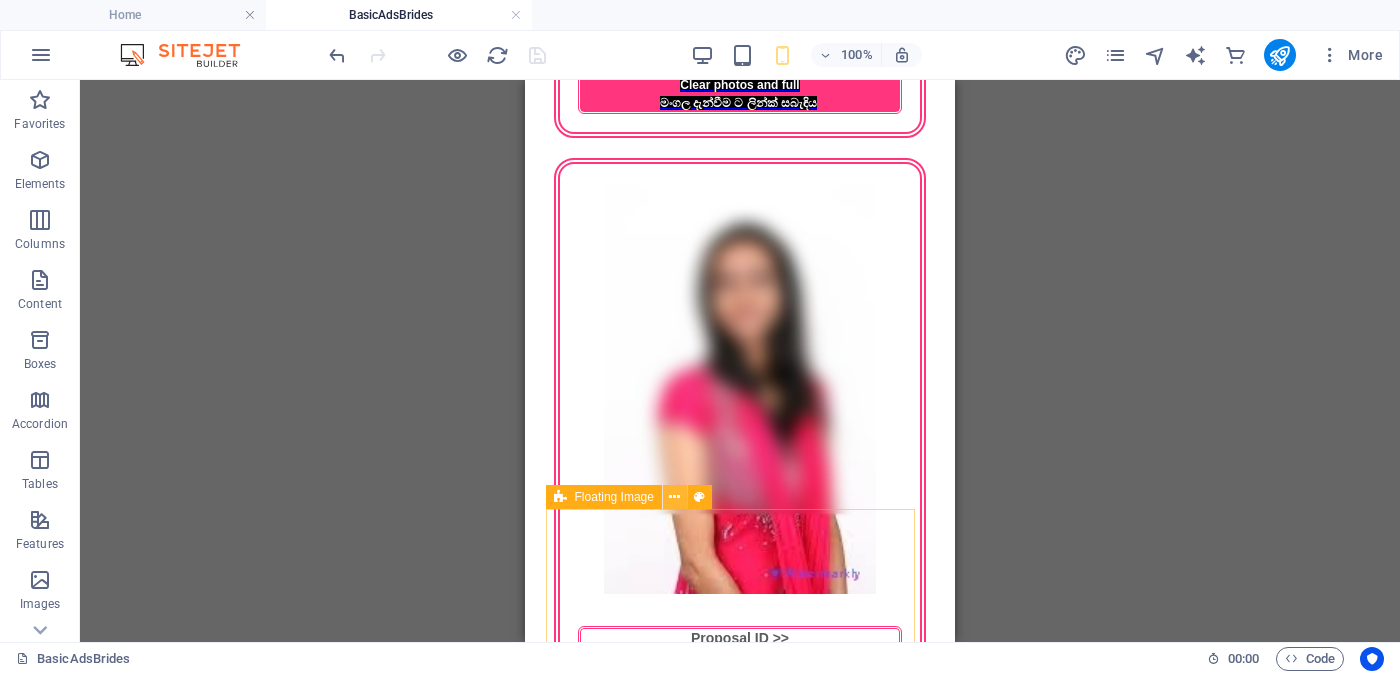 click at bounding box center [674, 497] 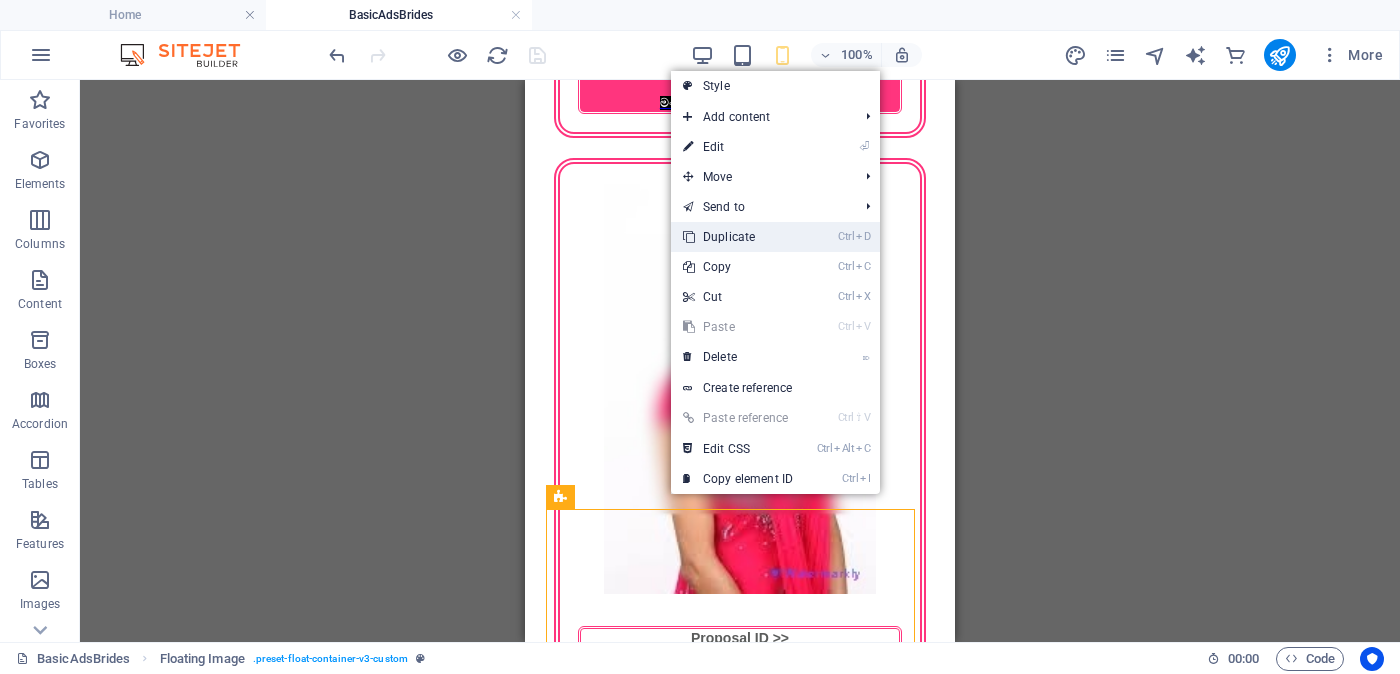 click on "Ctrl D  Duplicate" at bounding box center (738, 237) 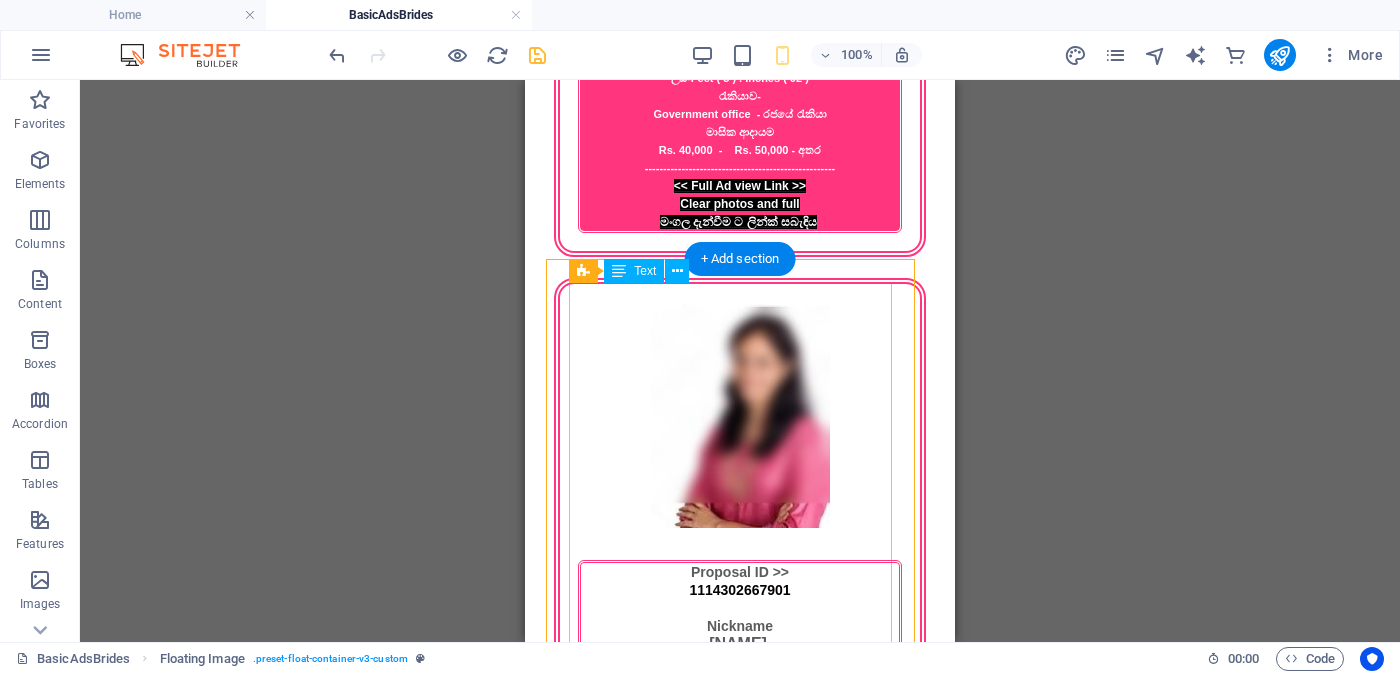 scroll, scrollTop: 3734, scrollLeft: 0, axis: vertical 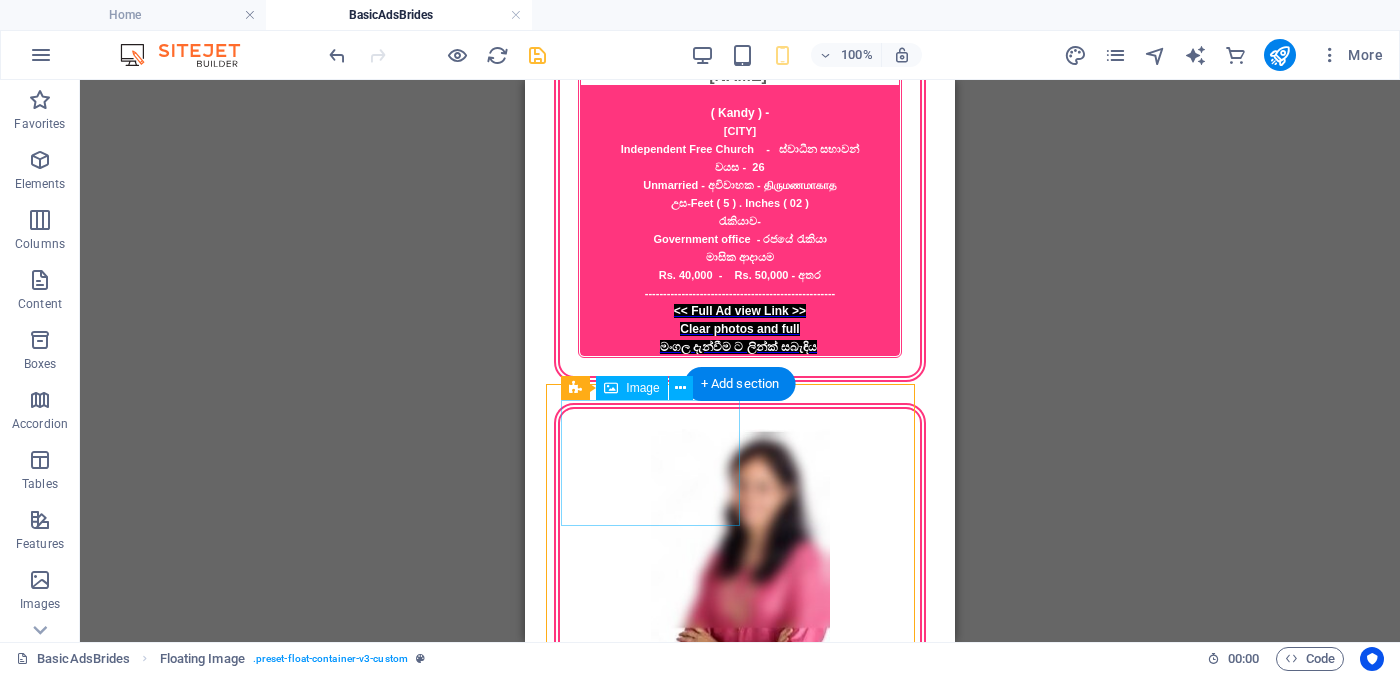 click at bounding box center (740, 2838) 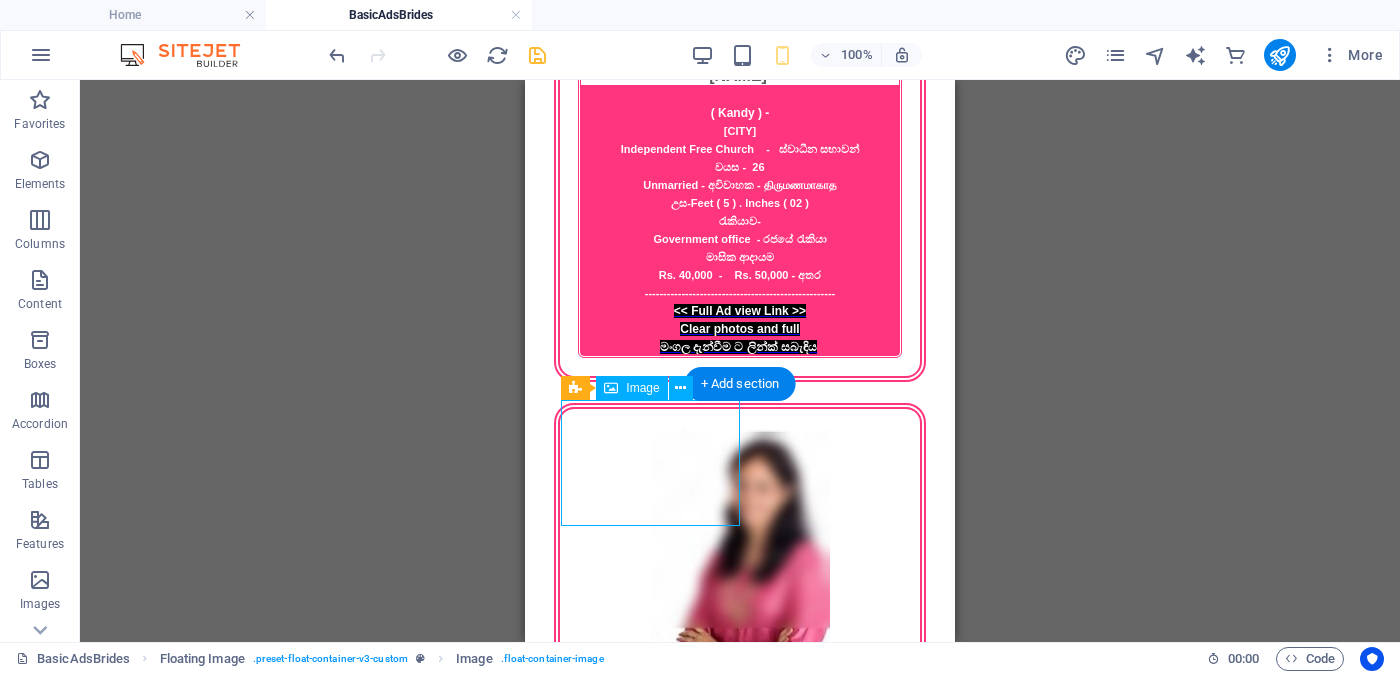 click at bounding box center (740, 2838) 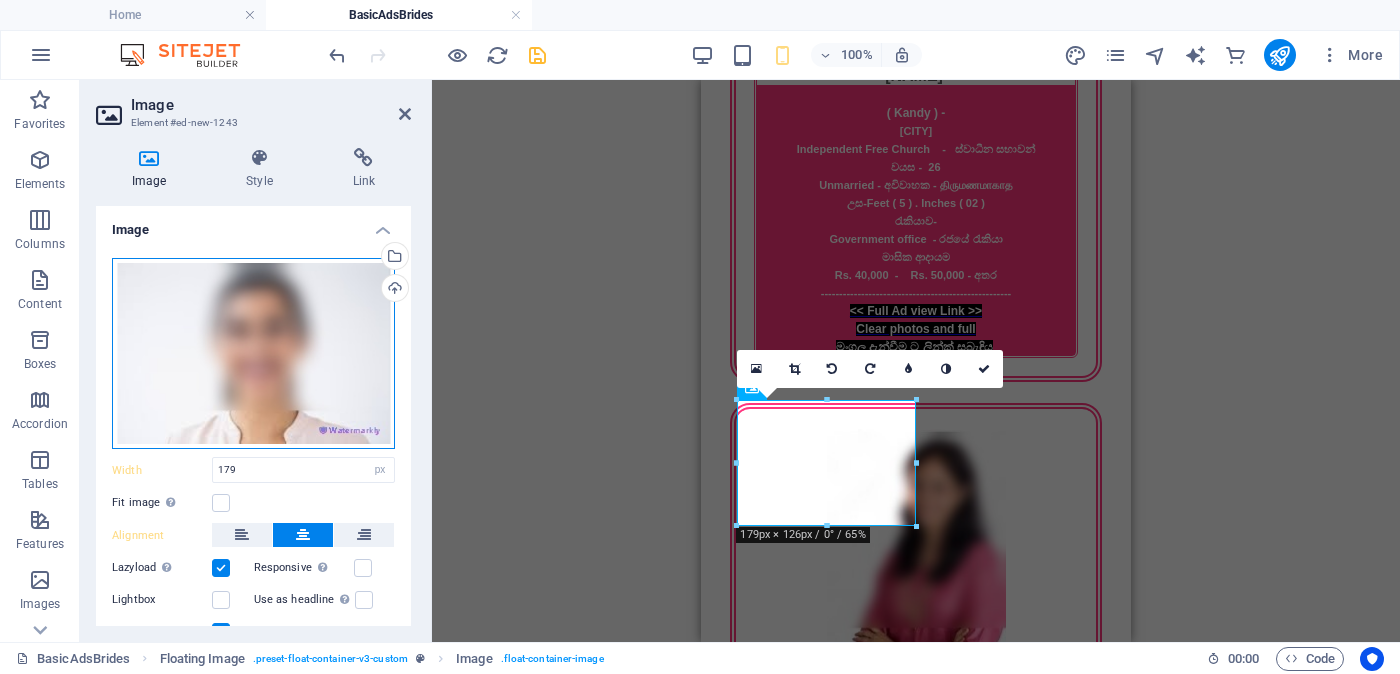 click on "Drag files here, click to choose files or select files from Files or our free stock photos & videos" at bounding box center (253, 354) 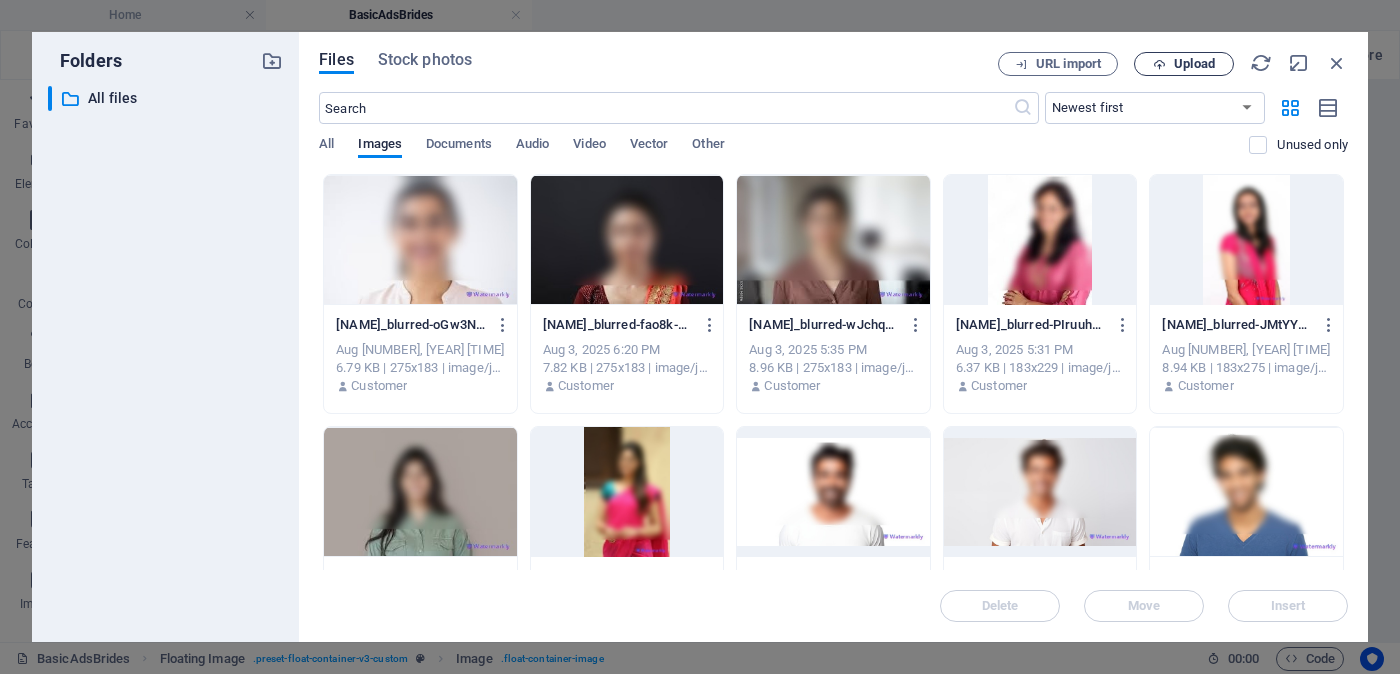 click on "Upload" at bounding box center (1194, 64) 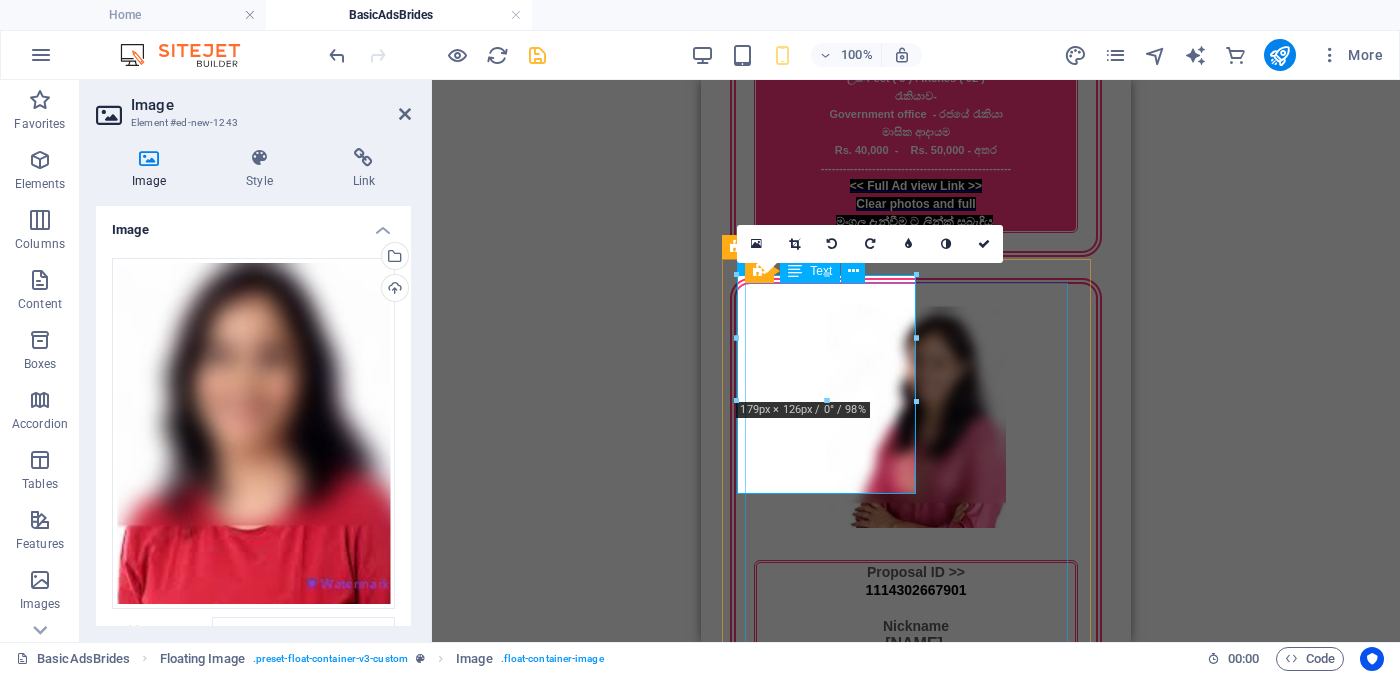 scroll, scrollTop: 3984, scrollLeft: 0, axis: vertical 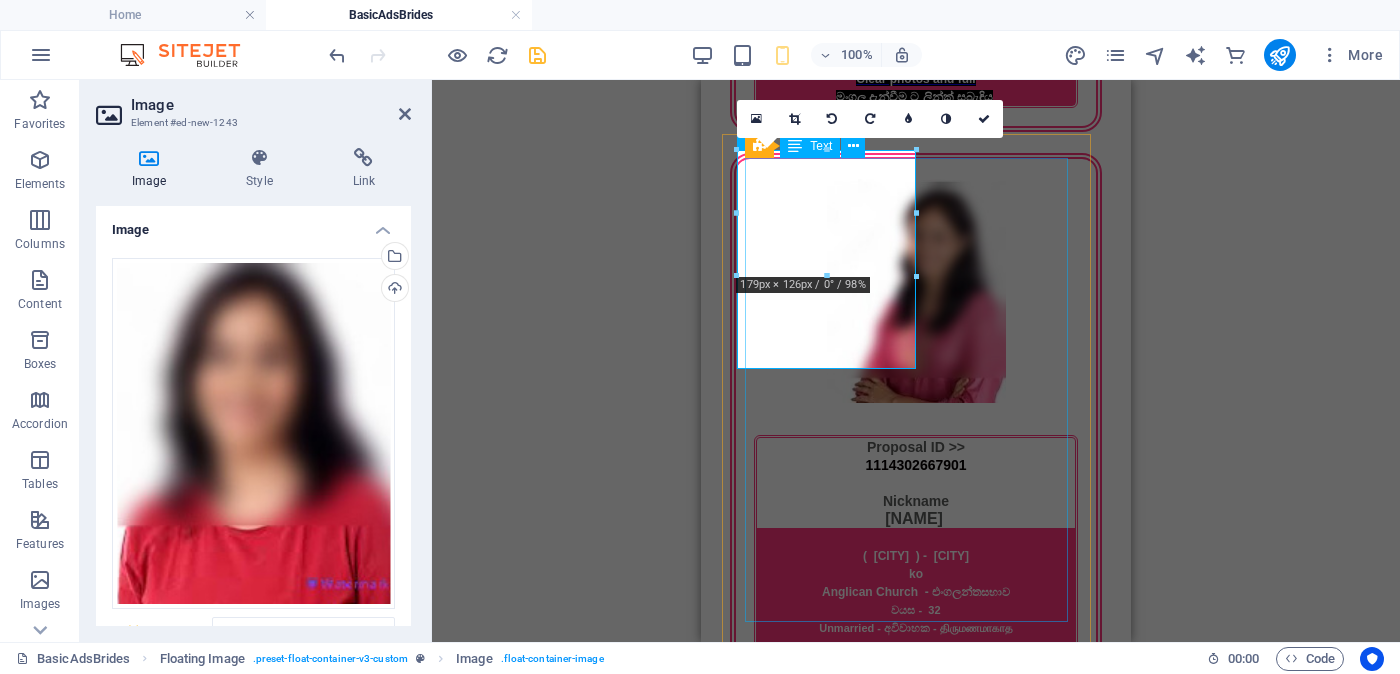 click on "Proposal ID >> [NUMBER] Nickname [NAME] ( Galle) - Galle AOG - AOG Age - 24 Unmarried - Unmarried - Unmarried Height-Feet ( [NUMBER] ) . Inches ( [NUMBER] ) Occupation- Business - Businesswoman Monthly Income Rs. [NUMBER] Rs. [NUMBER] - [NUMBER] ---------------------------------------------------- << Full Ad view Link >> Clear photos and link to the full matrimonial advertisement" at bounding box center (916, 2948) 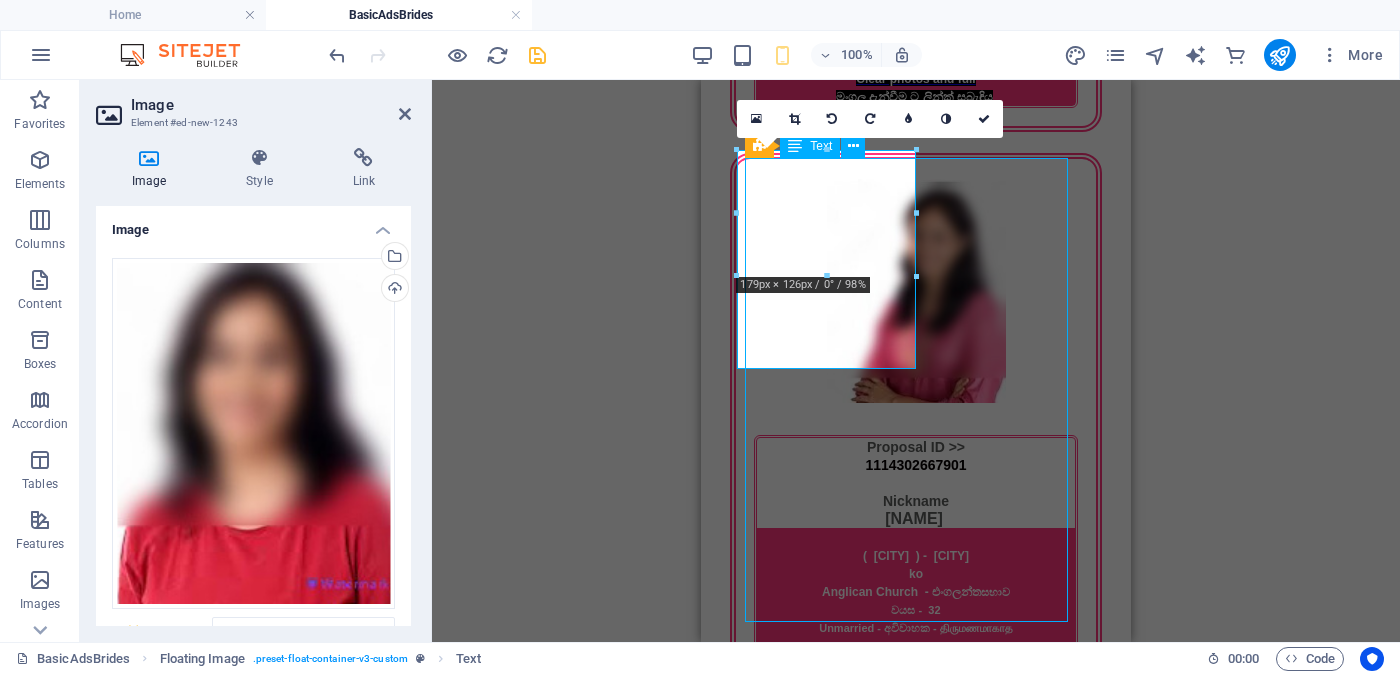 click on "Proposal ID >> [NUMBER] Nickname [NAME] ( Galle) - Galle AOG - AOG Age - 24 Unmarried - Unmarried - Unmarried Height-Feet ( [NUMBER] ) . Inches ( [NUMBER] ) Occupation- Business - Businesswoman Monthly Income Rs. [NUMBER] Rs. [NUMBER] - [NUMBER] ---------------------------------------------------- << Full Ad view Link >> Clear photos and link to the full matrimonial advertisement" at bounding box center (916, 2948) 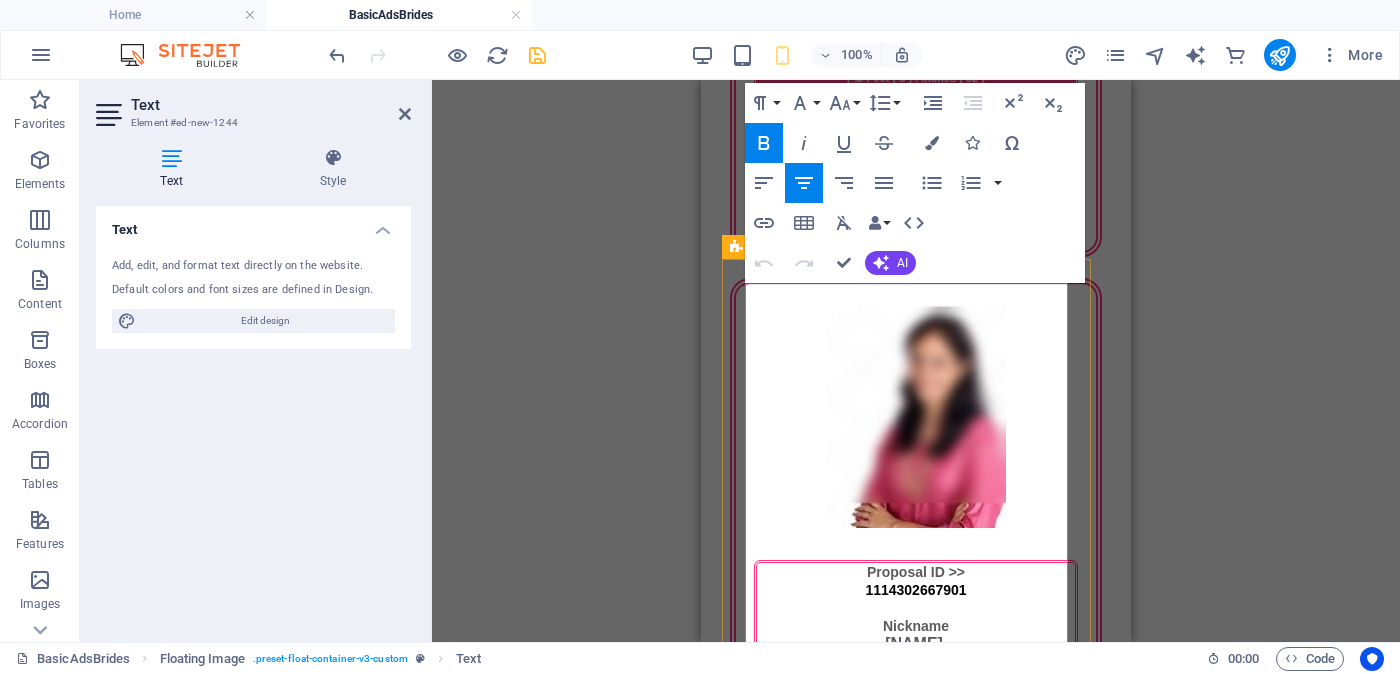 scroll, scrollTop: 3734, scrollLeft: 0, axis: vertical 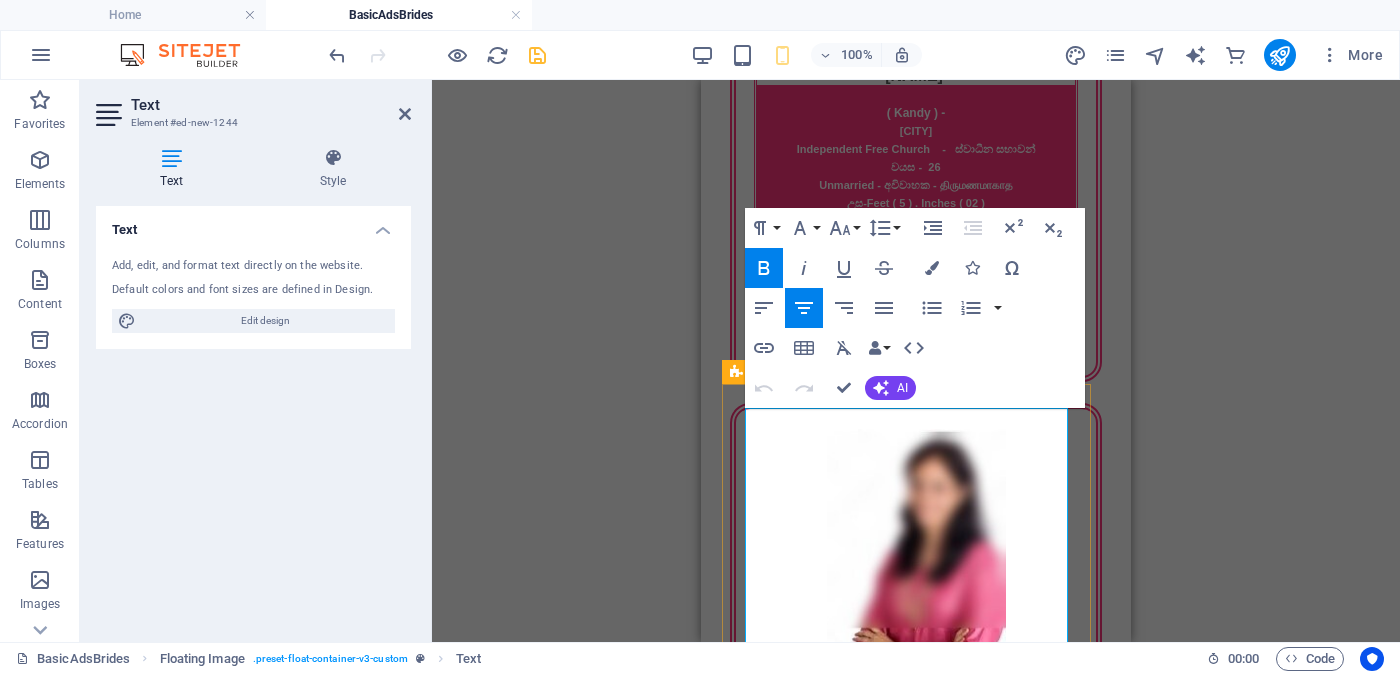 click on "702417067026" at bounding box center (915, 3063) 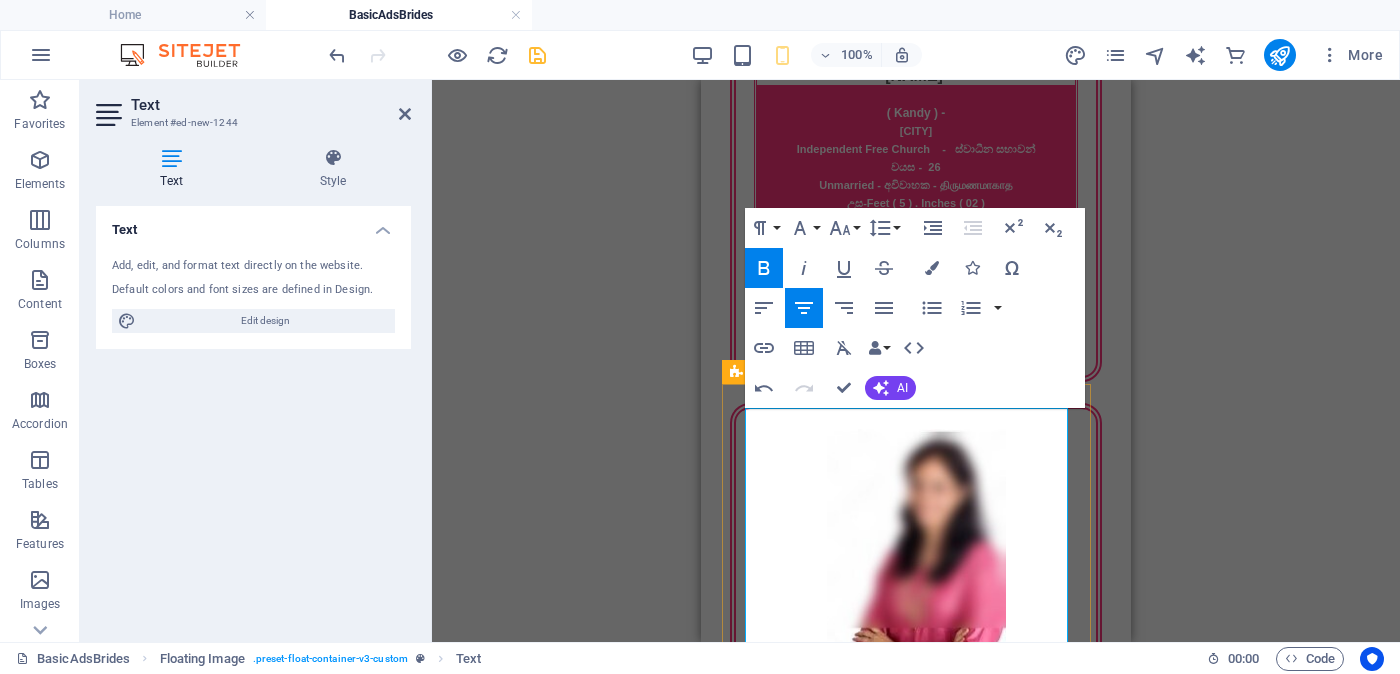 scroll, scrollTop: 3859, scrollLeft: 0, axis: vertical 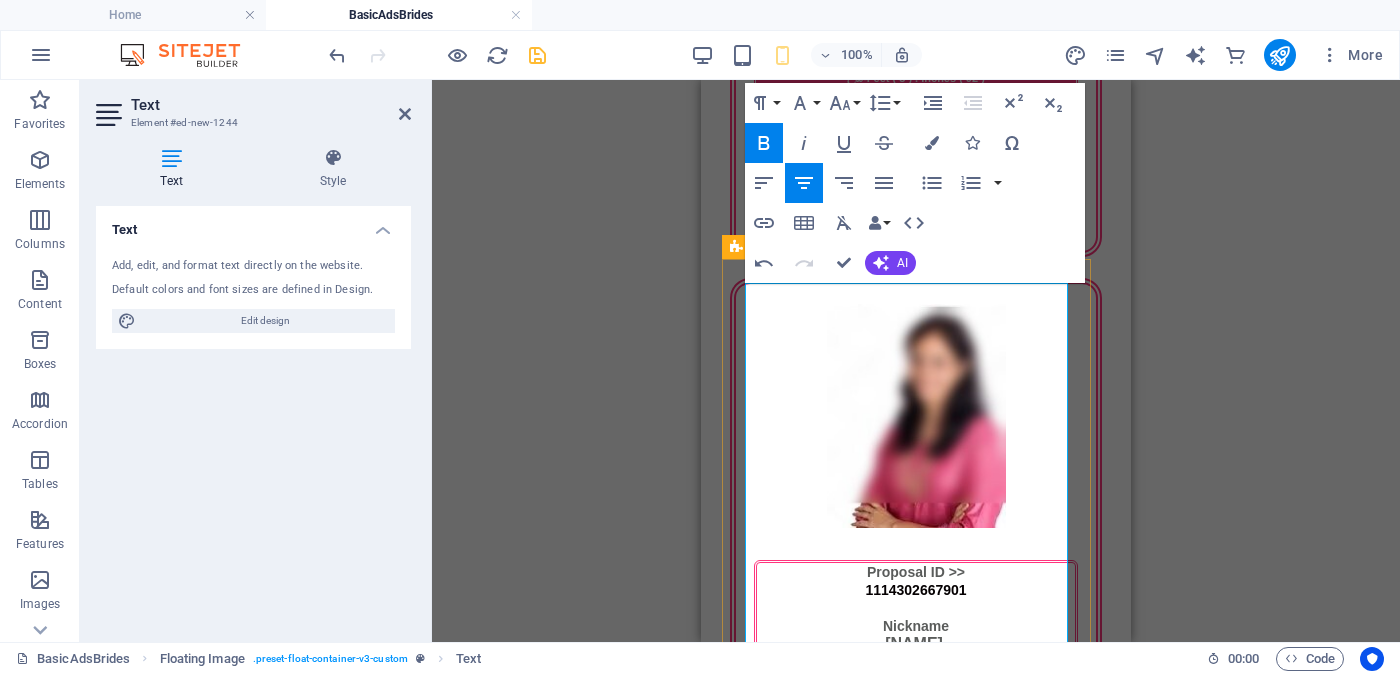 drag, startPoint x: 964, startPoint y: 421, endPoint x: 985, endPoint y: 416, distance: 21.587032 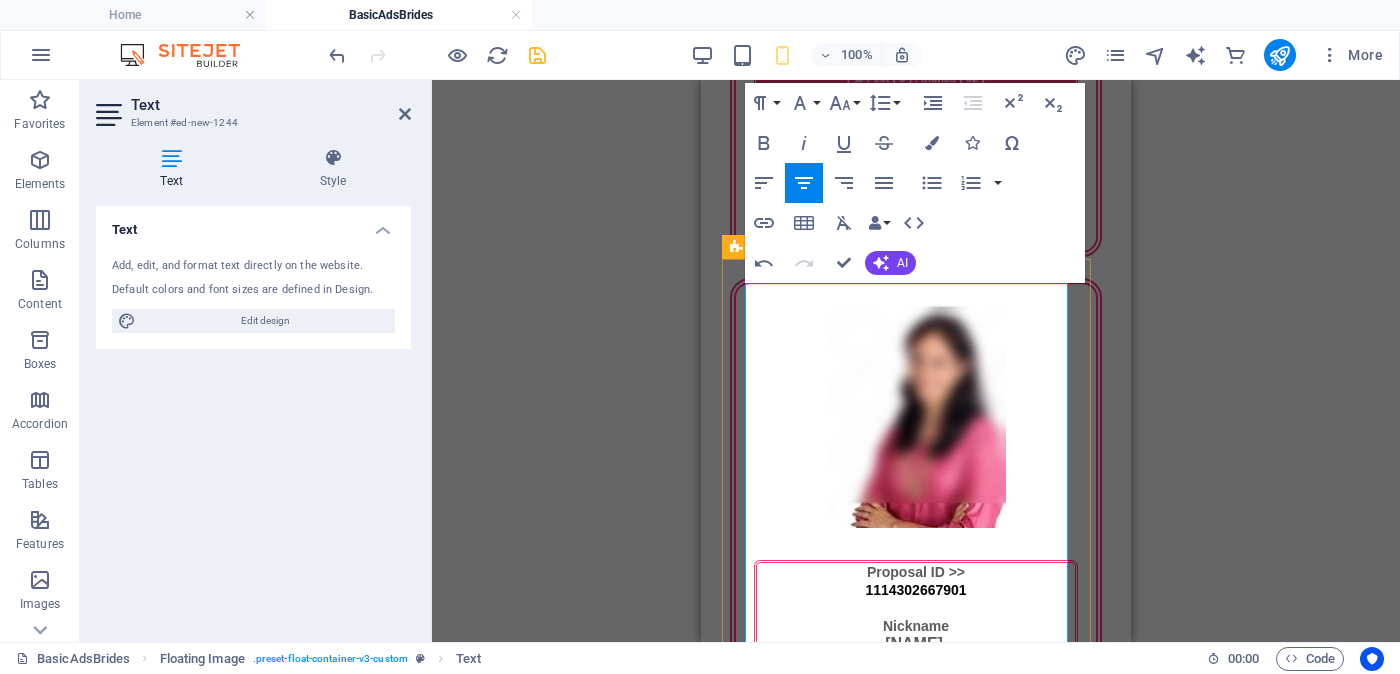 drag, startPoint x: 960, startPoint y: 447, endPoint x: 983, endPoint y: 447, distance: 23 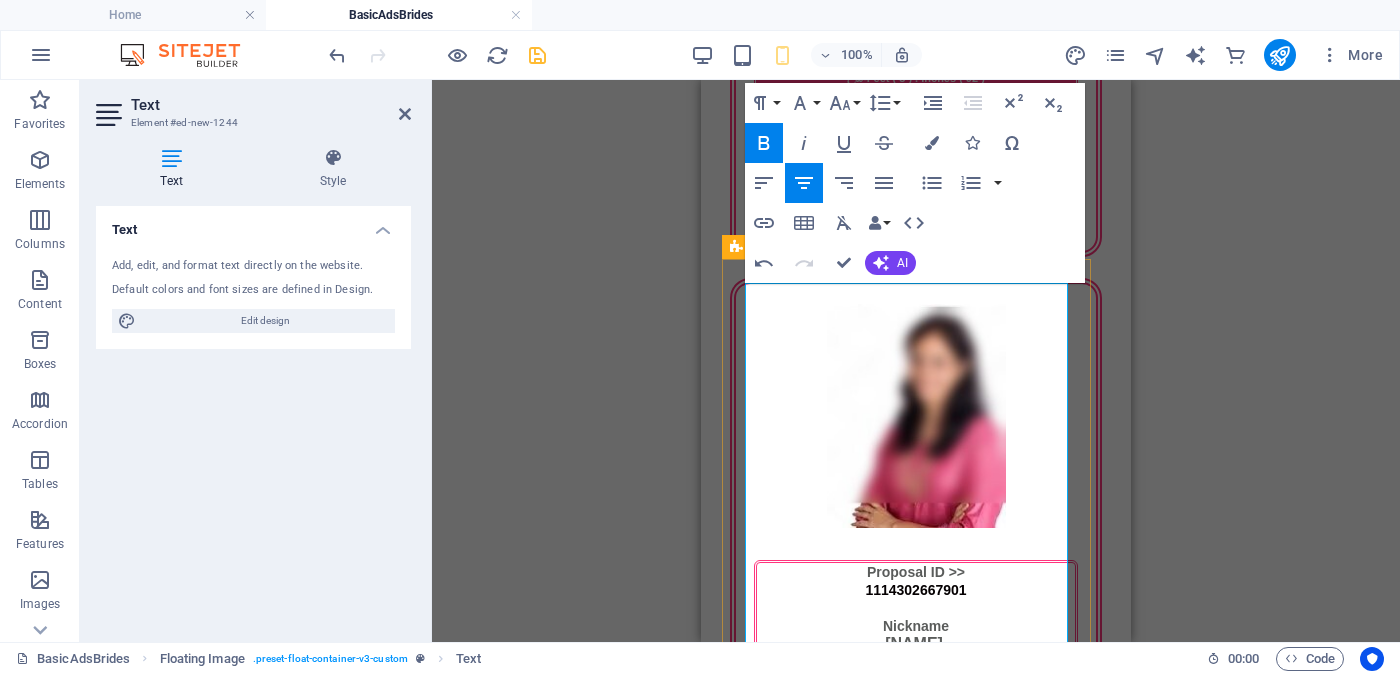 scroll, scrollTop: 3984, scrollLeft: 0, axis: vertical 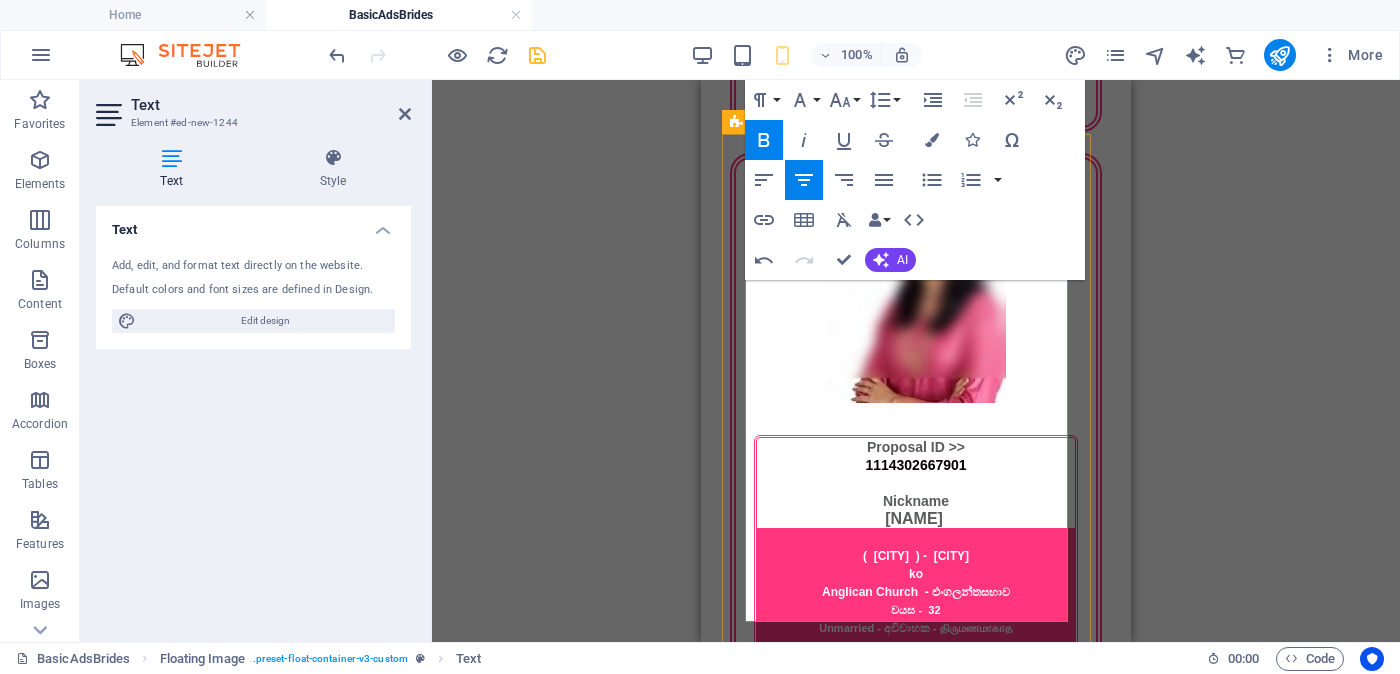 click on "Height-Feet ( [NUMBER] ) . Inches ( [NUMBER] )" at bounding box center [916, 2958] 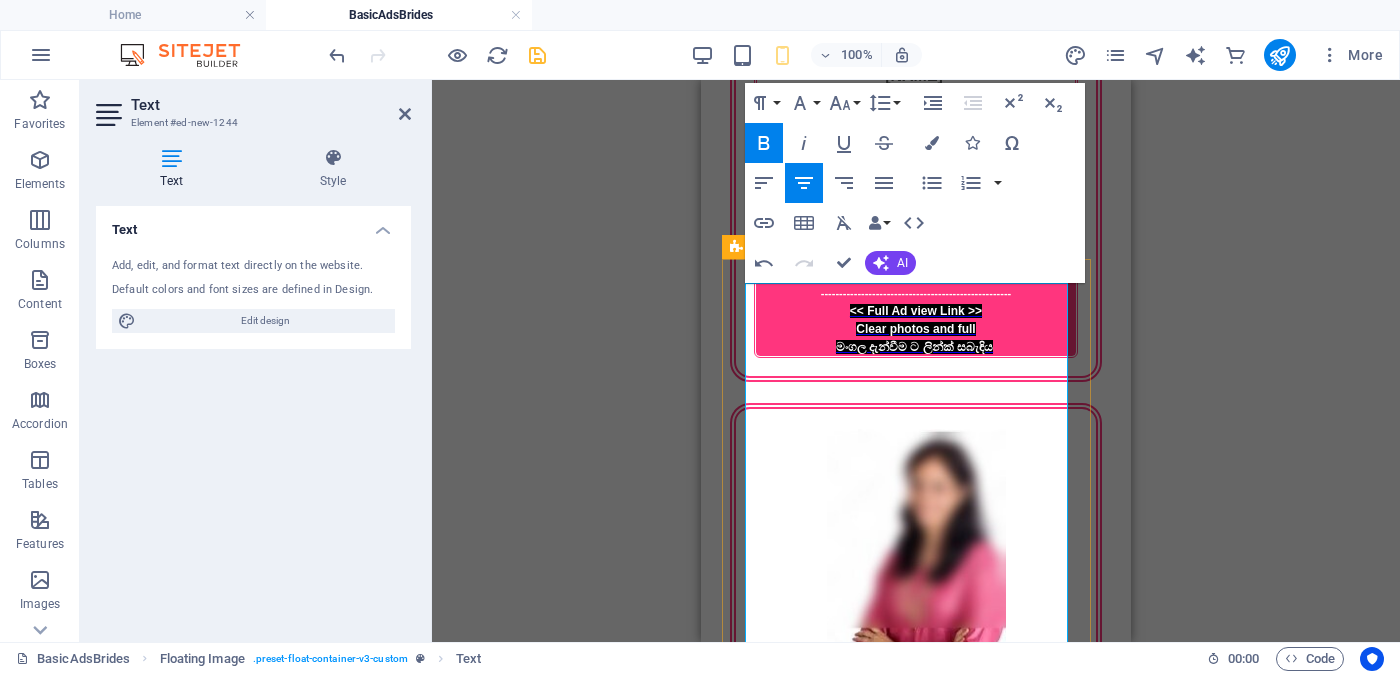 scroll, scrollTop: 3859, scrollLeft: 0, axis: vertical 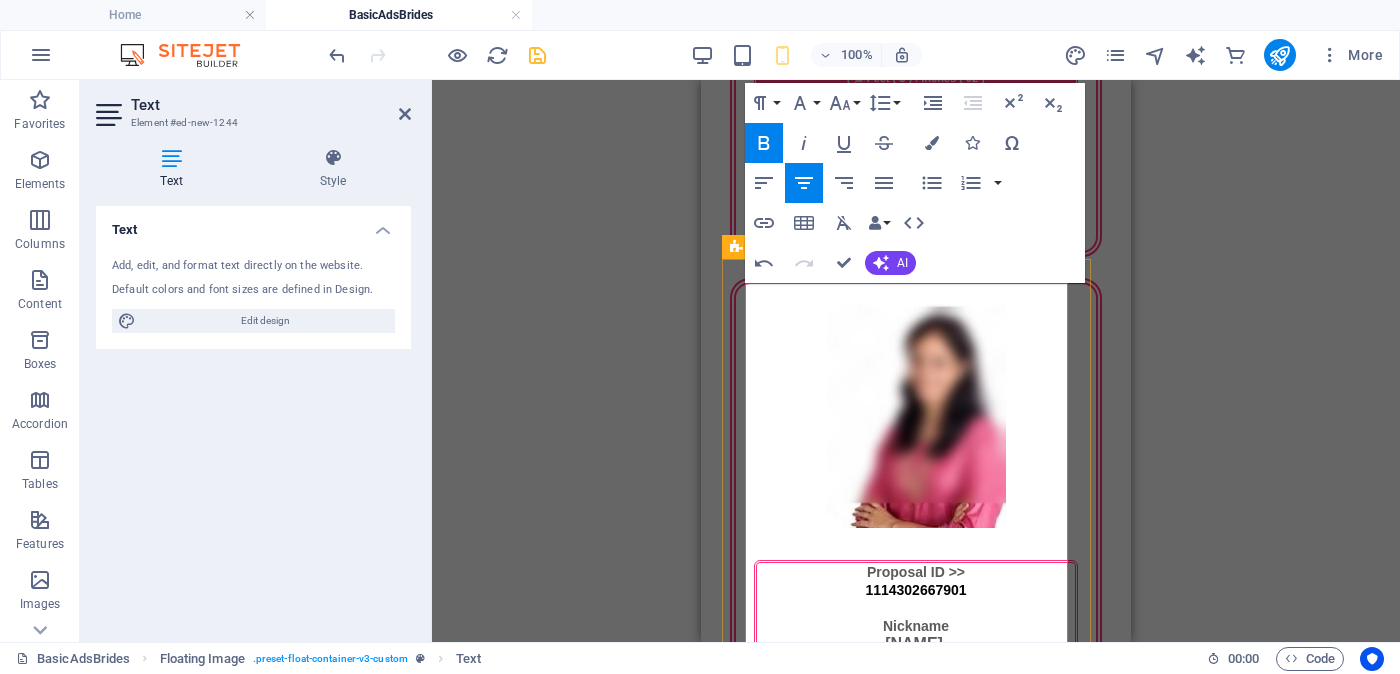 click on "[NAME]" at bounding box center [914, 2991] 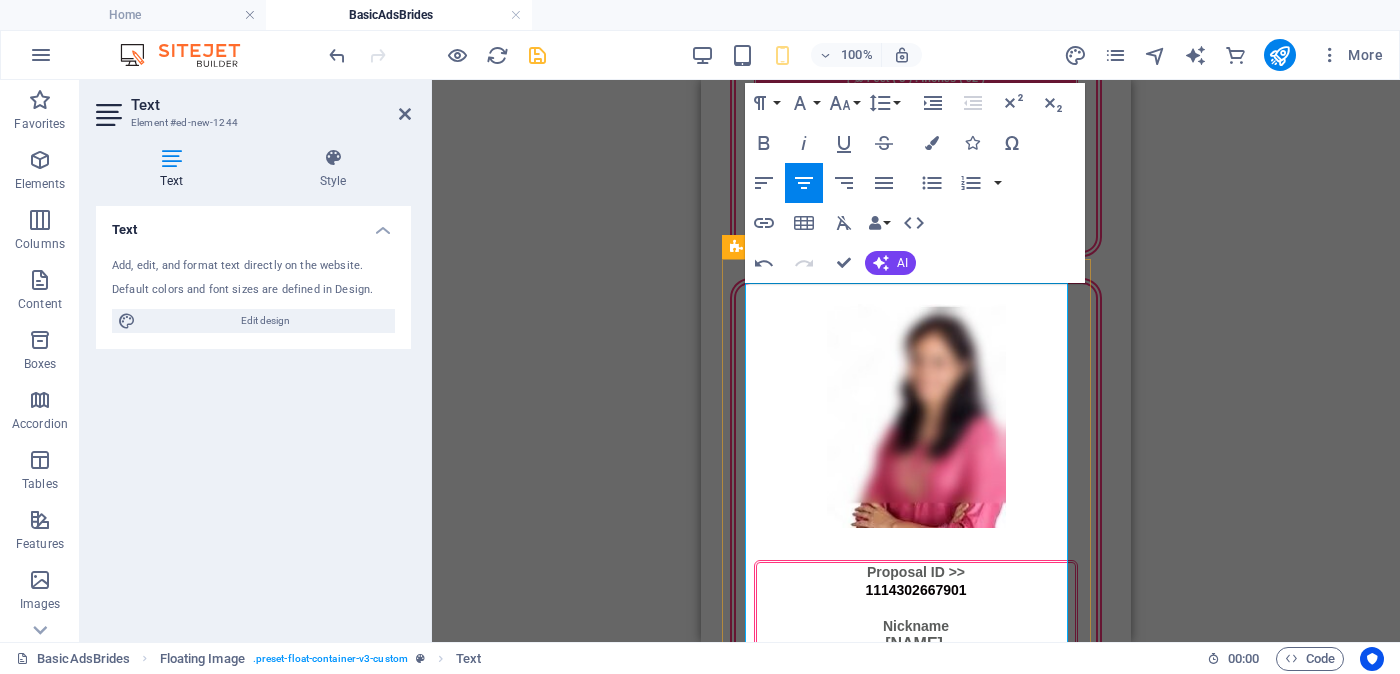 drag, startPoint x: 1003, startPoint y: 468, endPoint x: 1032, endPoint y: 467, distance: 29.017237 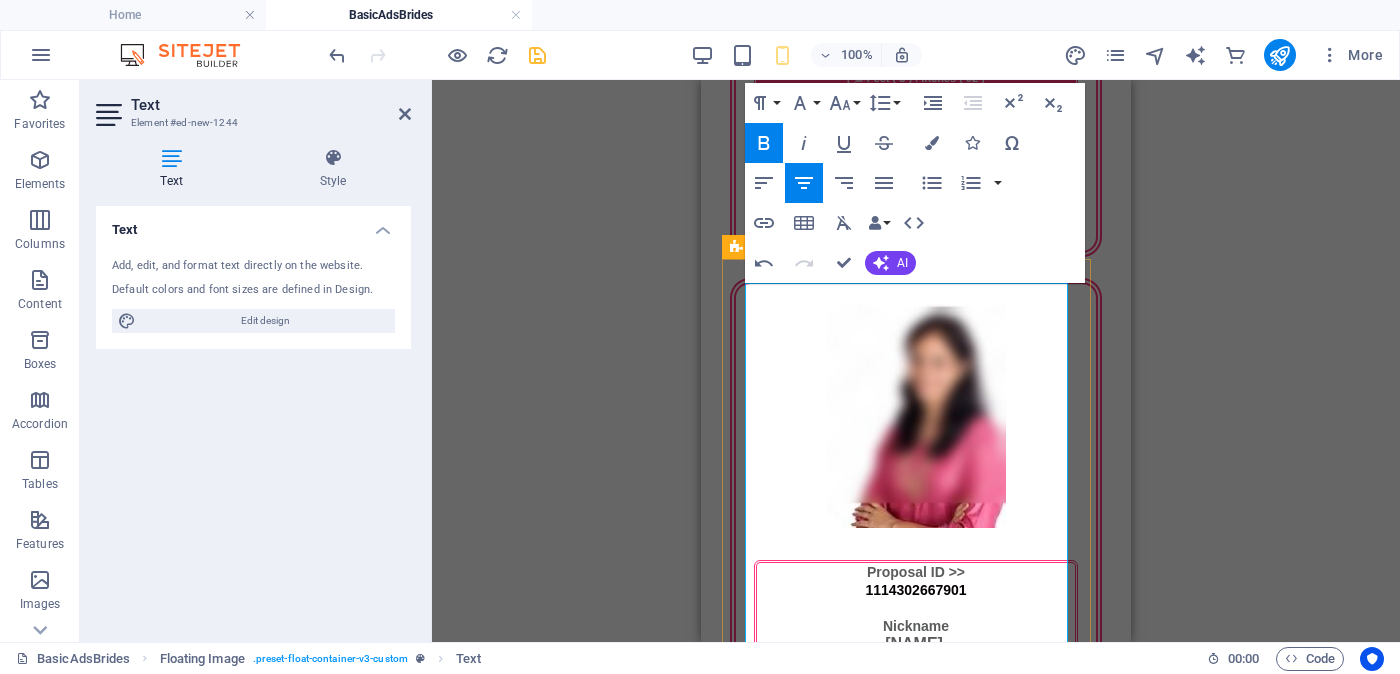 click on "වයස -  24" at bounding box center [915, 3047] 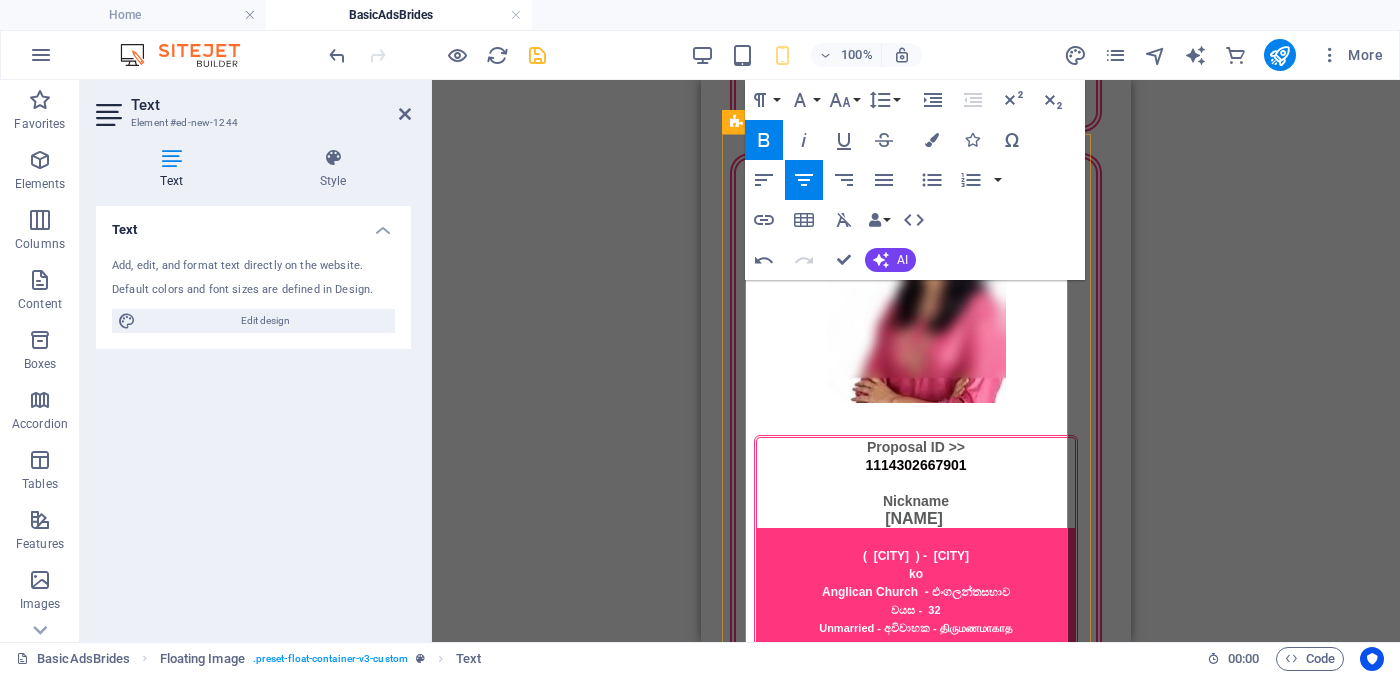 scroll, scrollTop: 4033, scrollLeft: 0, axis: vertical 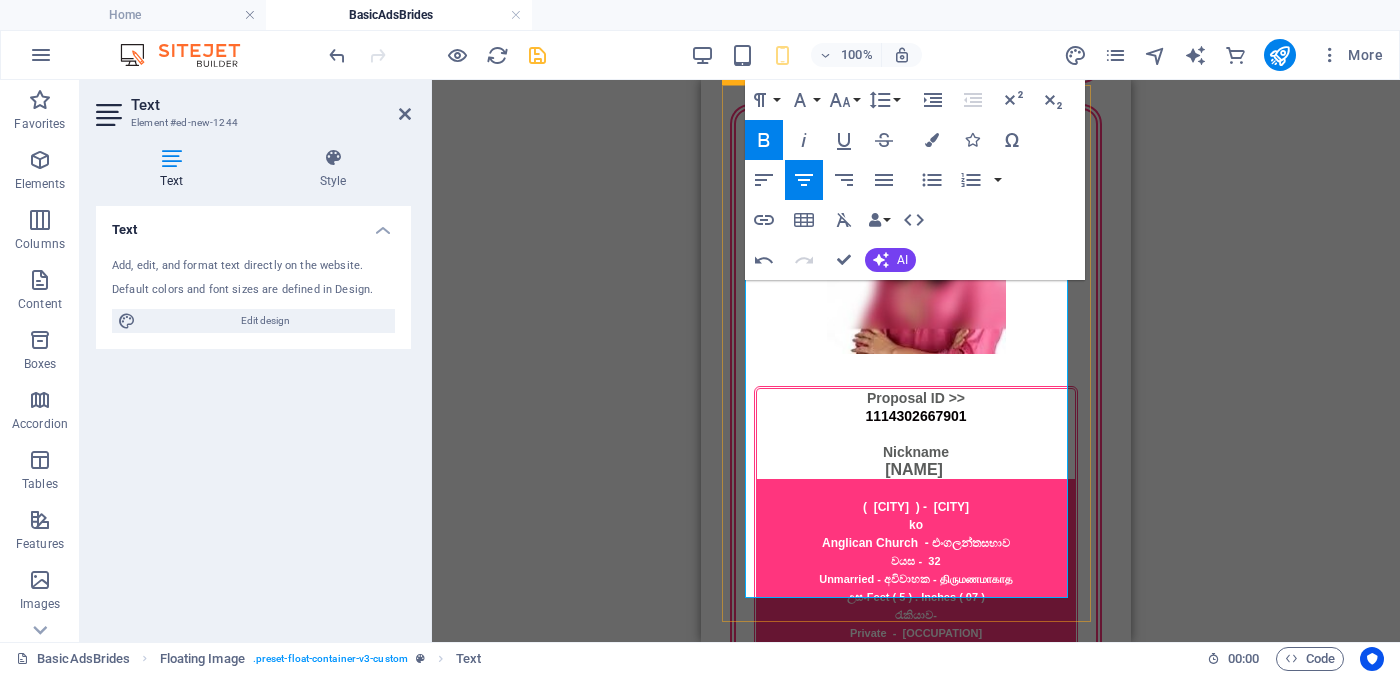 drag, startPoint x: 910, startPoint y: 442, endPoint x: 970, endPoint y: 443, distance: 60.00833 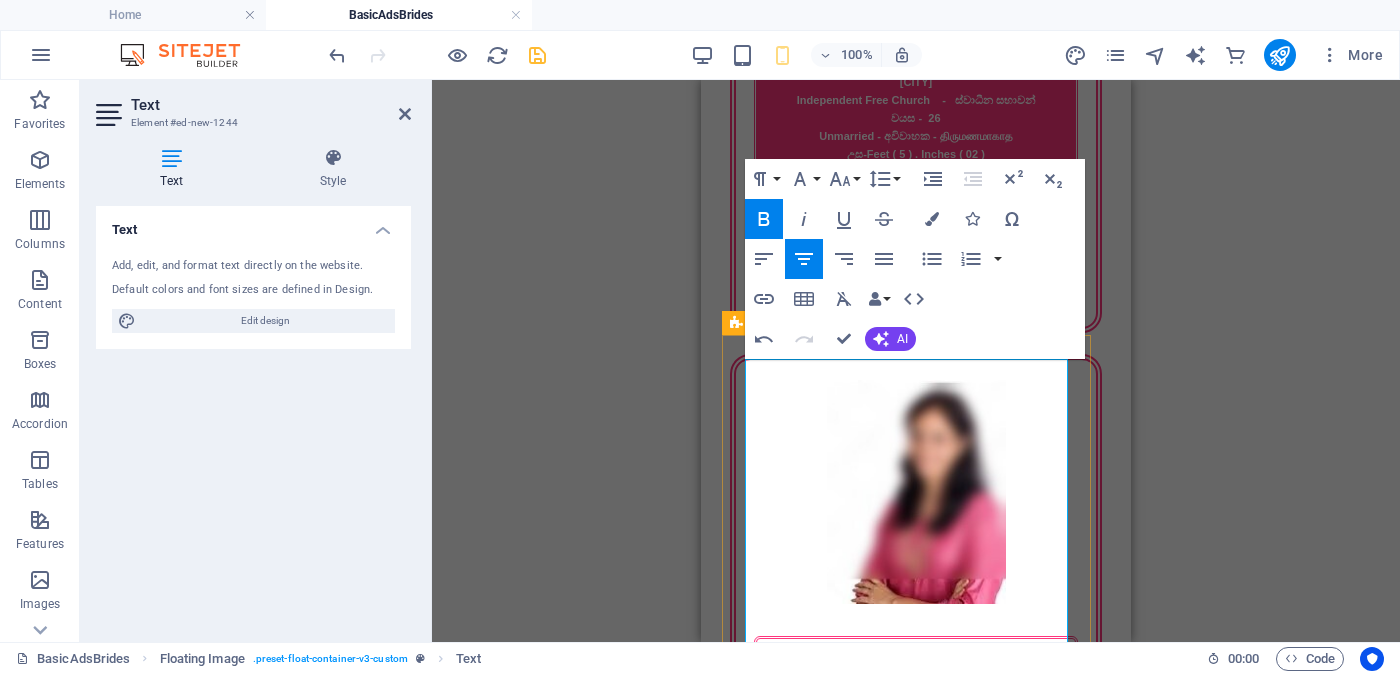 scroll, scrollTop: 3658, scrollLeft: 0, axis: vertical 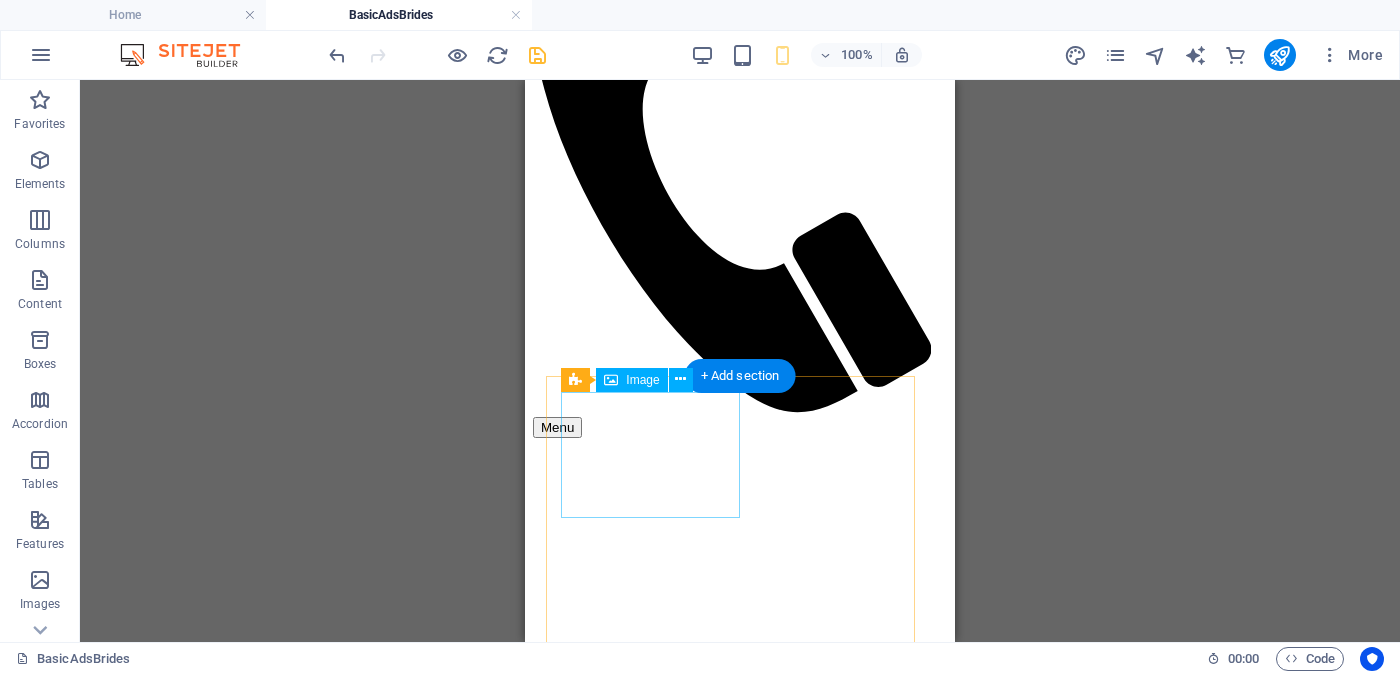 click at bounding box center (740, 2277) 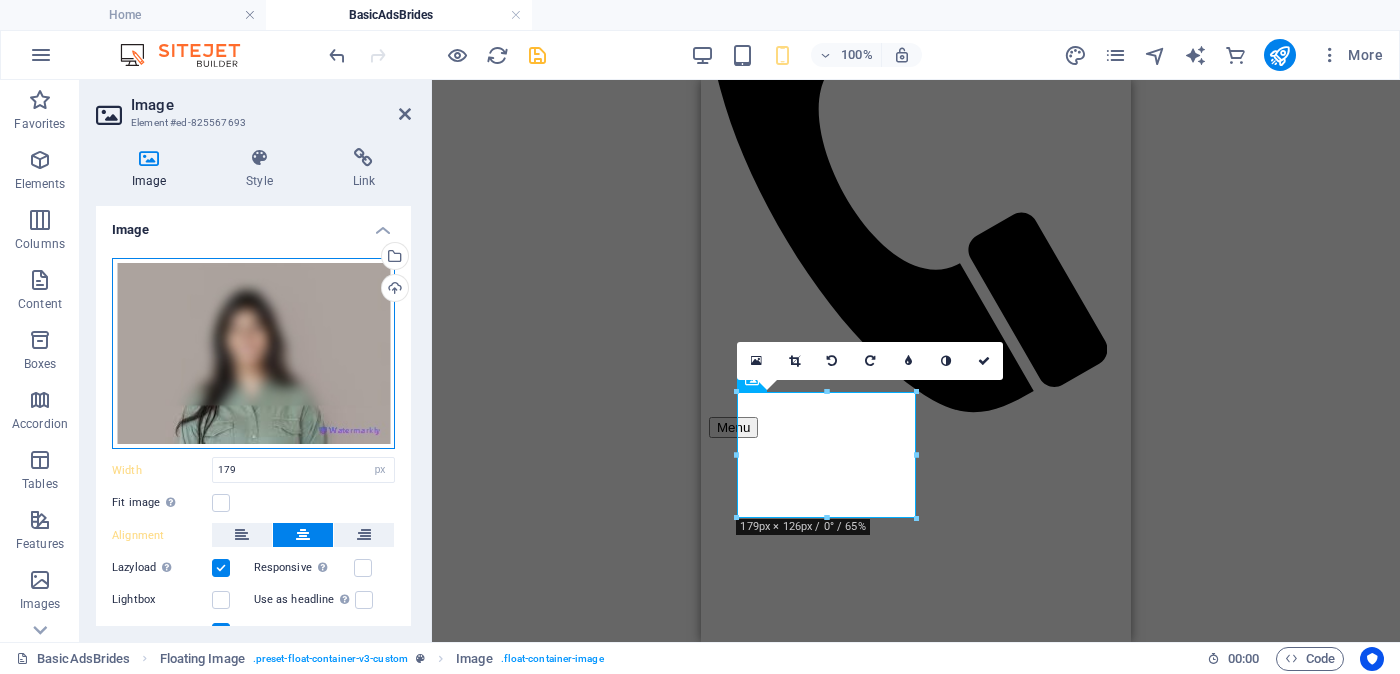 click on "Drag files here, click to choose files or select files from Files or our free stock photos & videos" at bounding box center [253, 354] 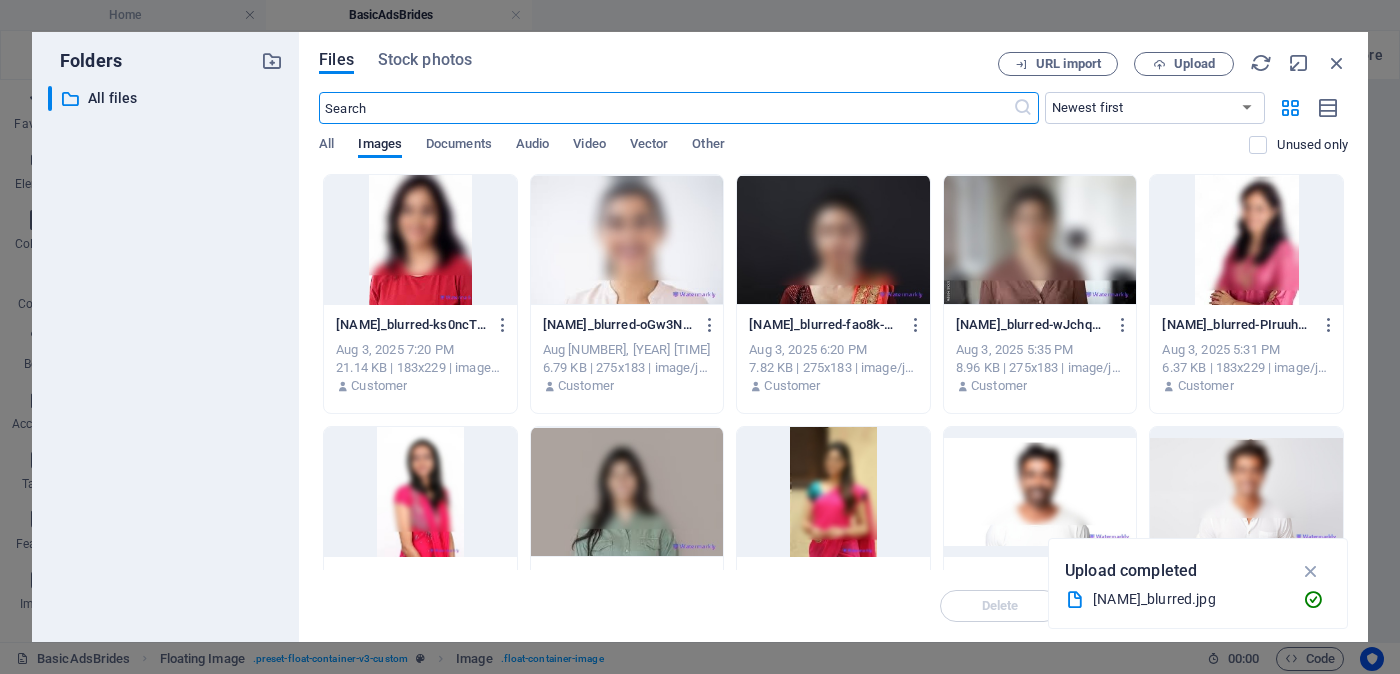 click at bounding box center (627, 492) 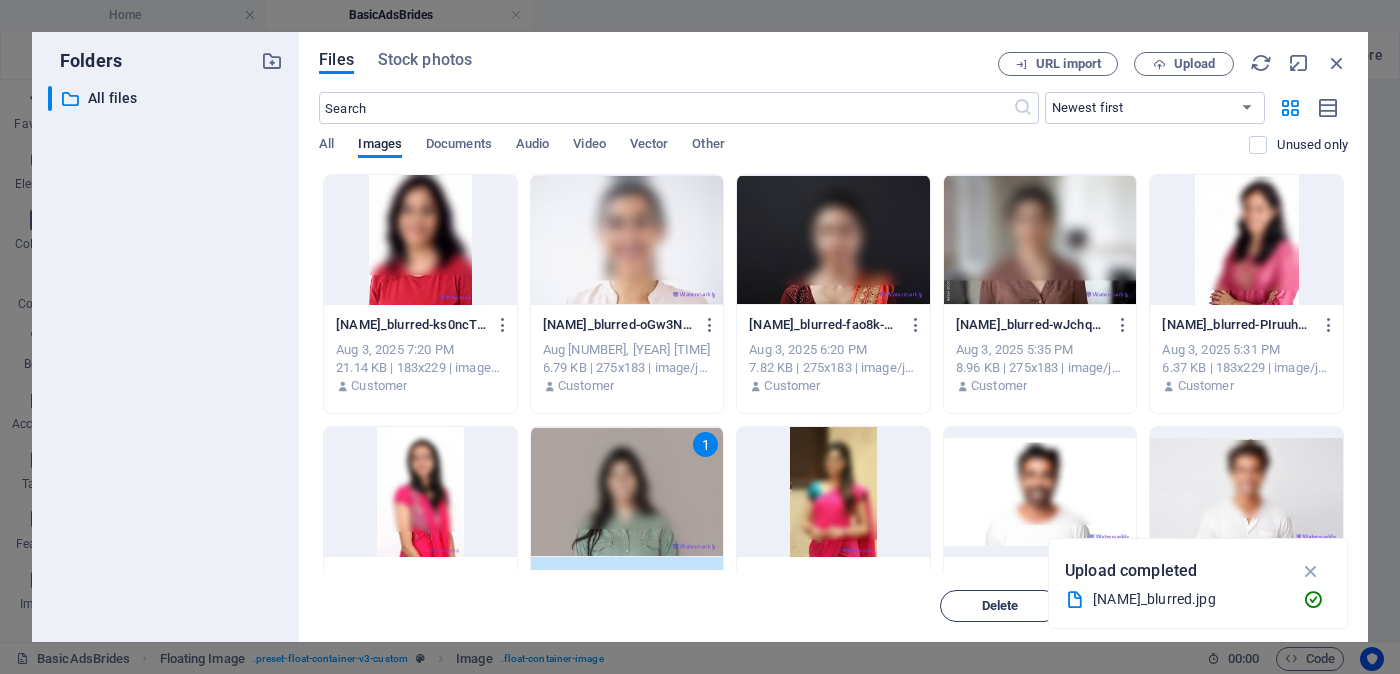 click on "Delete" at bounding box center [1000, 606] 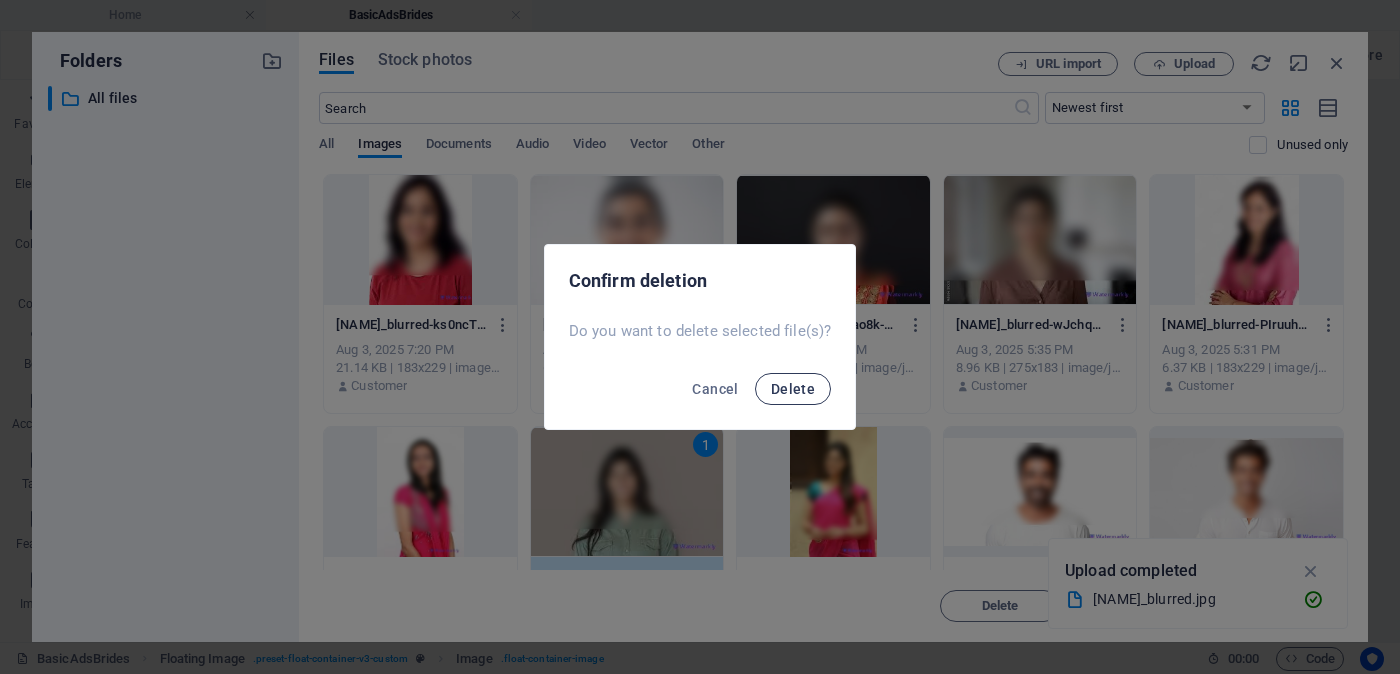 click on "Delete" at bounding box center [793, 389] 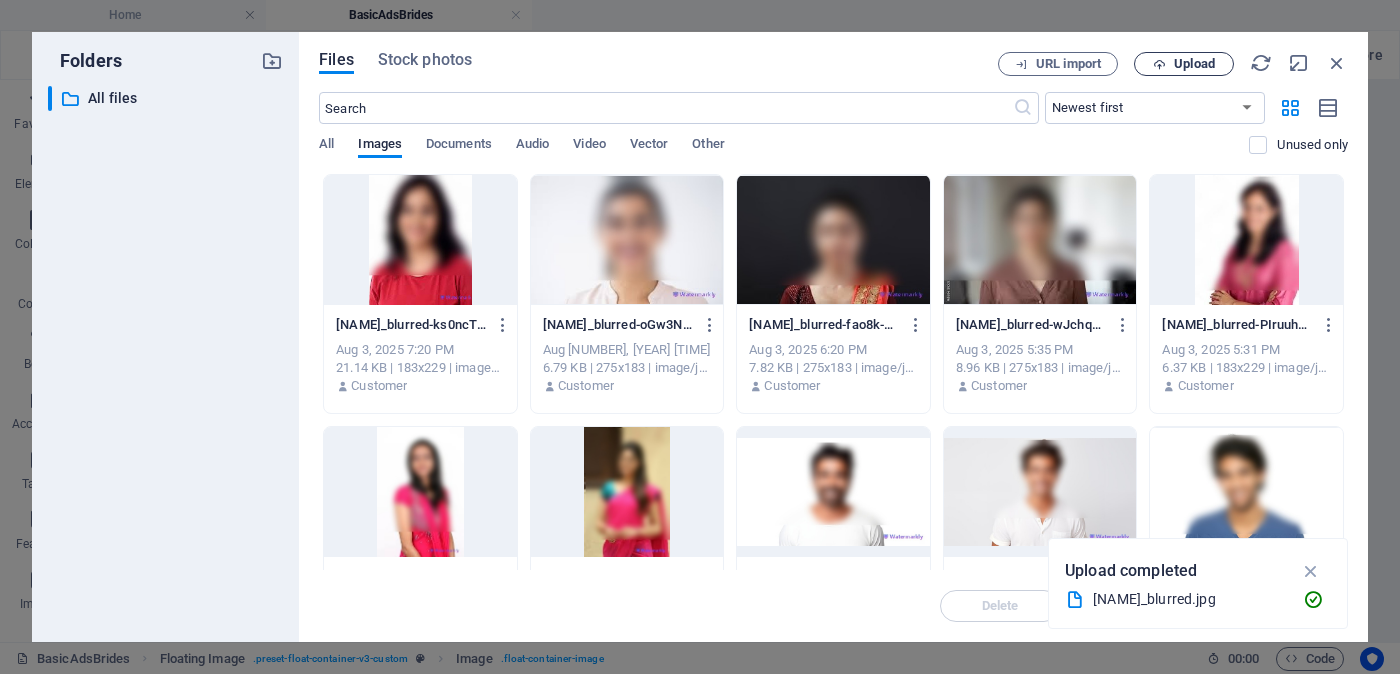 click on "Upload" at bounding box center [1194, 64] 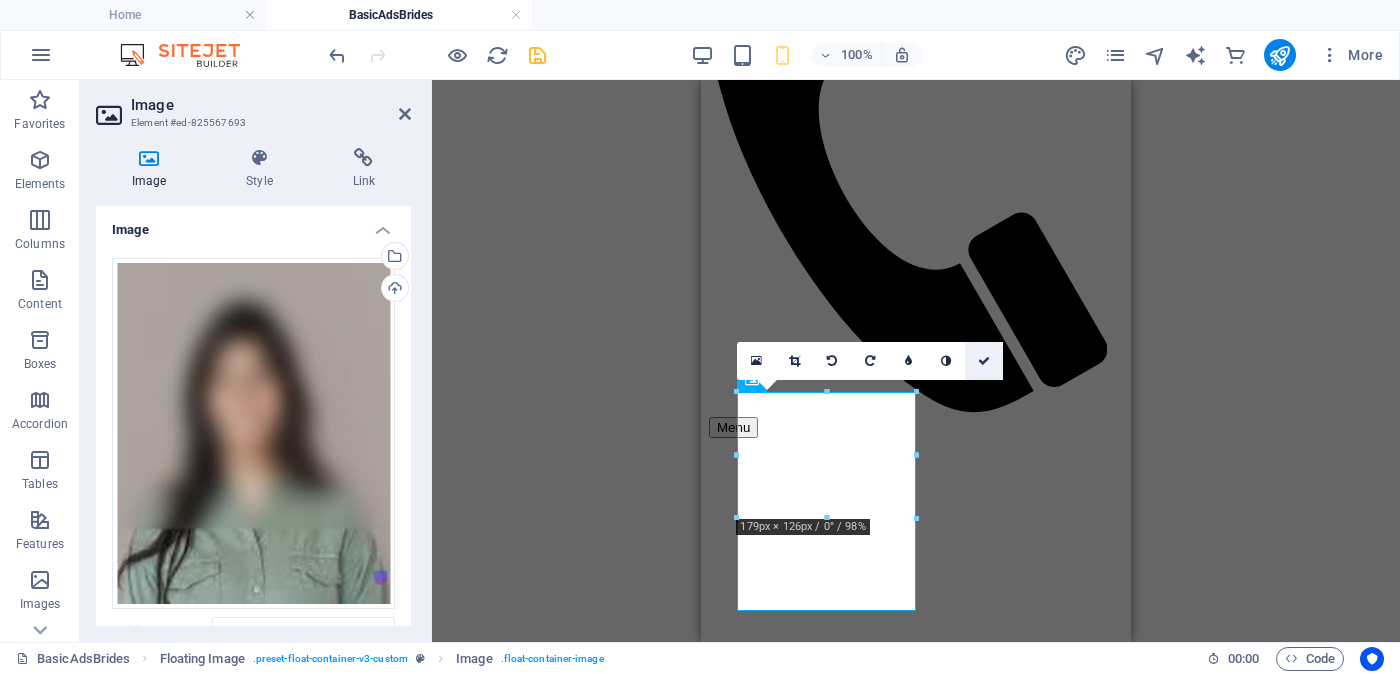 click at bounding box center (984, 361) 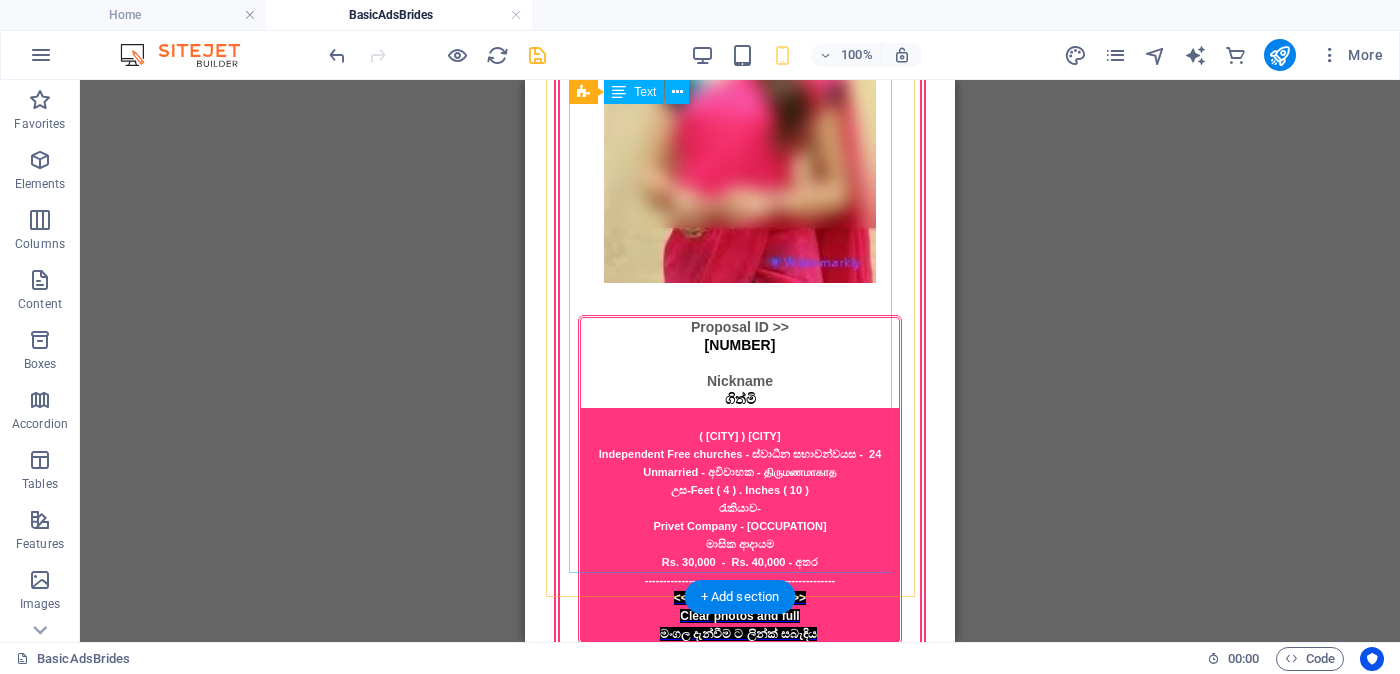 scroll, scrollTop: 2250, scrollLeft: 0, axis: vertical 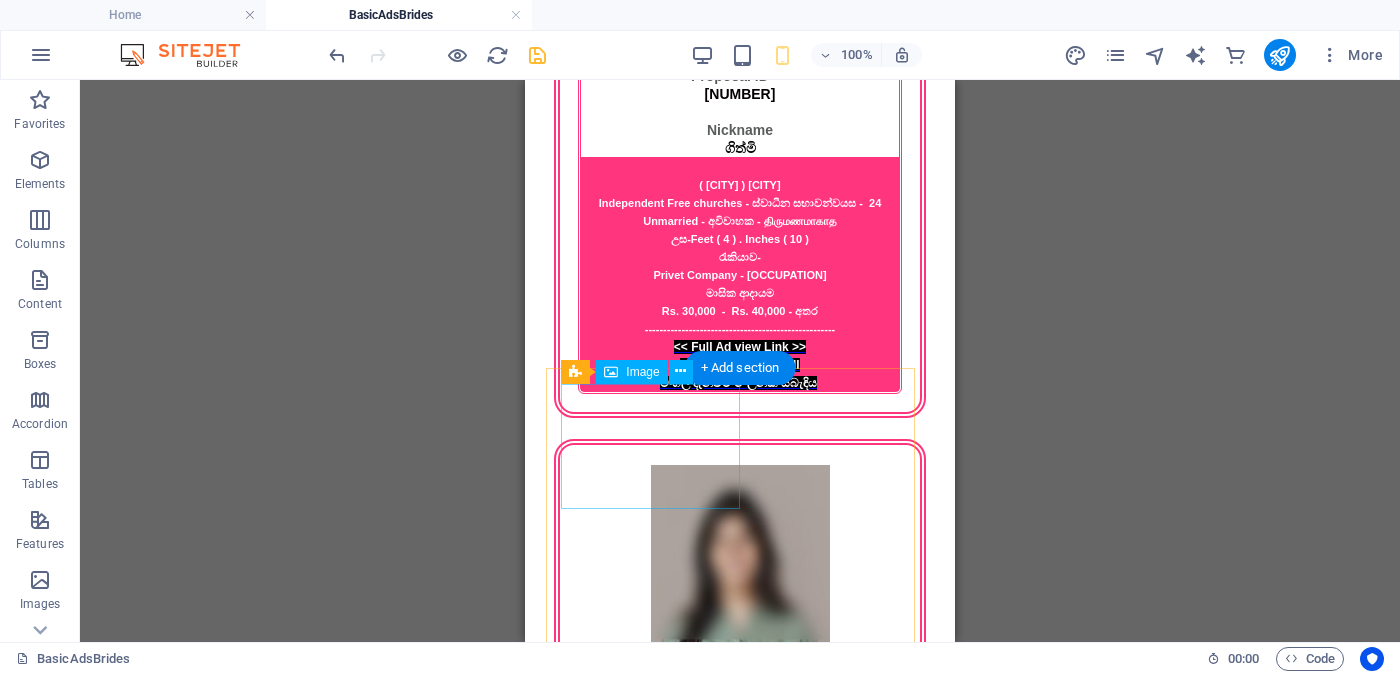 click at bounding box center [740, 2771] 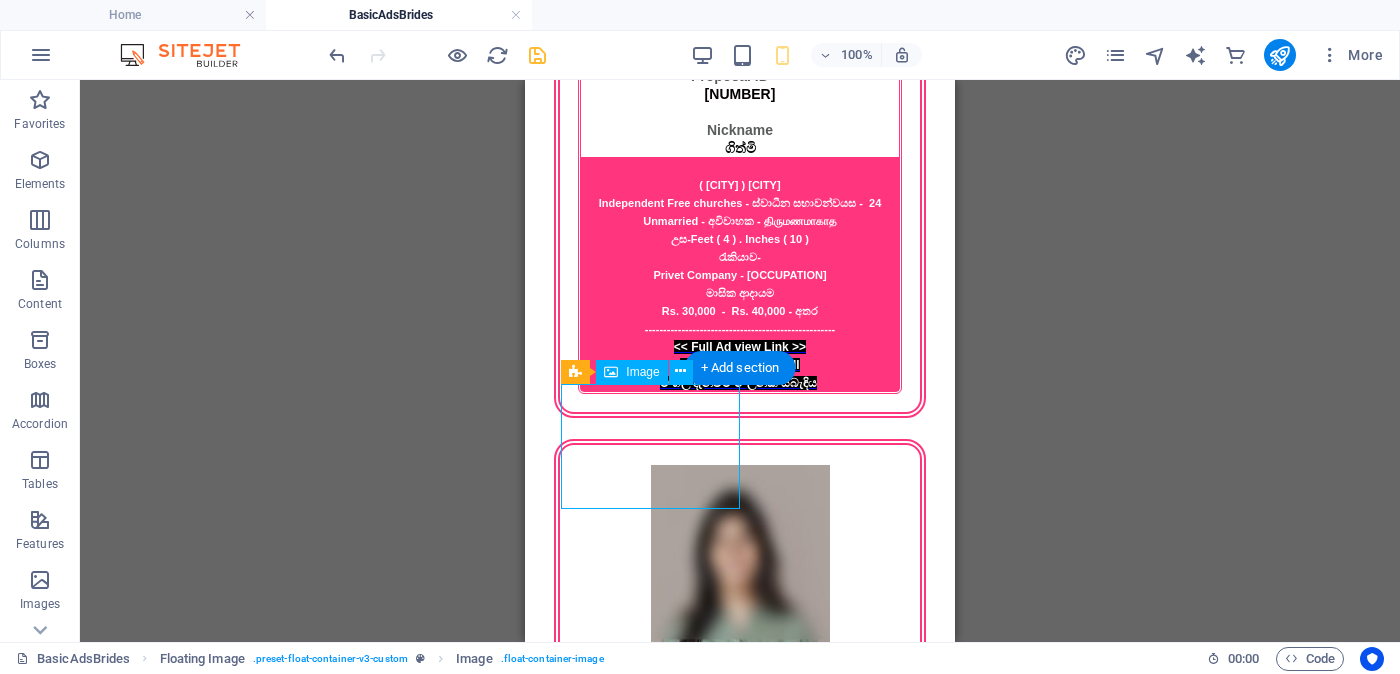 click at bounding box center [740, 2771] 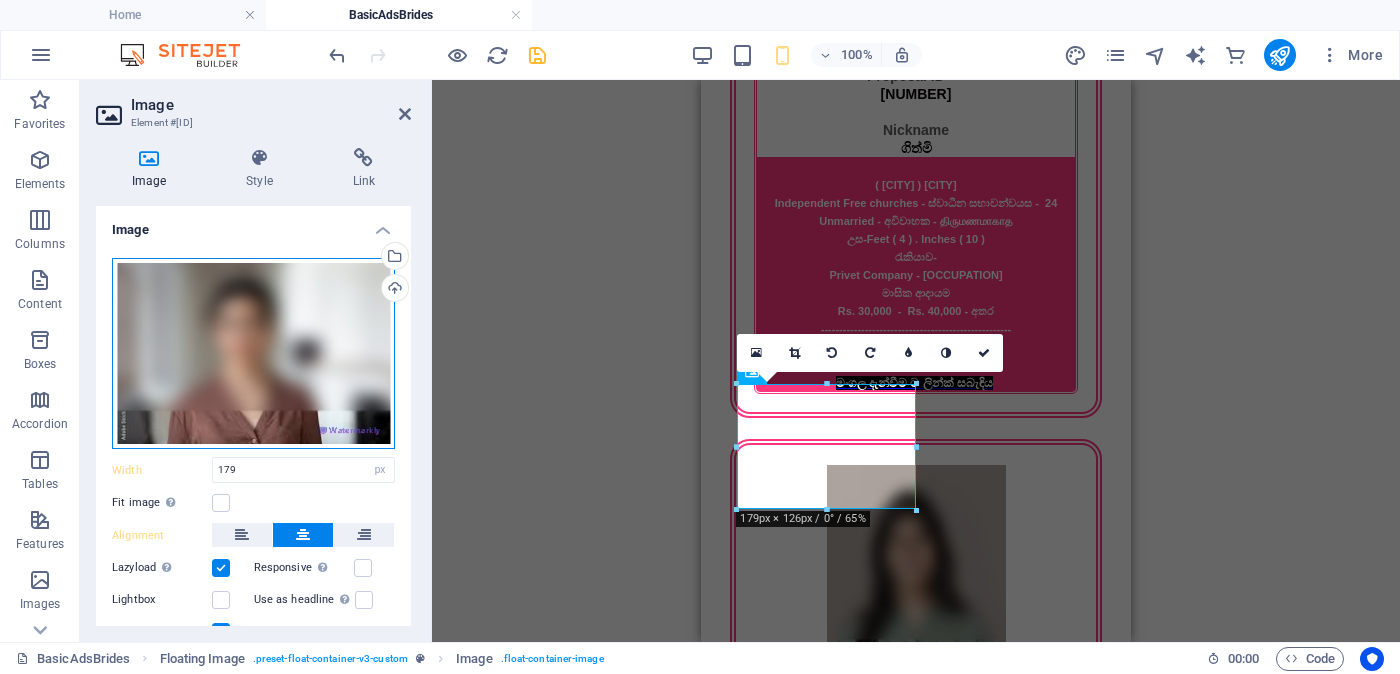 click on "Drag files here, click to choose files or select files from Files or our free stock photos & videos" at bounding box center (253, 354) 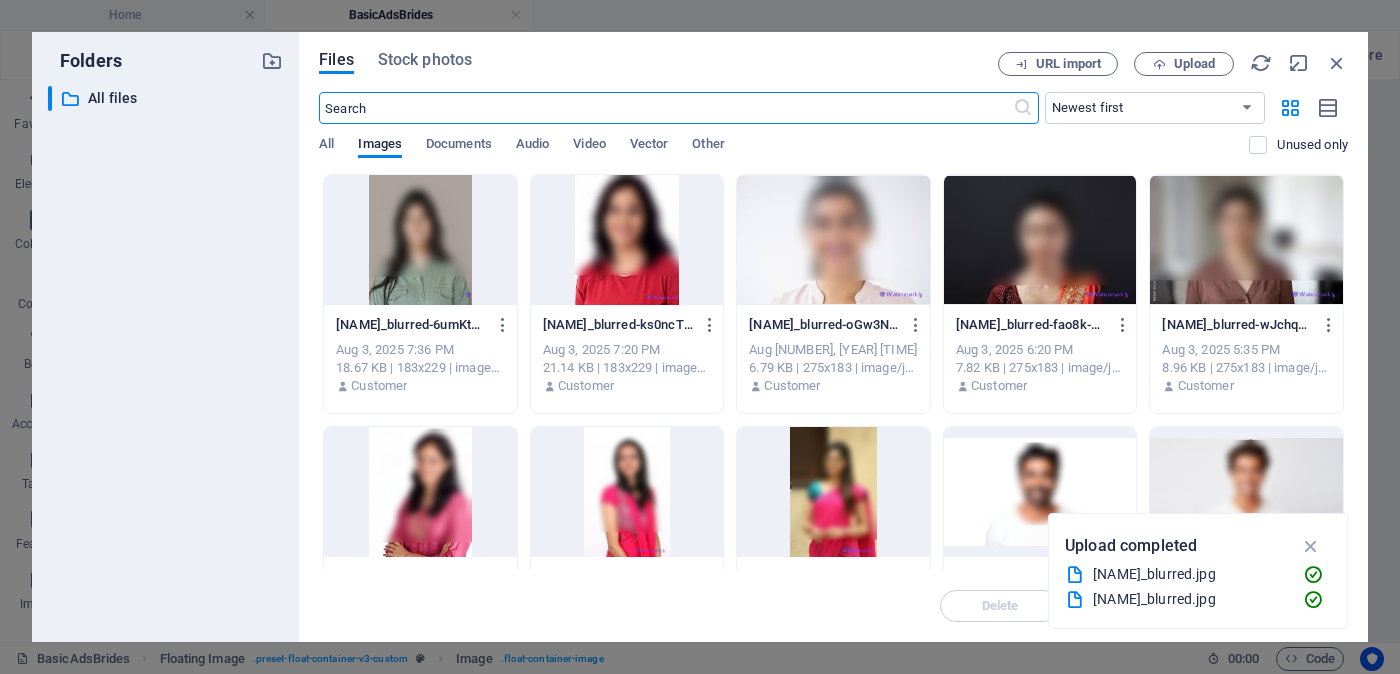 click at bounding box center [1246, 240] 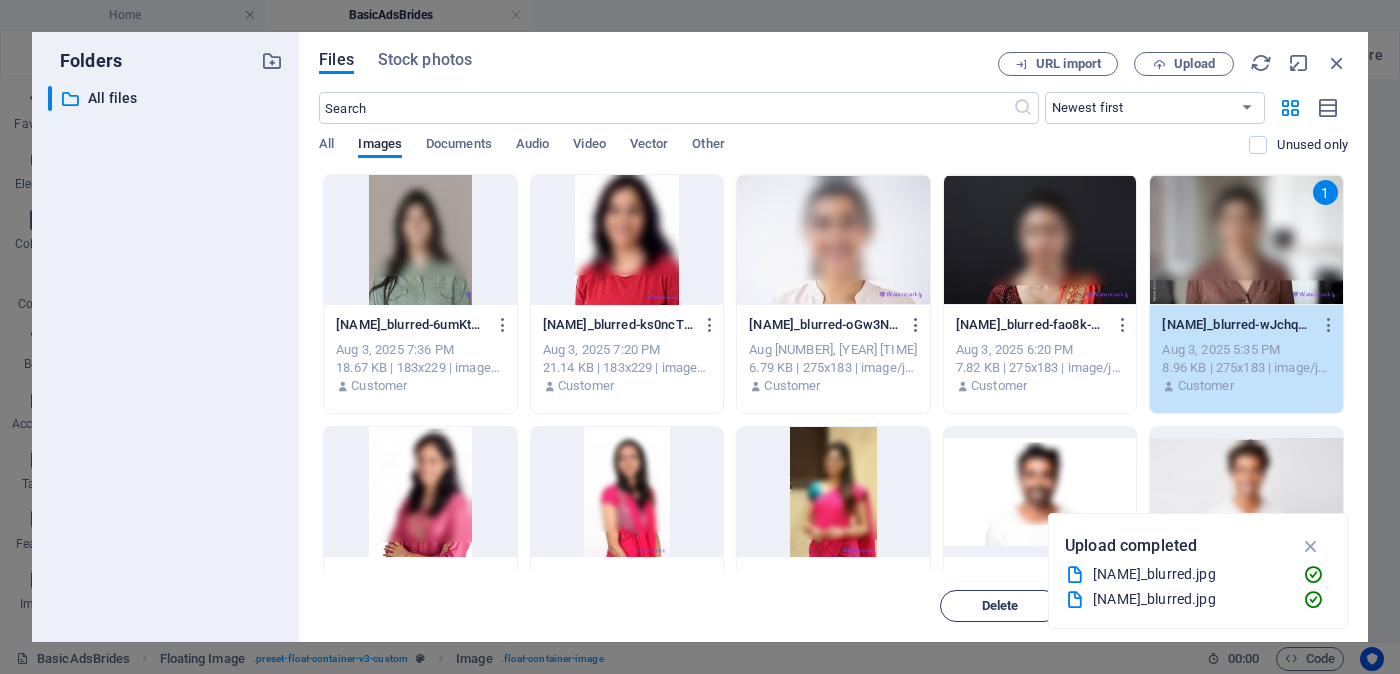 click on "Delete" at bounding box center [1000, 606] 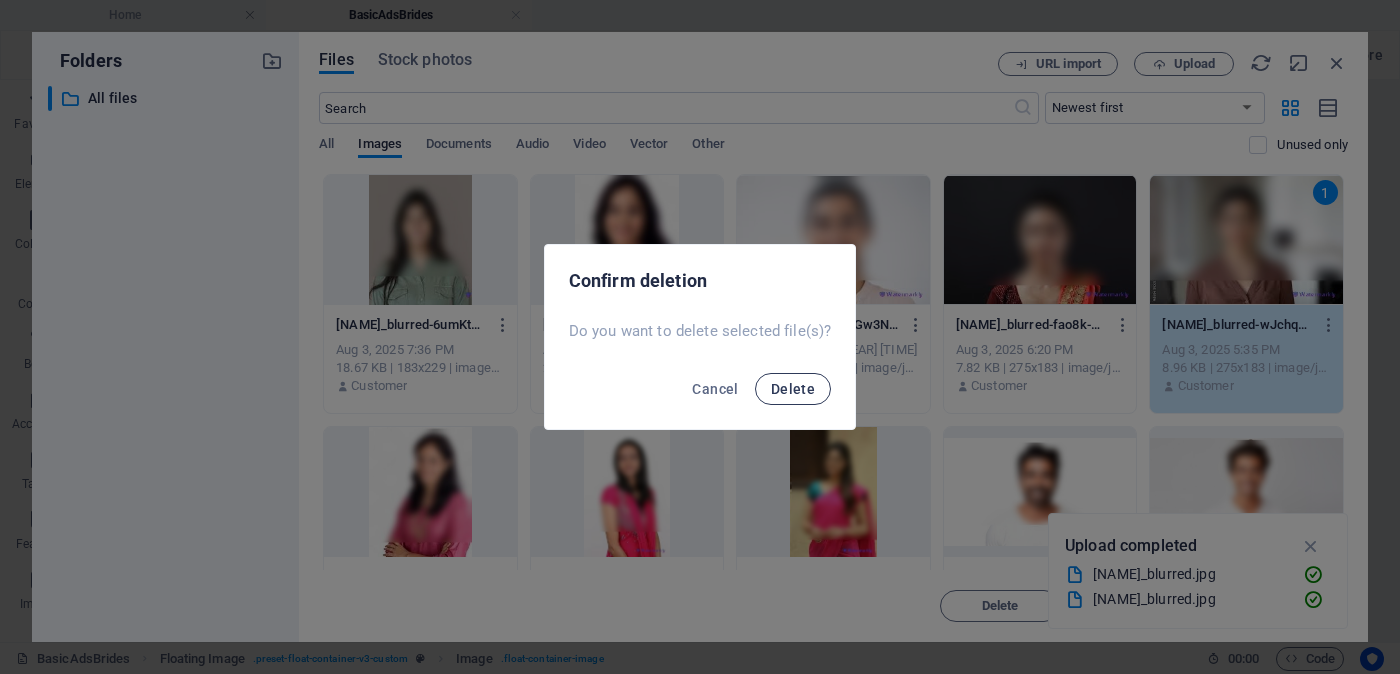 click on "Delete" at bounding box center [793, 389] 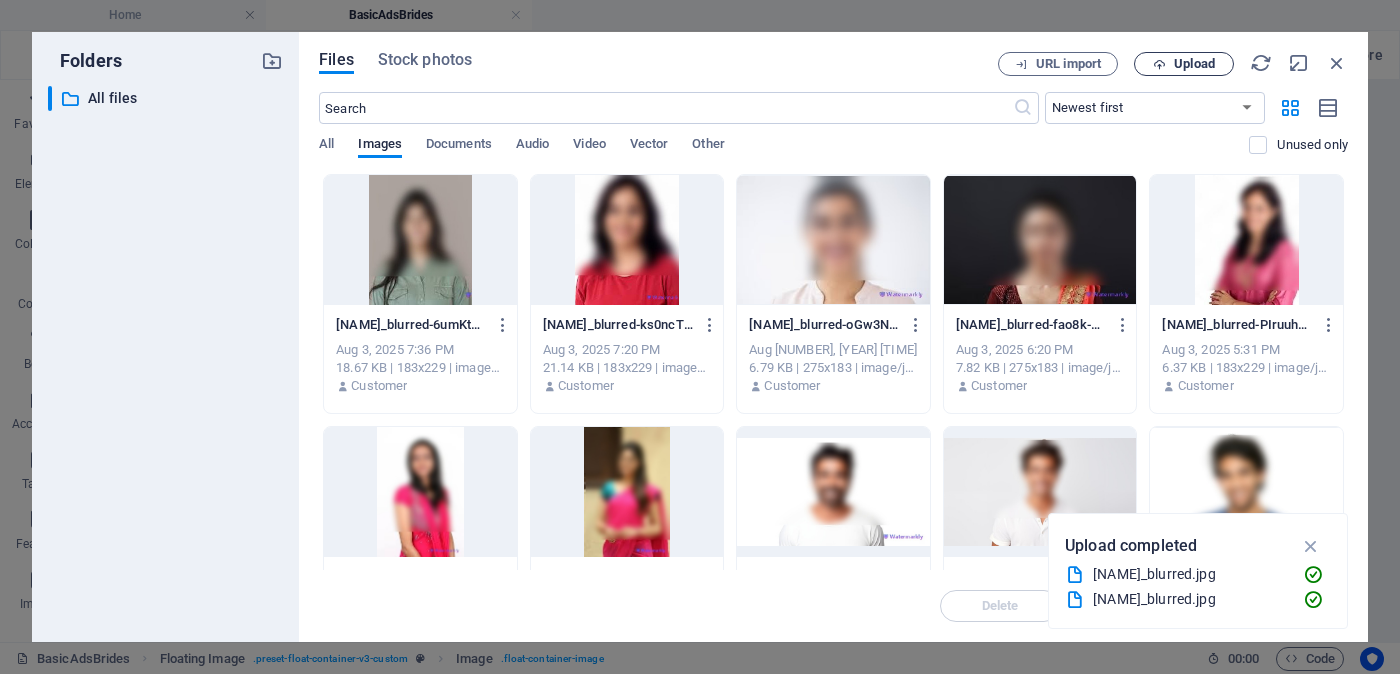 click on "Upload" at bounding box center [1194, 64] 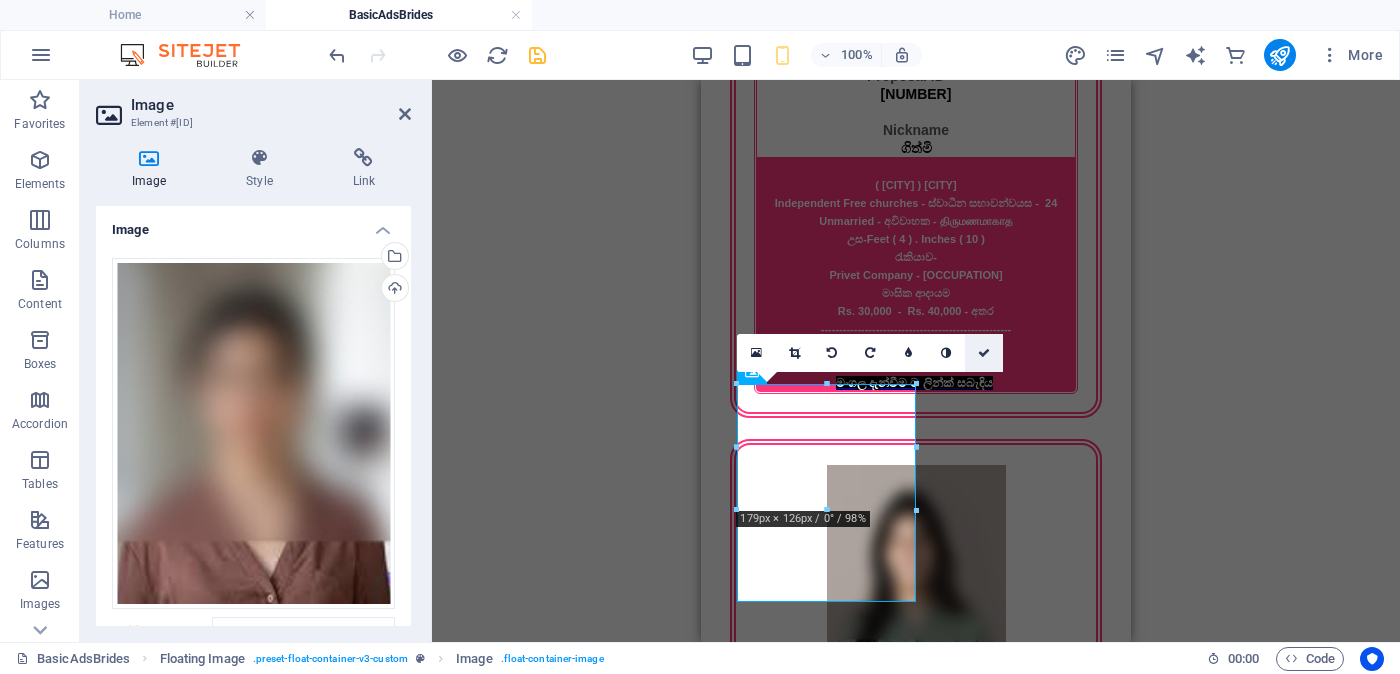 click at bounding box center [984, 353] 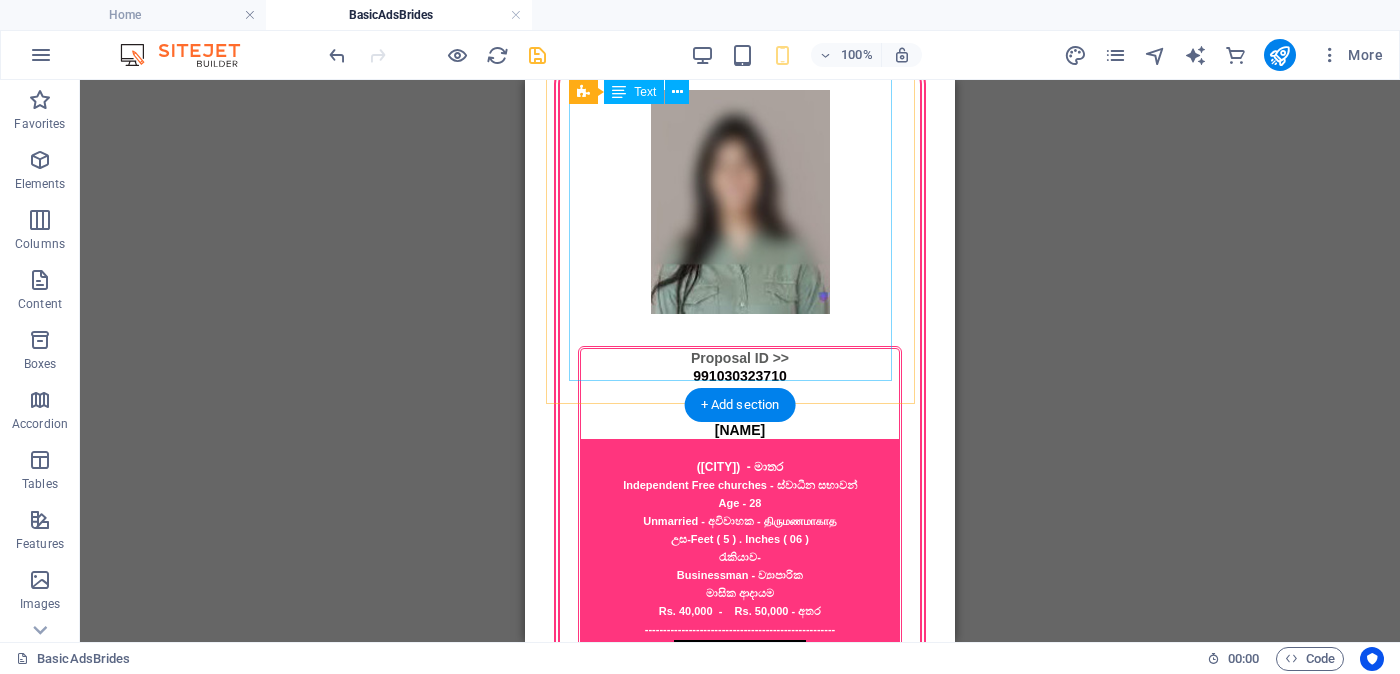 scroll, scrollTop: 2875, scrollLeft: 0, axis: vertical 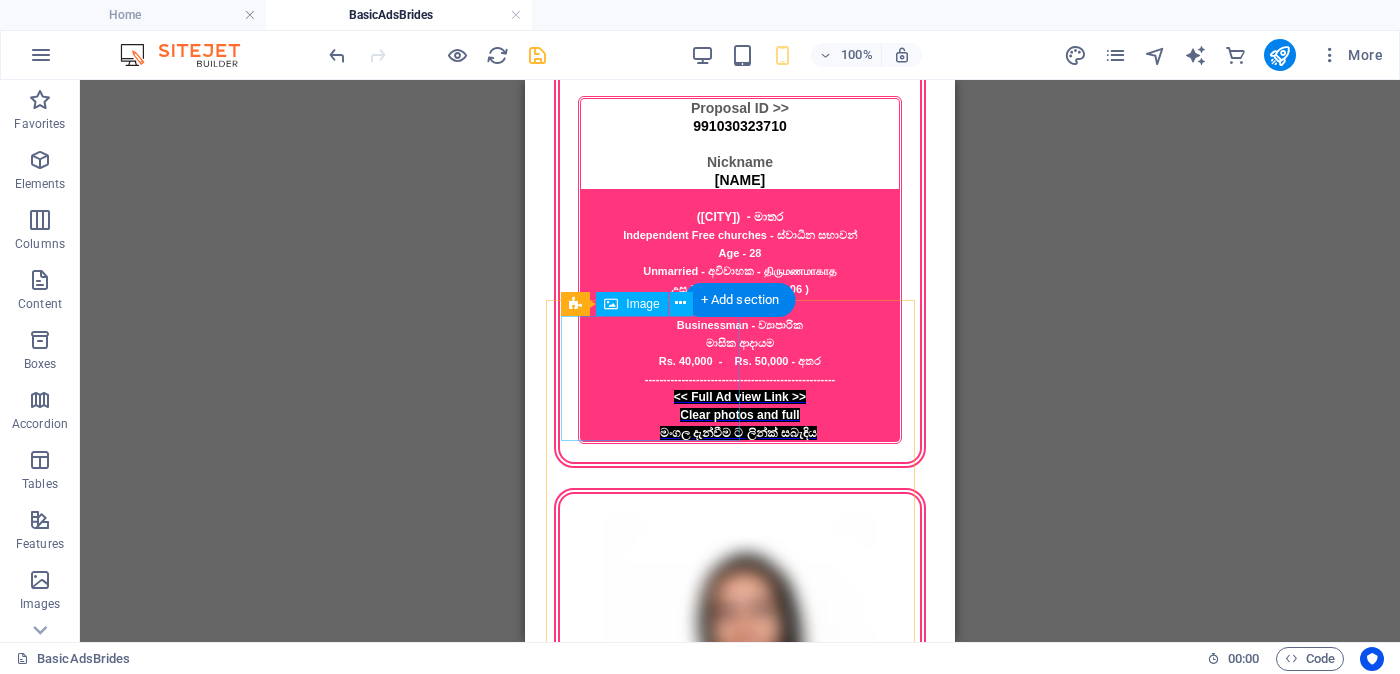 click at bounding box center [740, 2803] 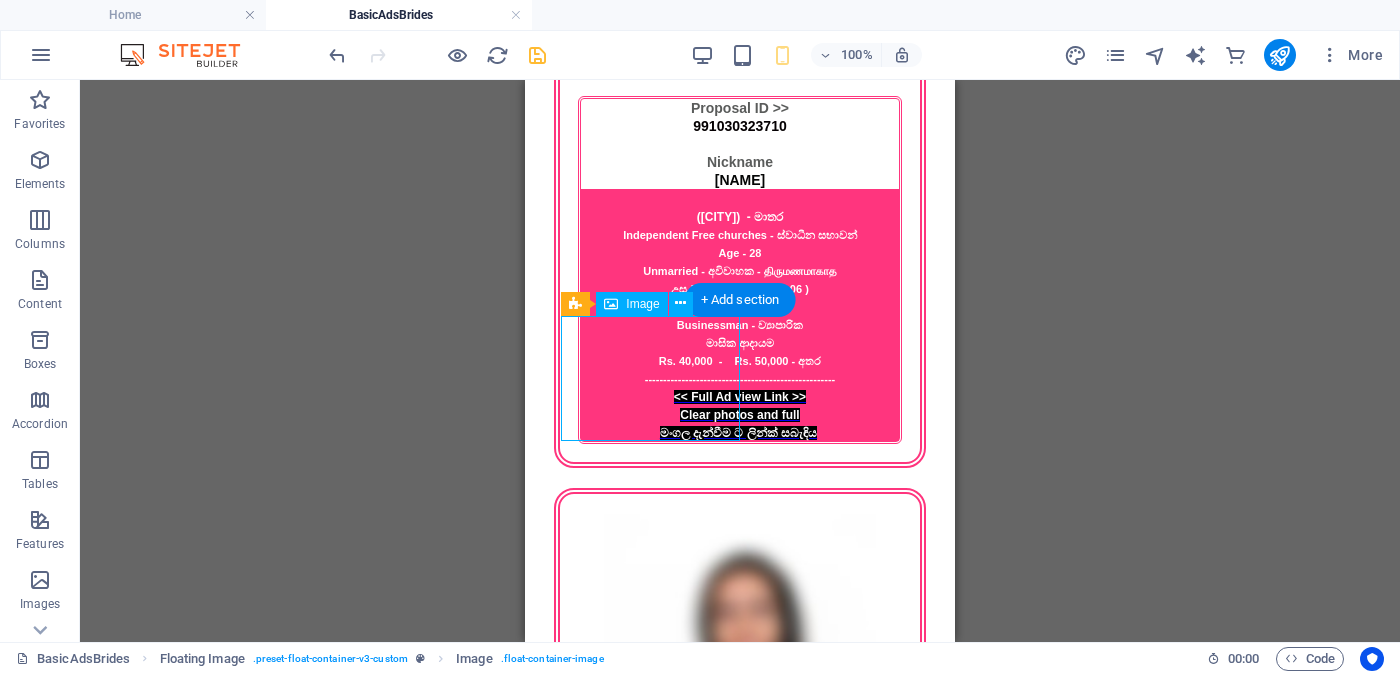click at bounding box center (740, 2803) 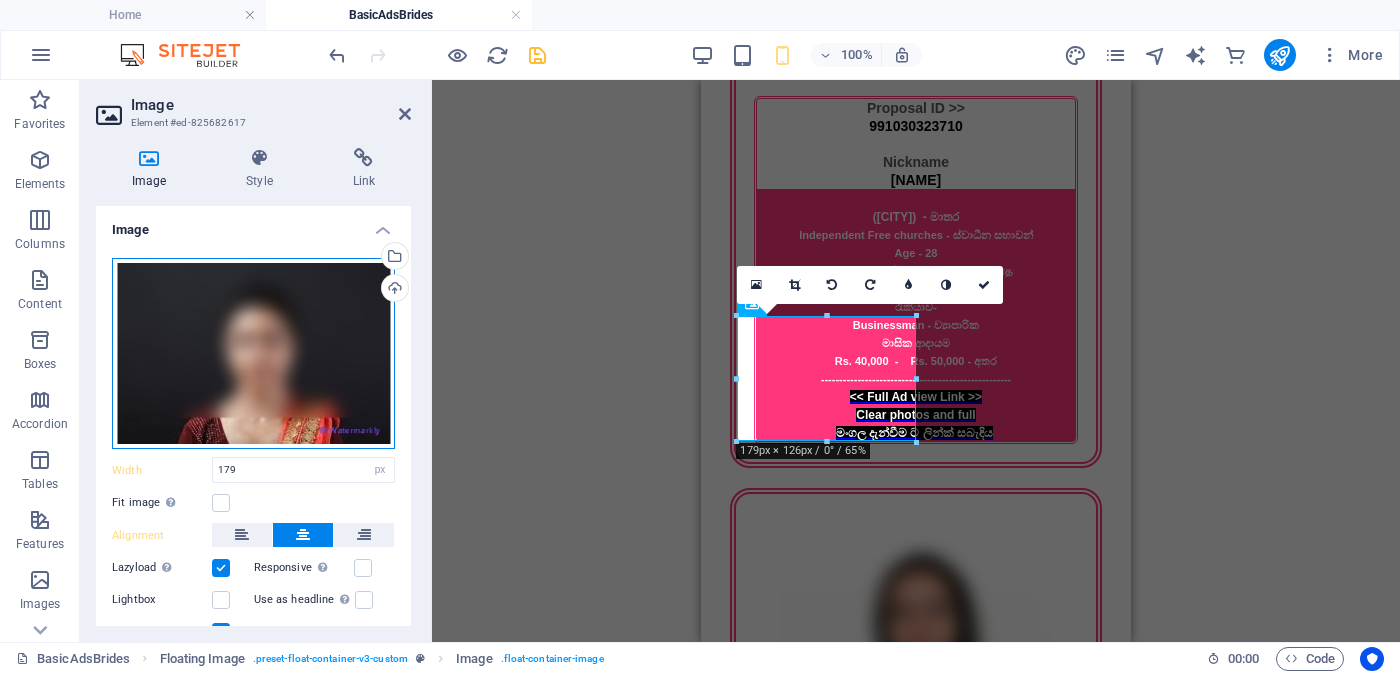 click on "Drag files here, click to choose files or select files from Files or our free stock photos & videos" at bounding box center (253, 354) 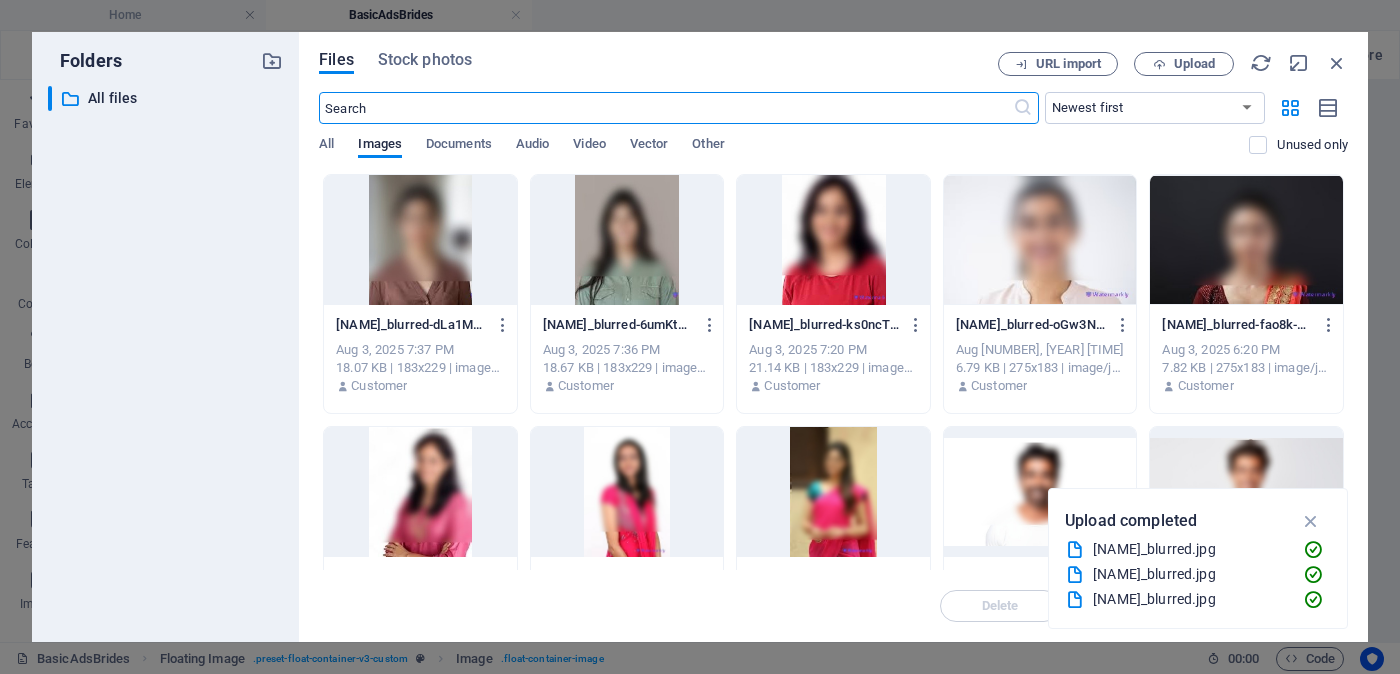click at bounding box center [1246, 240] 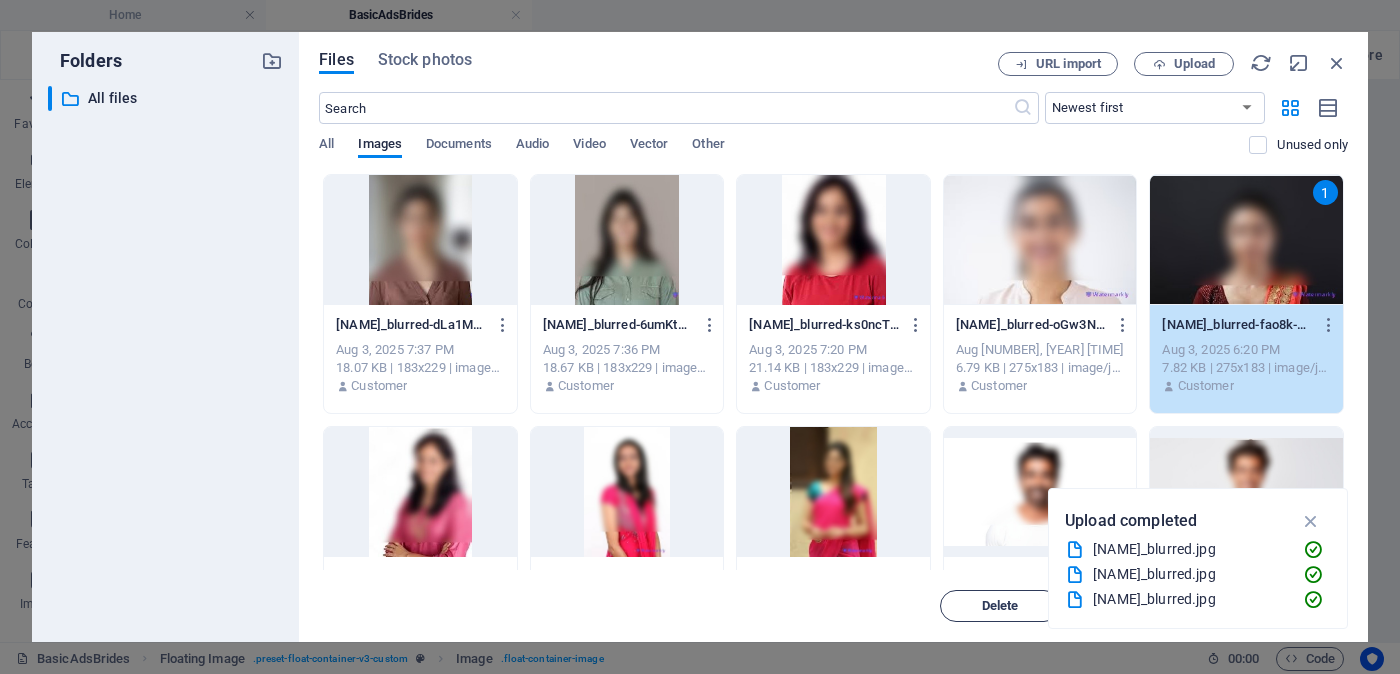 click on "Delete" at bounding box center [1000, 606] 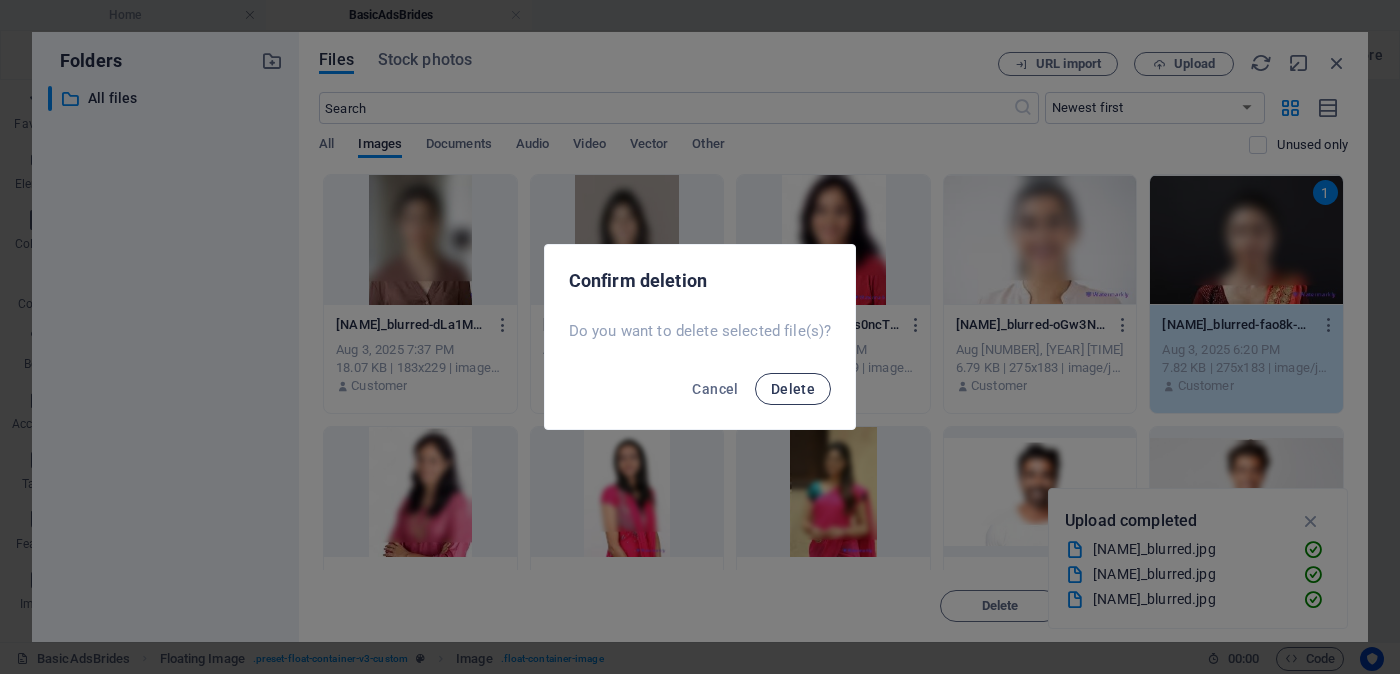 click on "Delete" at bounding box center [793, 389] 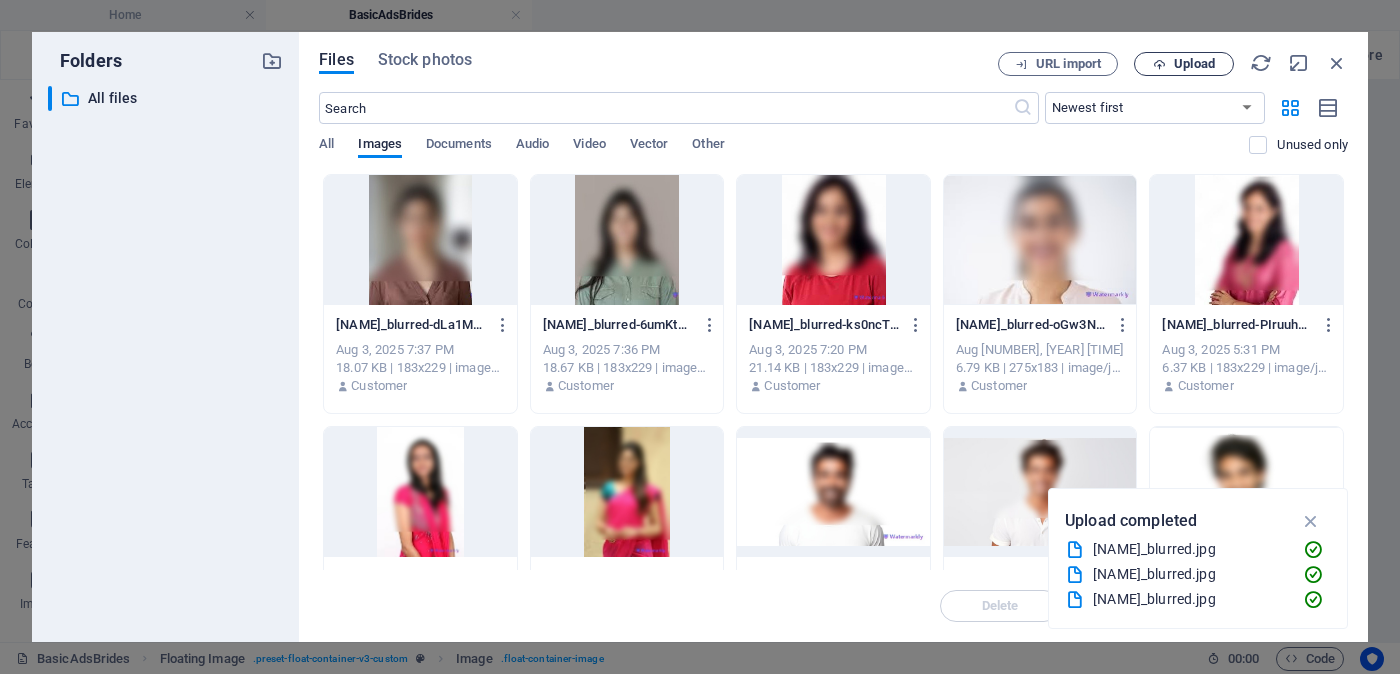 click on "Upload" at bounding box center [1184, 64] 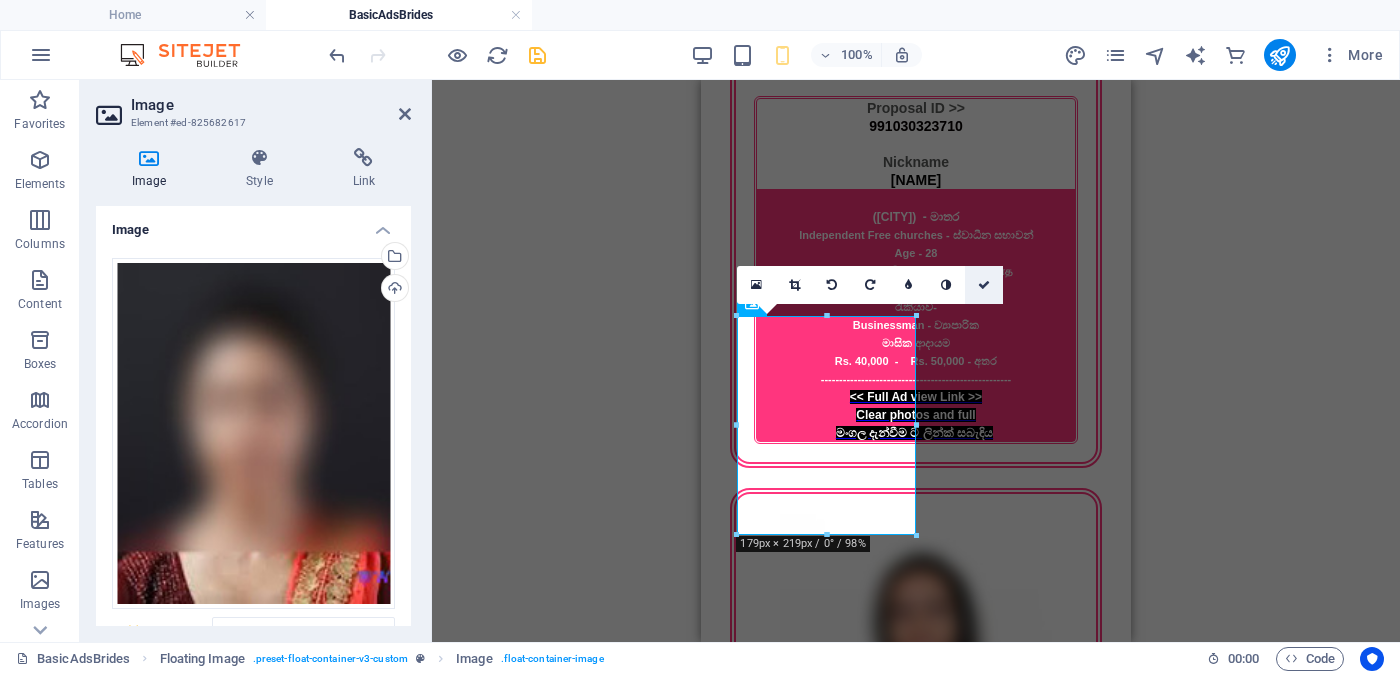 click at bounding box center (984, 285) 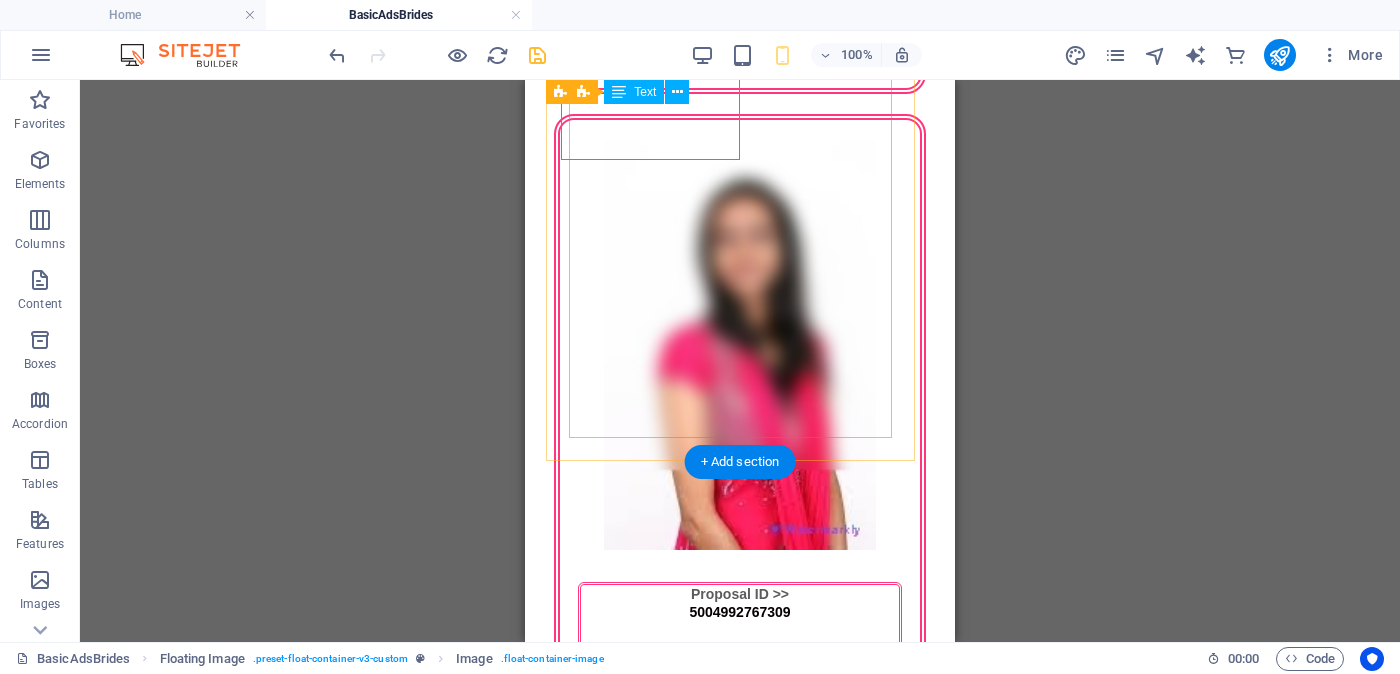 scroll, scrollTop: 3374, scrollLeft: 0, axis: vertical 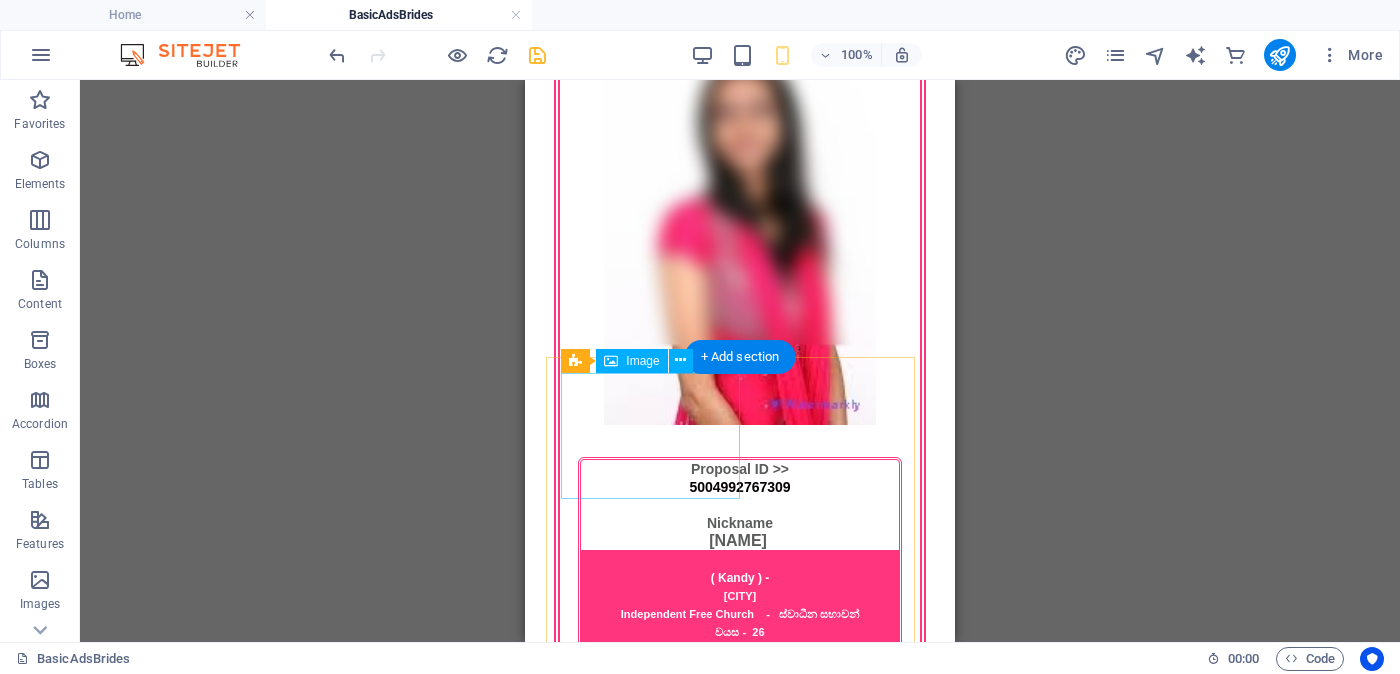 click at bounding box center (740, 2961) 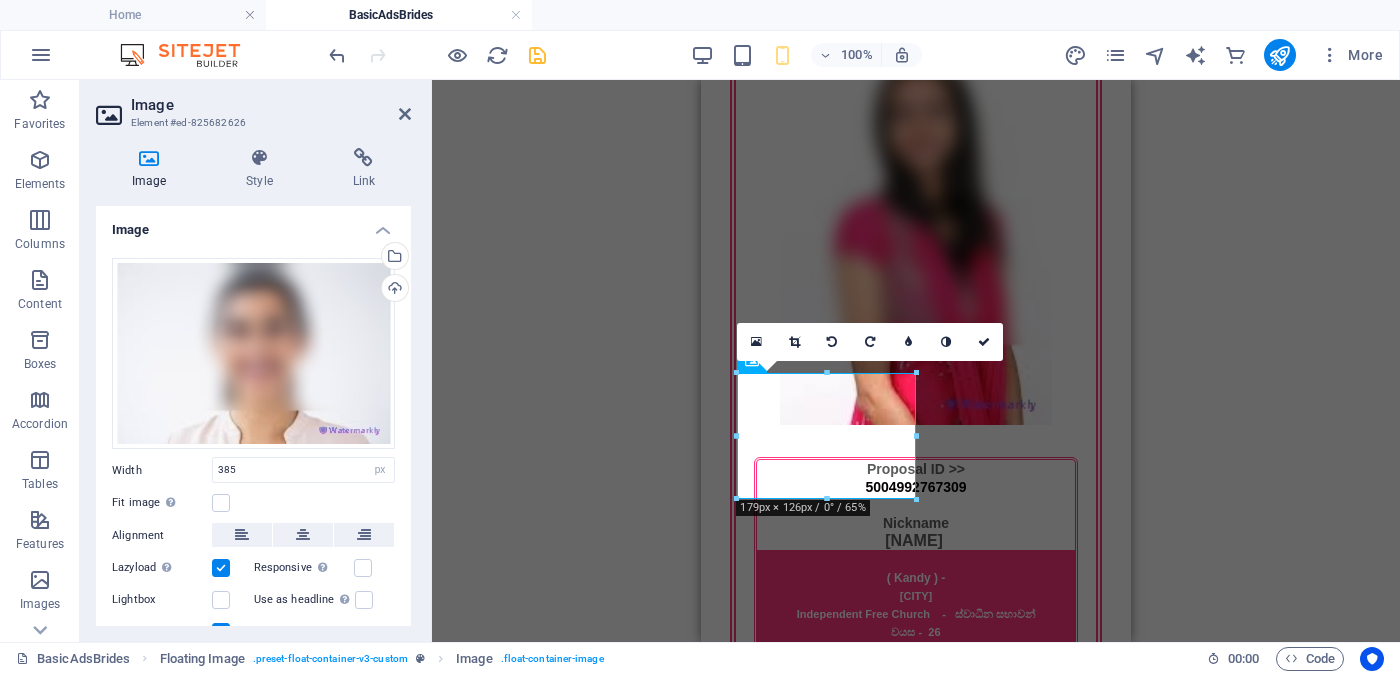 type on "179" 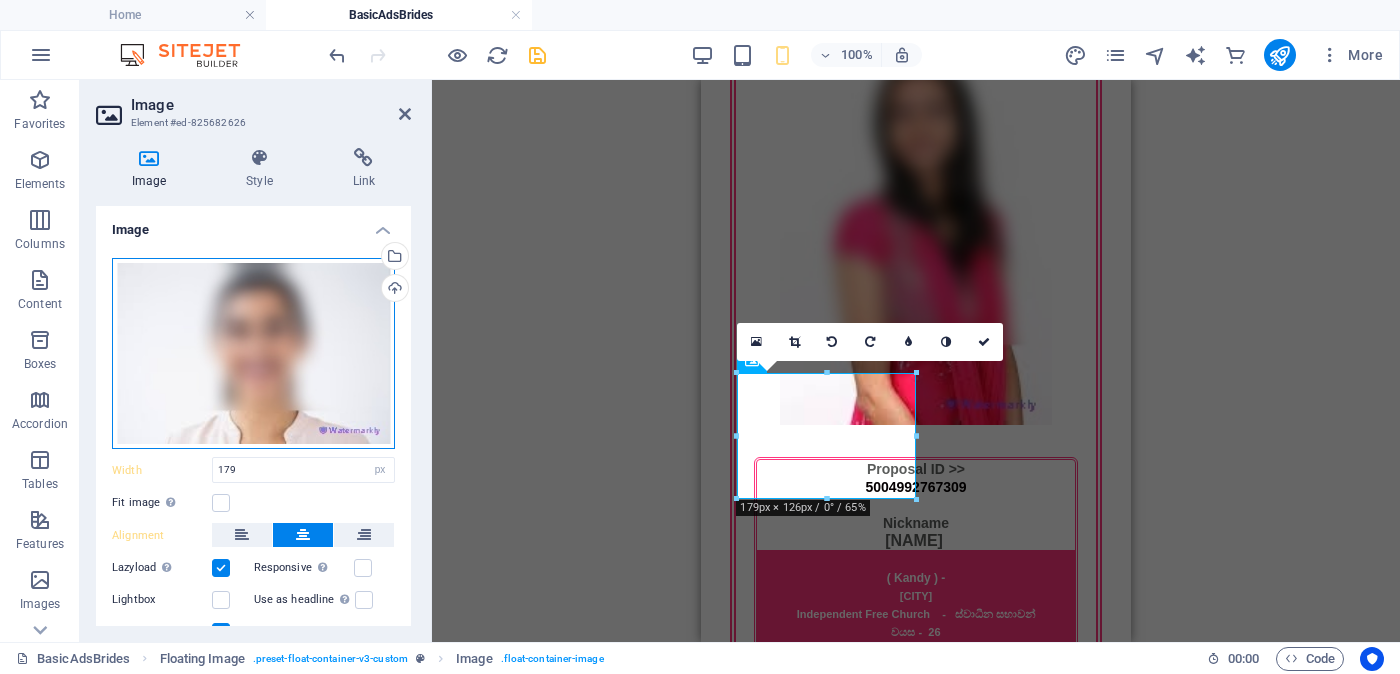 click on "Drag files here, click to choose files or select files from Files or our free stock photos & videos" at bounding box center (253, 354) 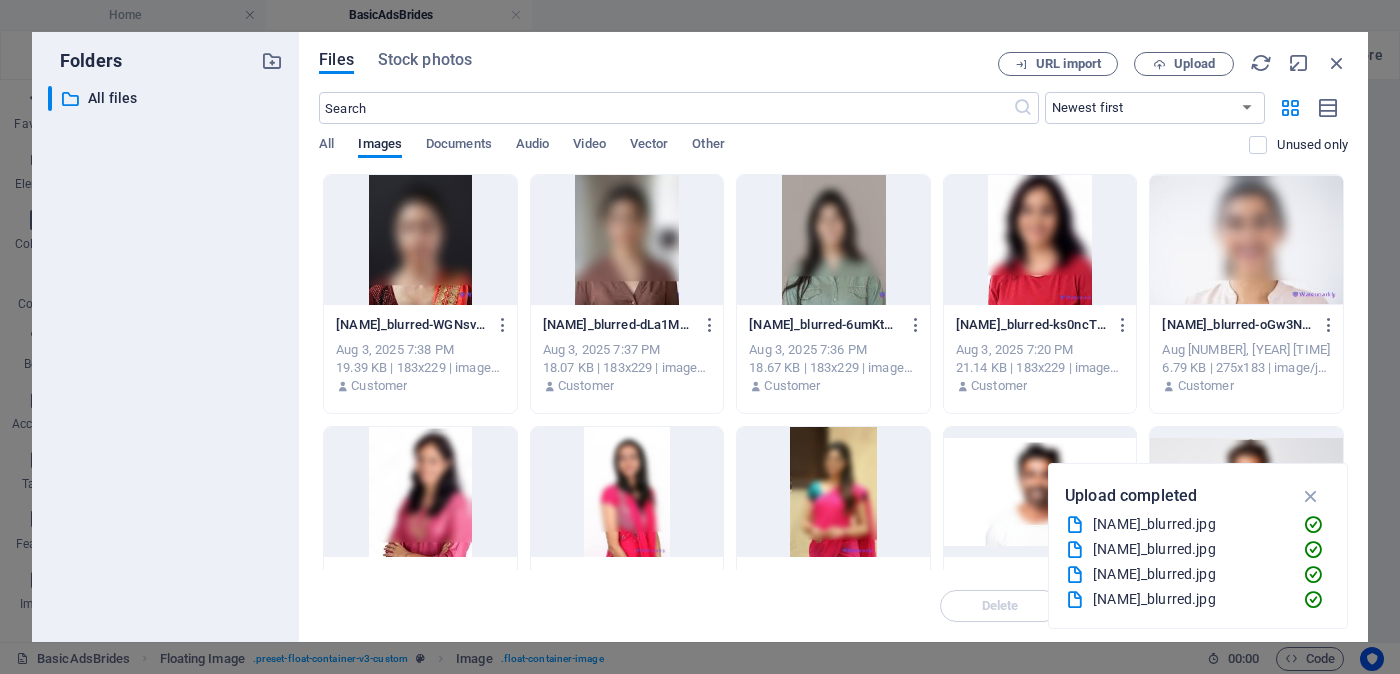 click at bounding box center (1246, 240) 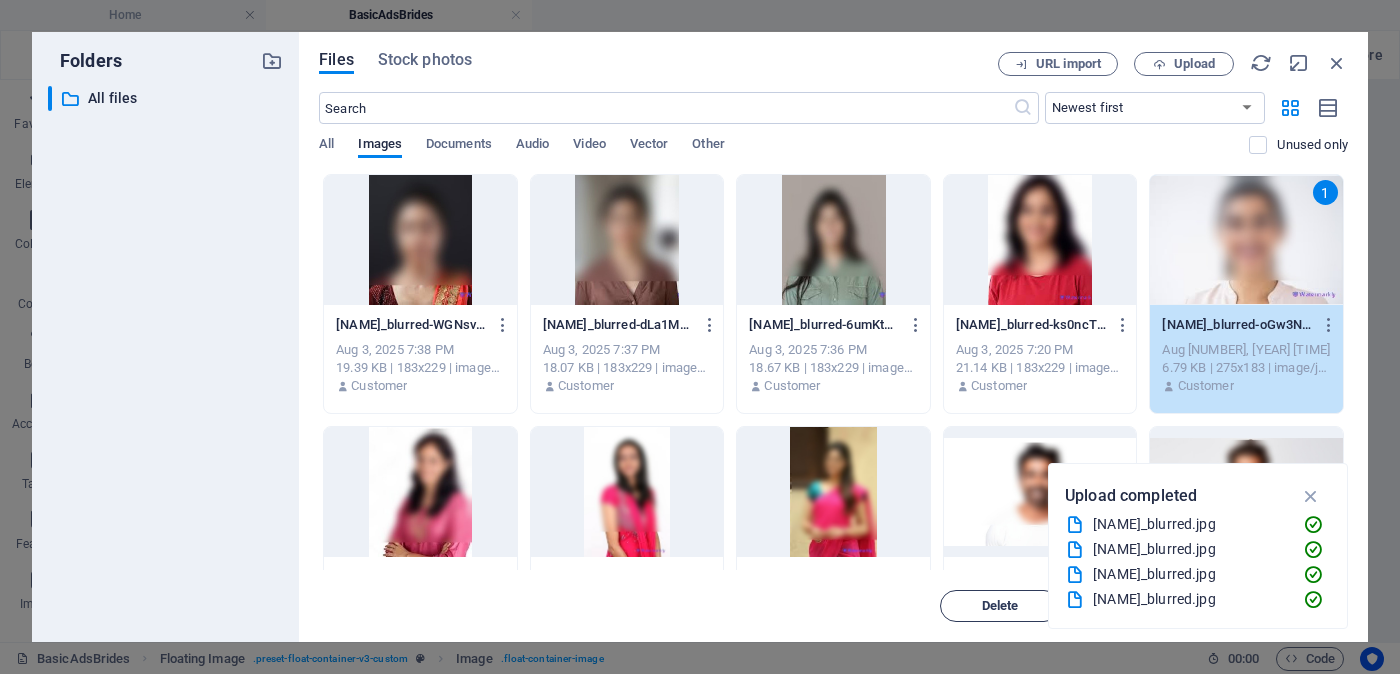 click on "Delete" at bounding box center (1000, 606) 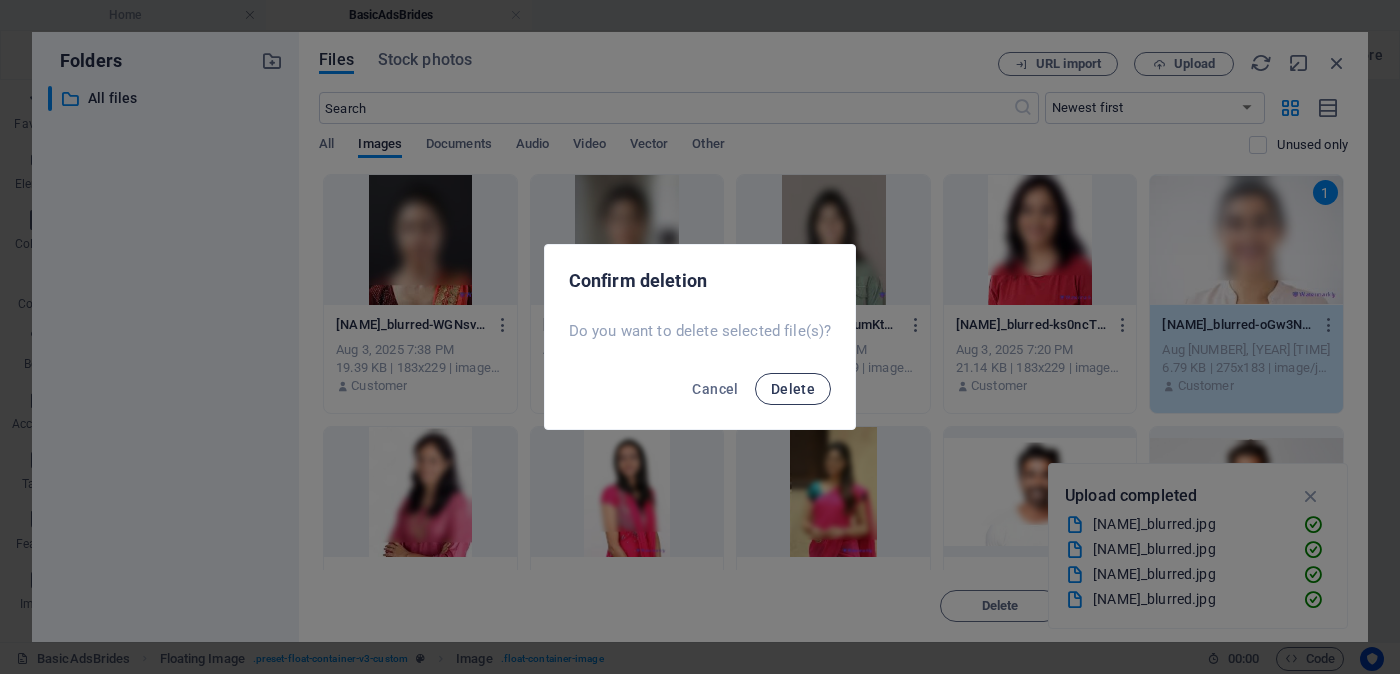 click on "Delete" at bounding box center (793, 389) 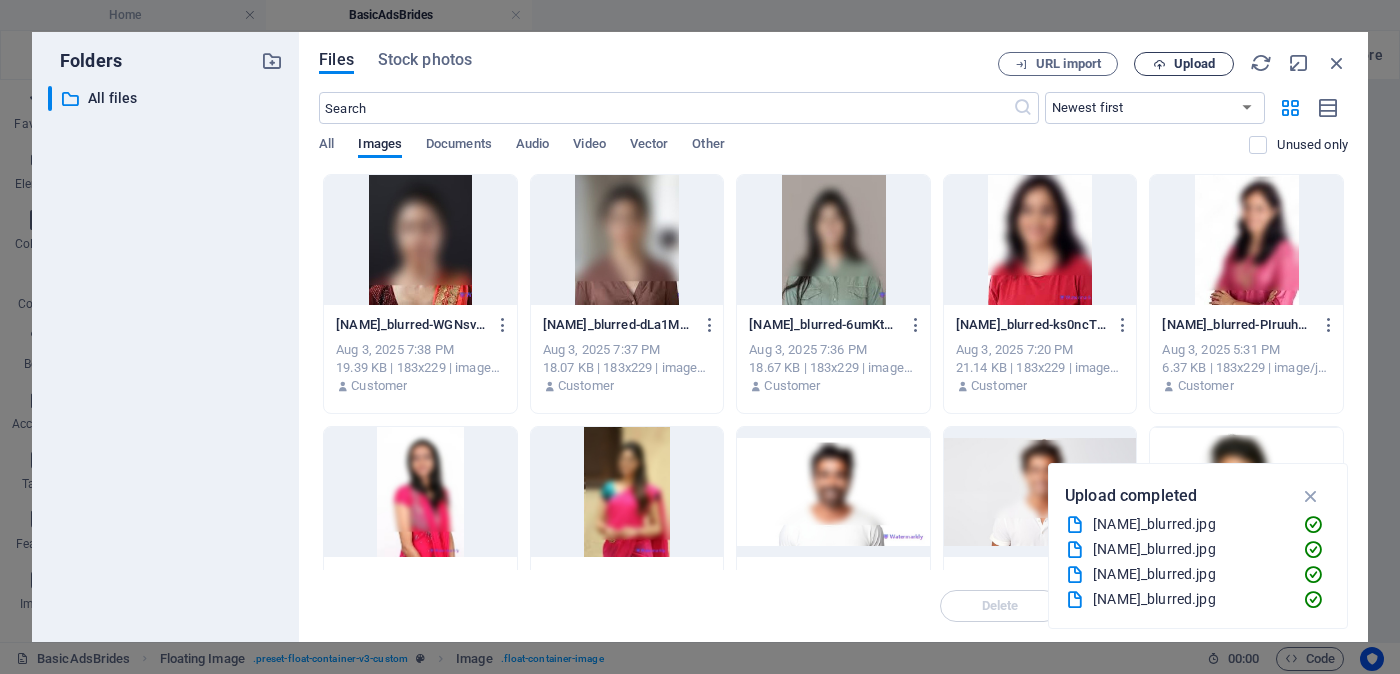 click on "Upload" at bounding box center [1194, 64] 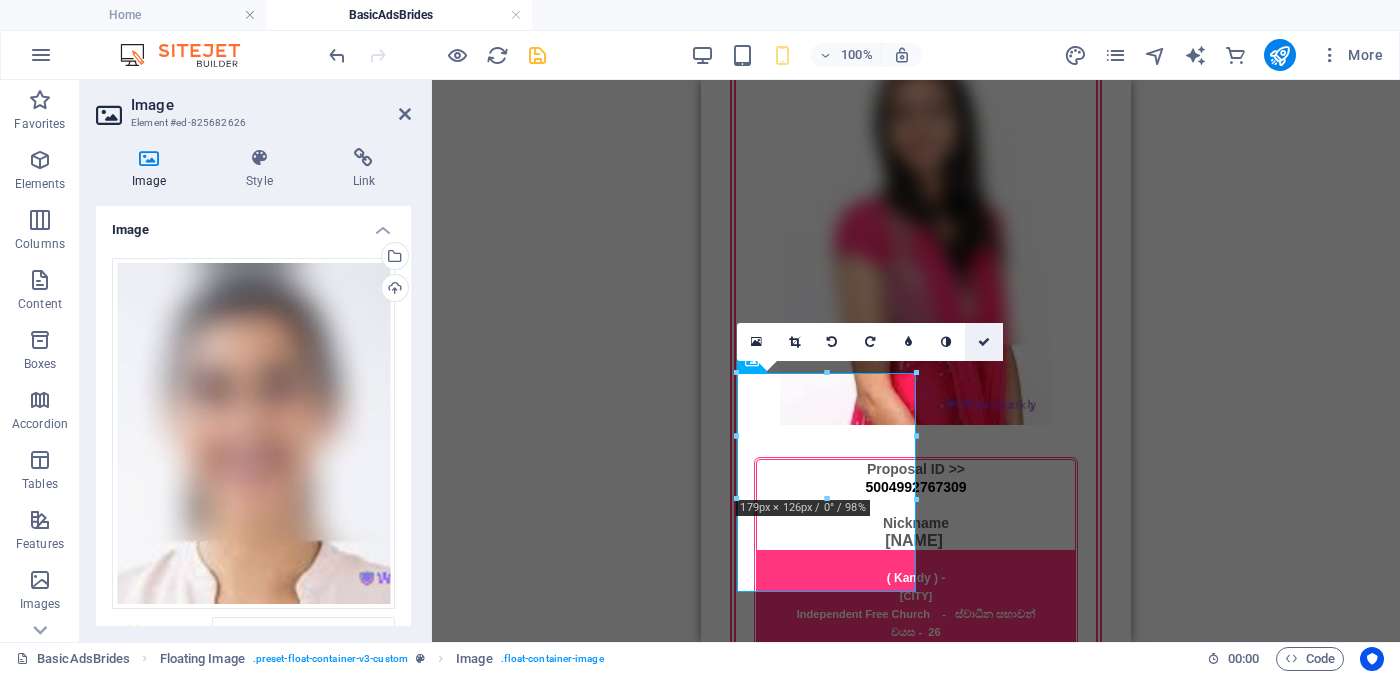click at bounding box center (984, 342) 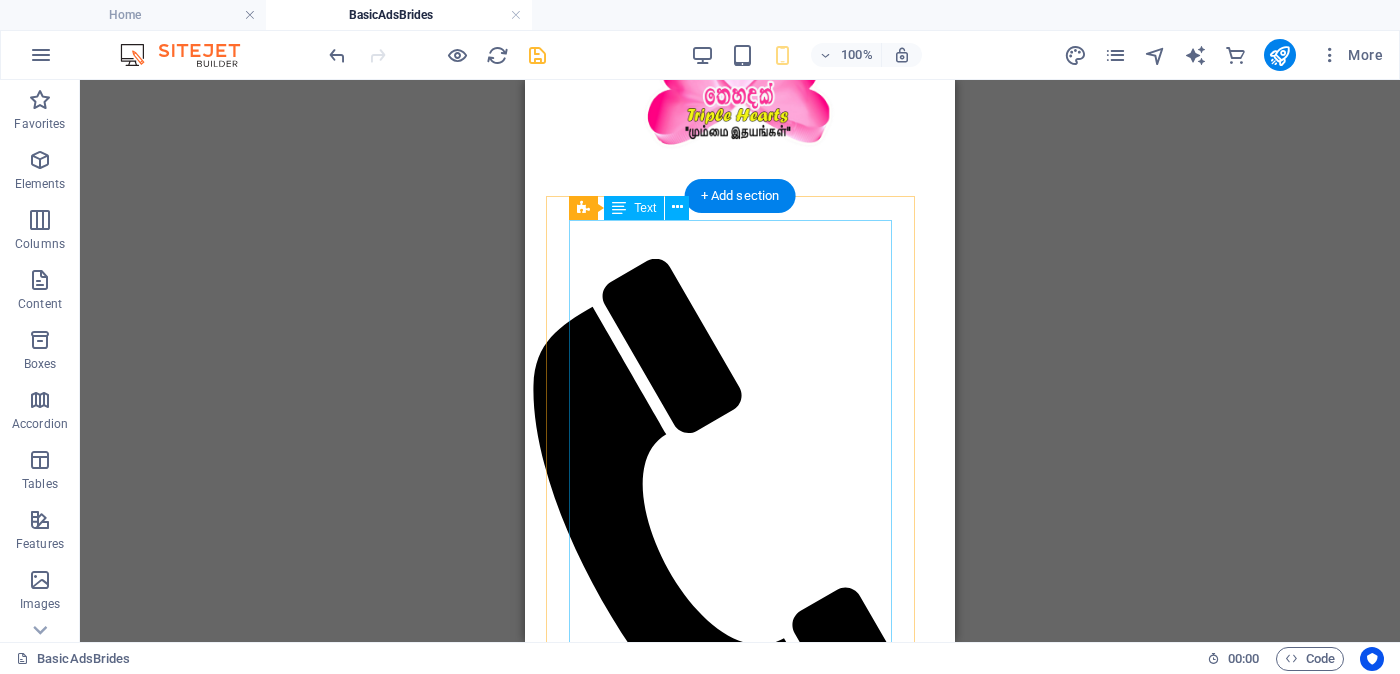 scroll, scrollTop: 0, scrollLeft: 0, axis: both 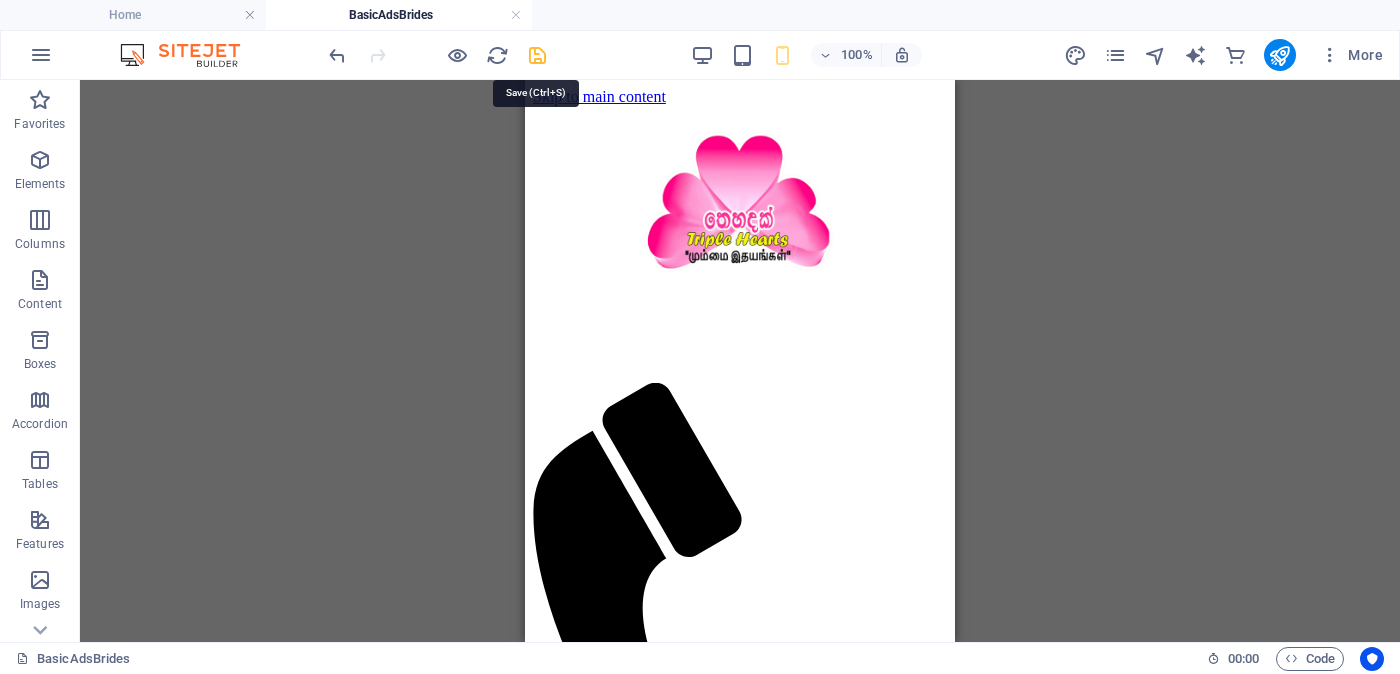 click at bounding box center (537, 55) 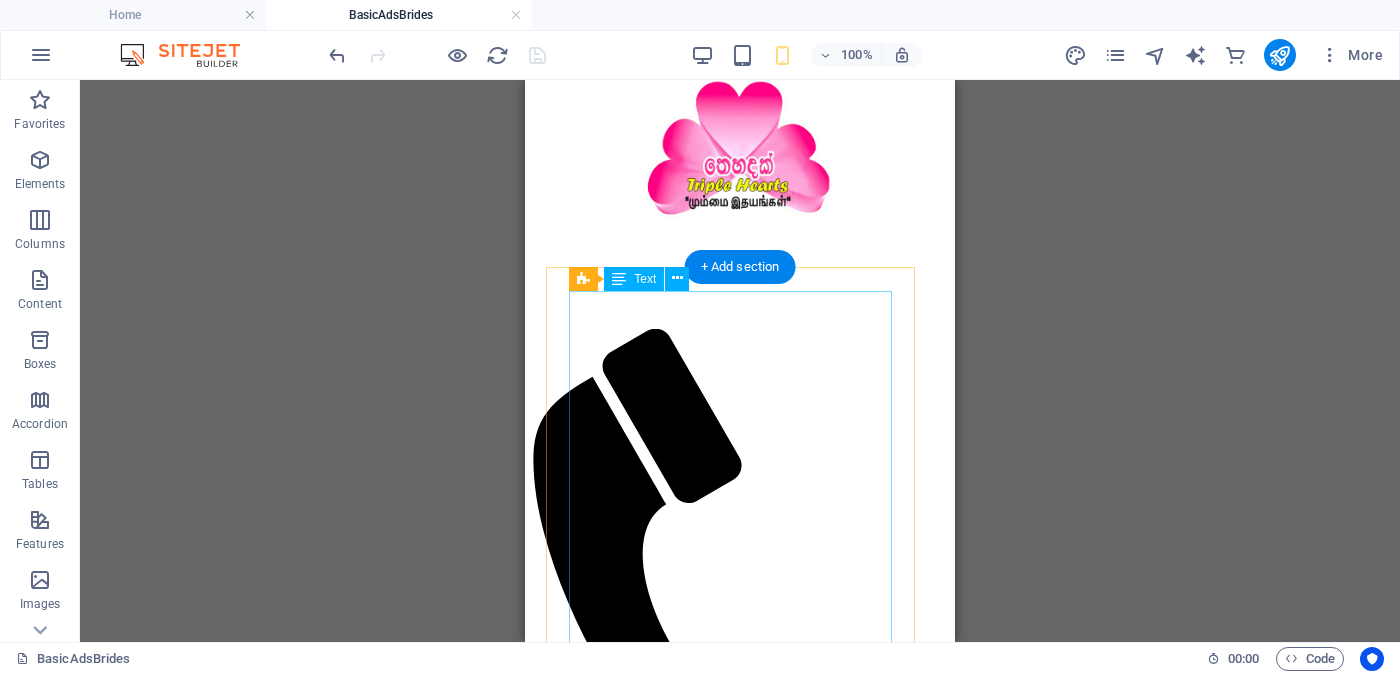 scroll, scrollTop: 0, scrollLeft: 0, axis: both 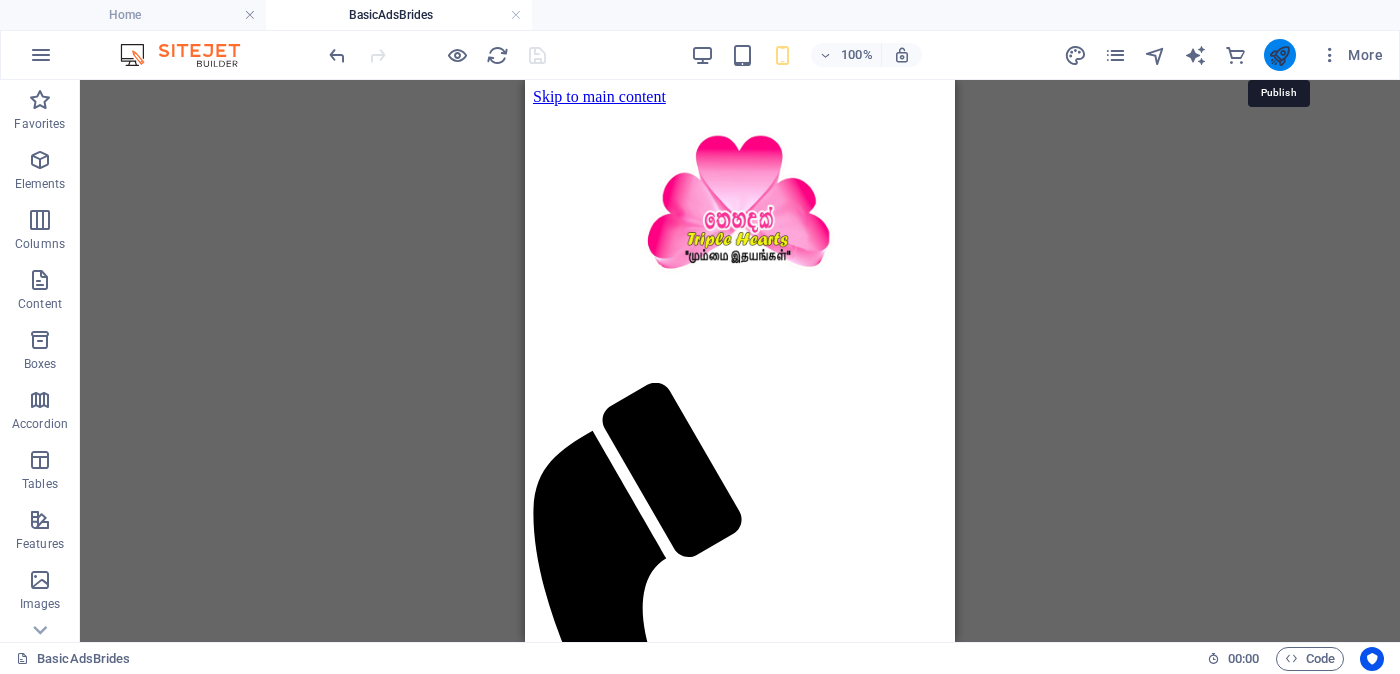 click at bounding box center [1279, 55] 